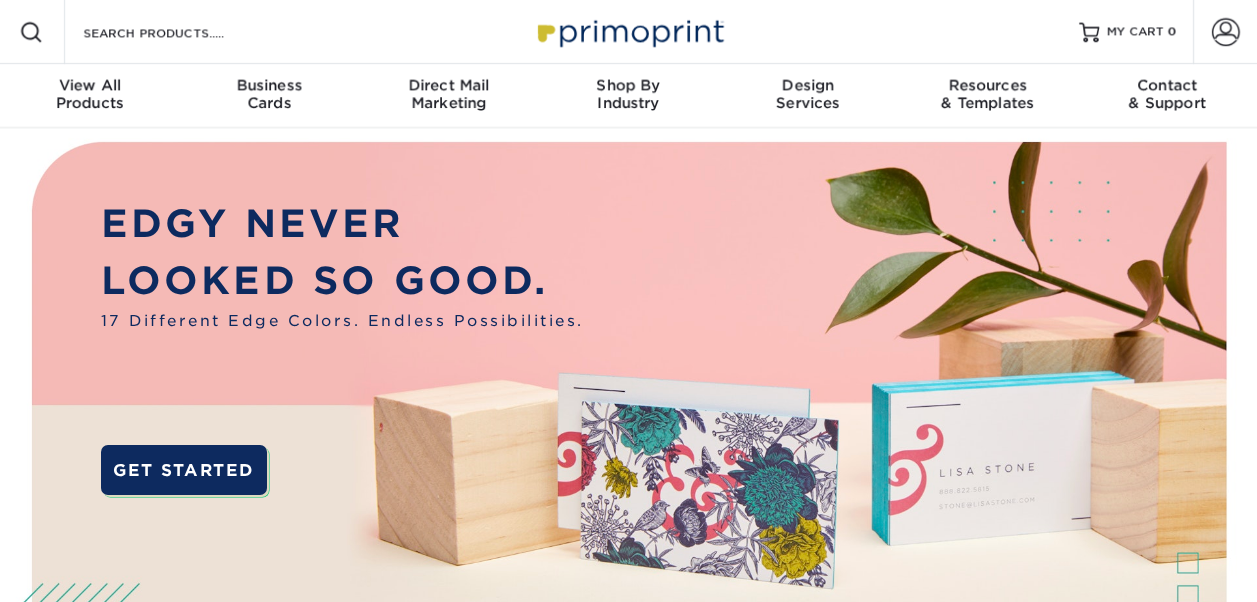 scroll, scrollTop: 0, scrollLeft: 0, axis: both 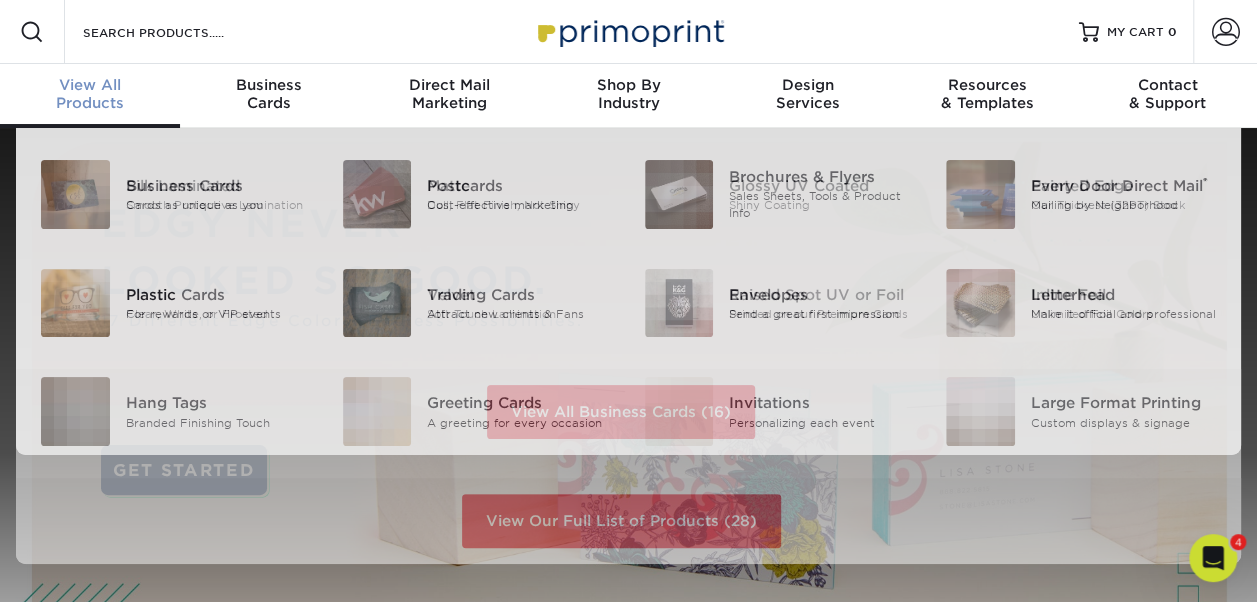click on "View All" at bounding box center (90, 85) 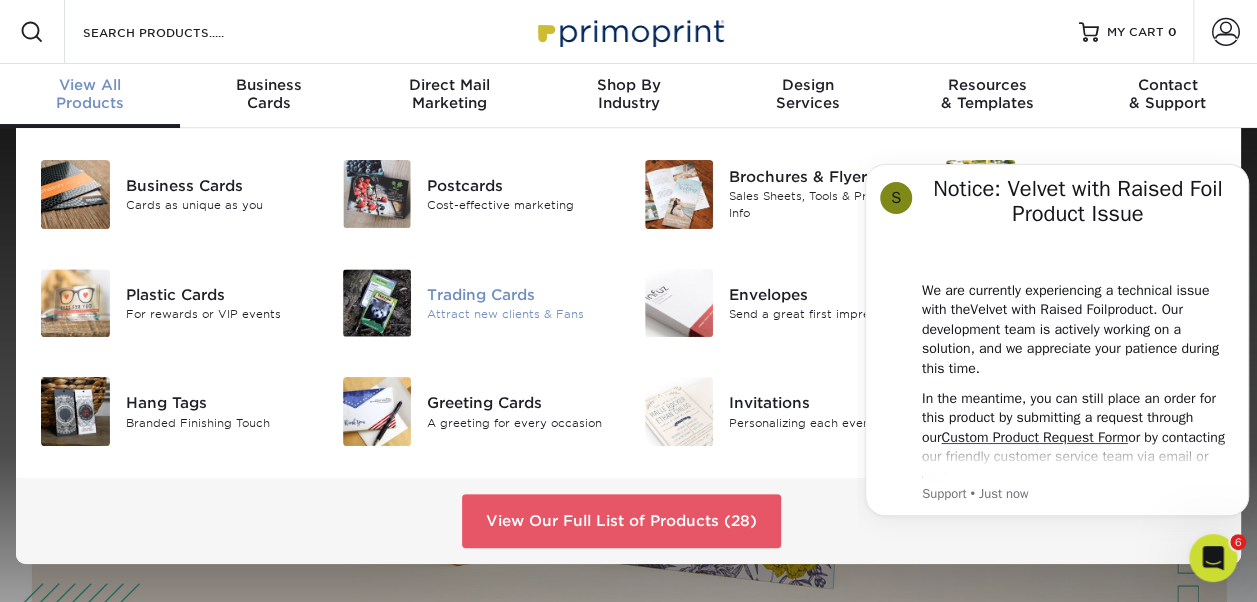 scroll, scrollTop: 0, scrollLeft: 0, axis: both 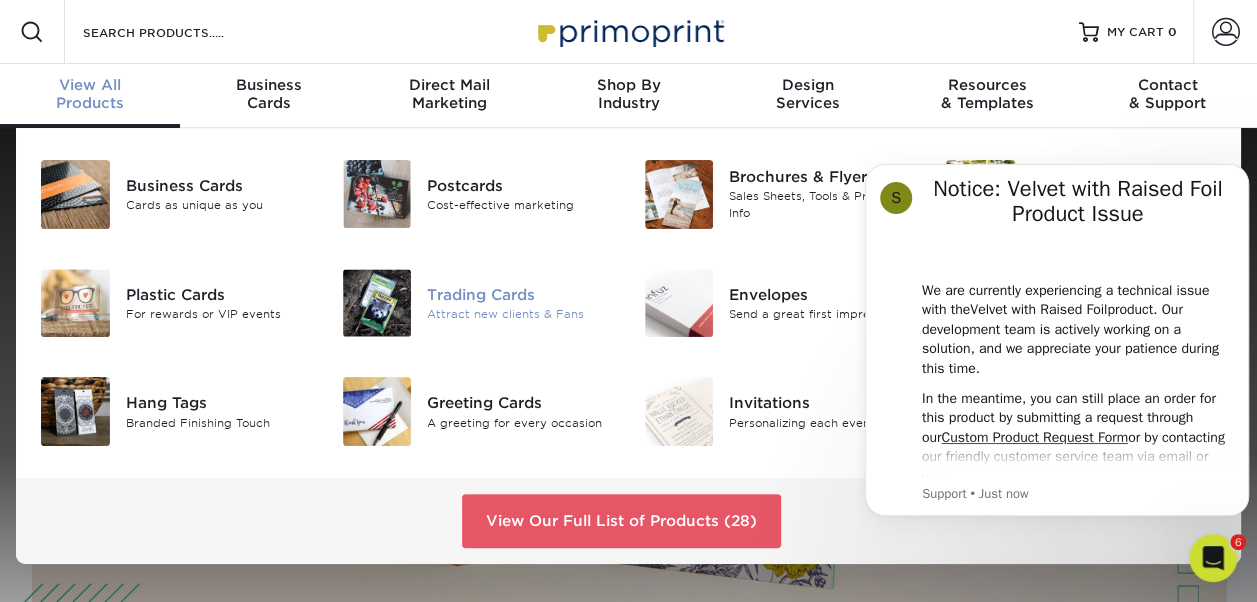 click on "Trading Cards" at bounding box center (520, 295) 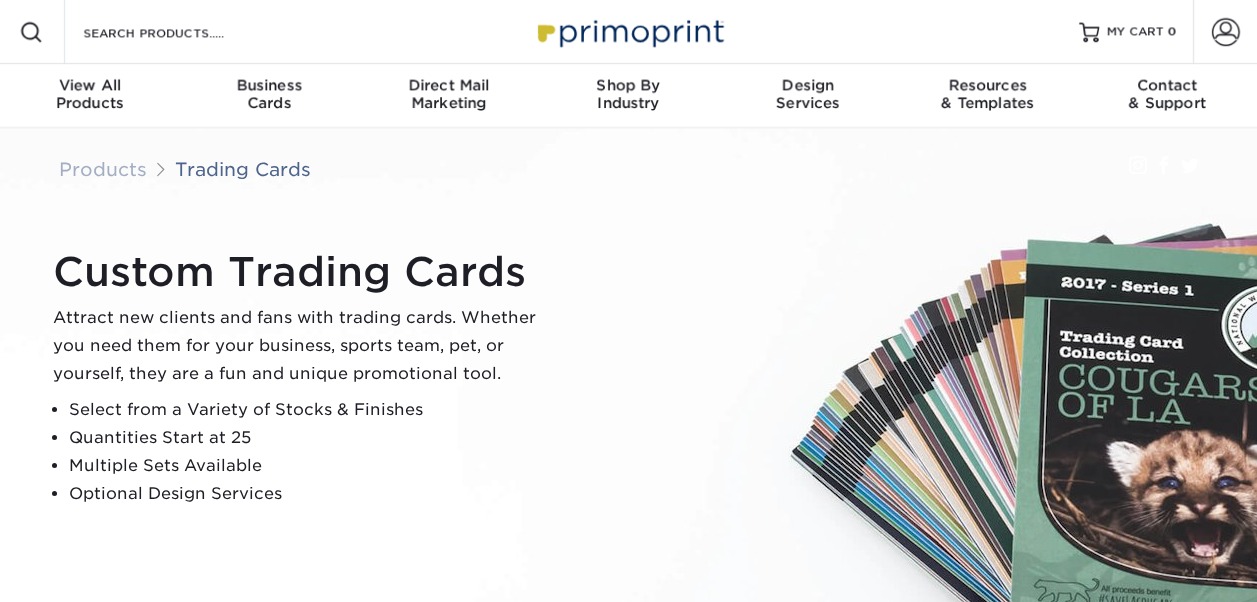 scroll, scrollTop: 0, scrollLeft: 0, axis: both 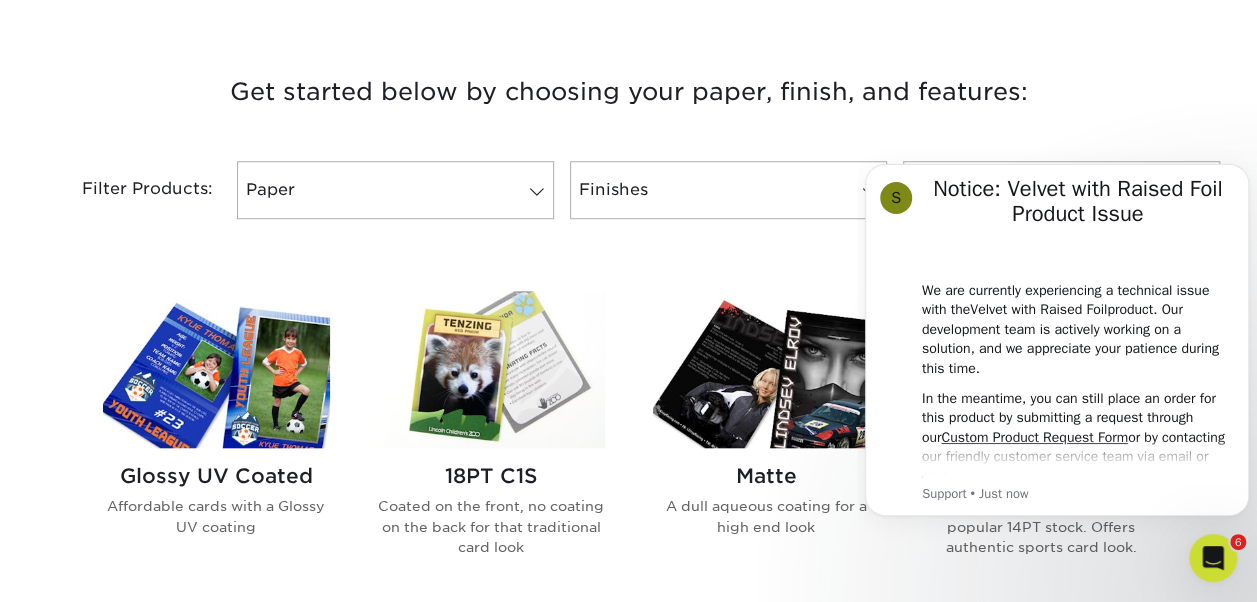 click at bounding box center (216, 369) 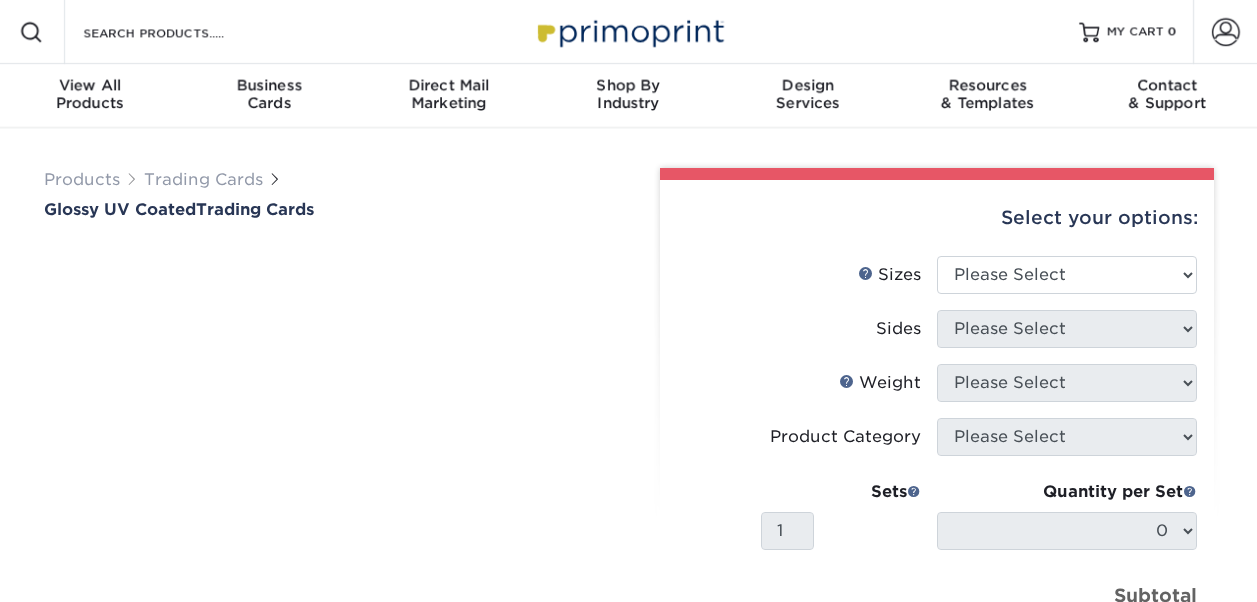 scroll, scrollTop: 0, scrollLeft: 0, axis: both 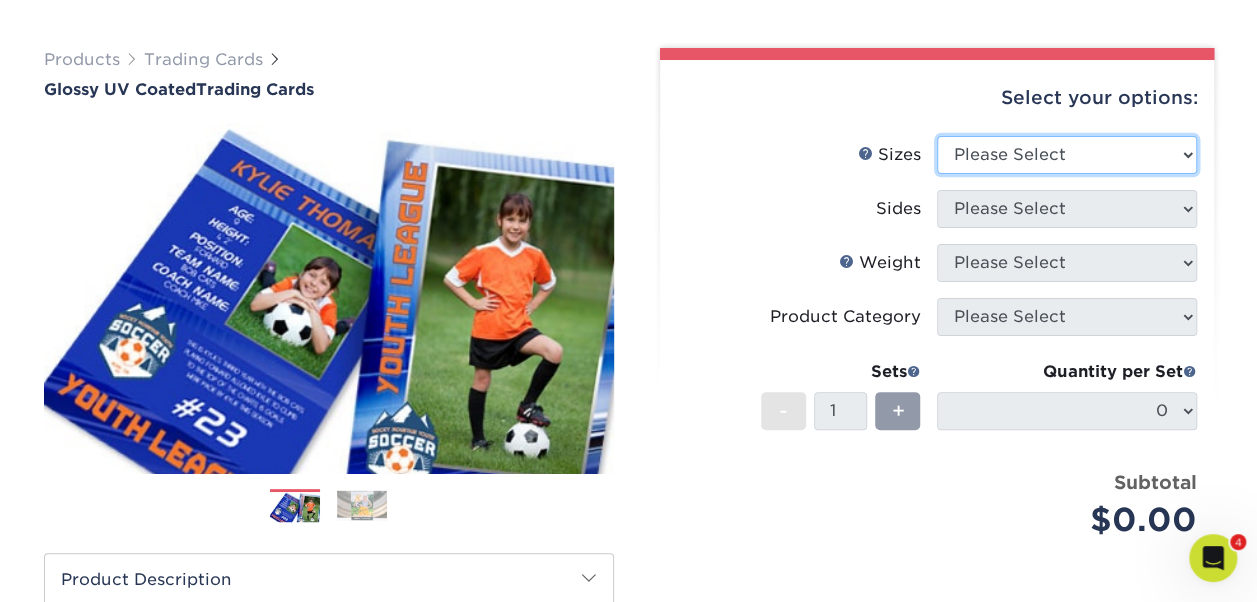 click on "Please Select
2.5" x 3.5"" at bounding box center (1067, 155) 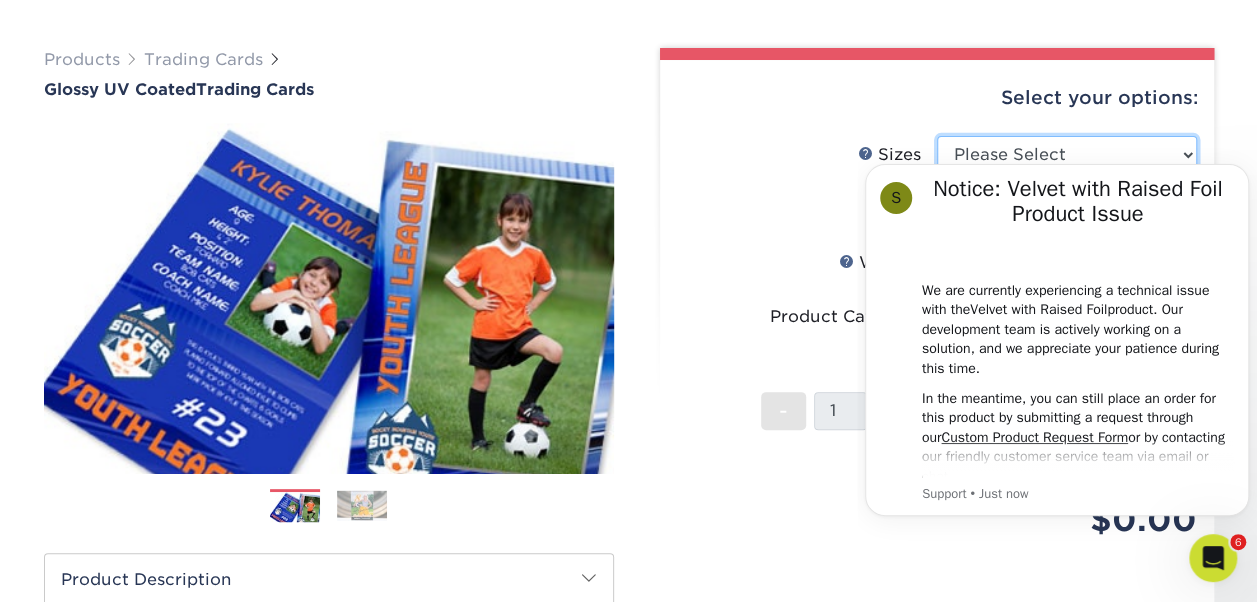scroll, scrollTop: 0, scrollLeft: 0, axis: both 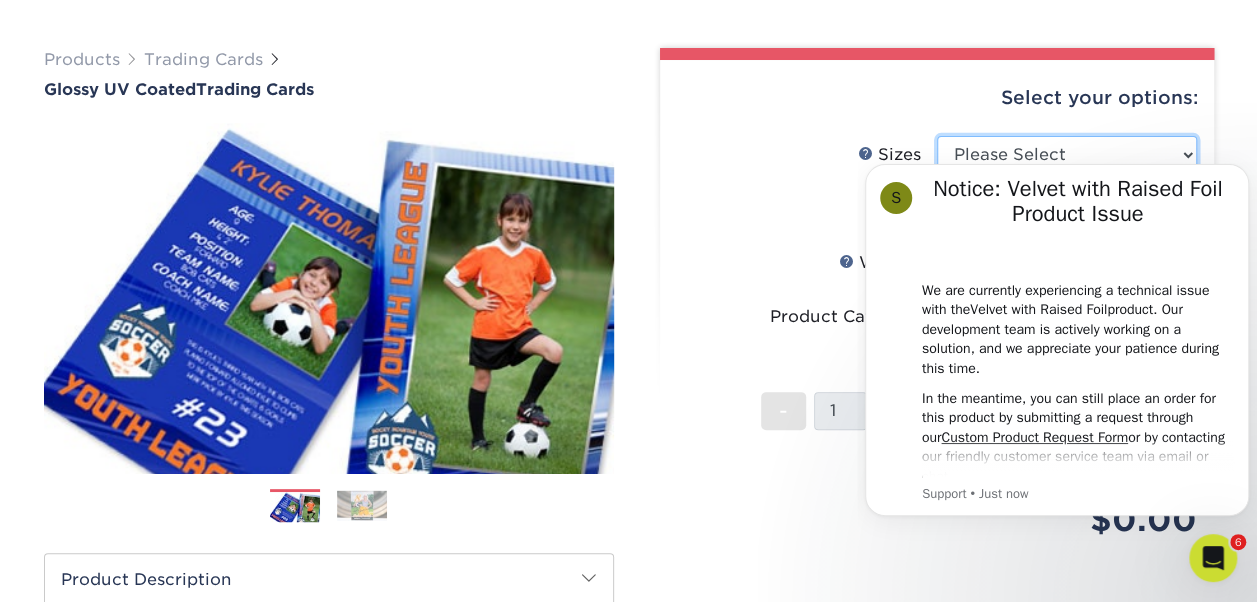 select on "2.50x3.50" 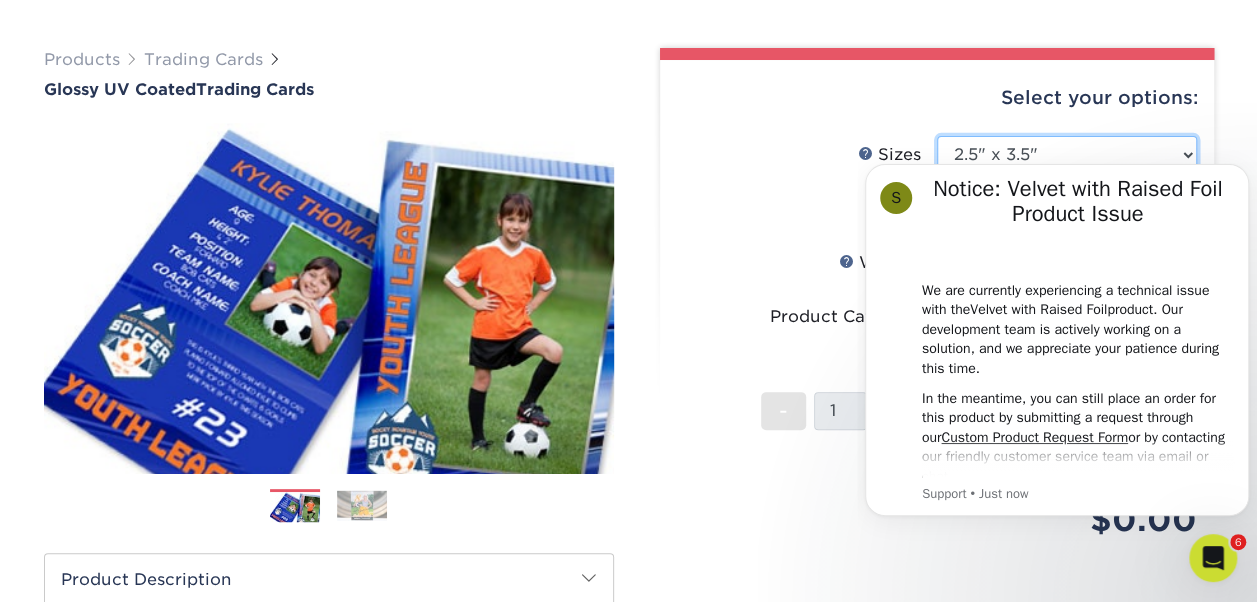 click on "Please Select
2.5" x 3.5"" at bounding box center (1067, 155) 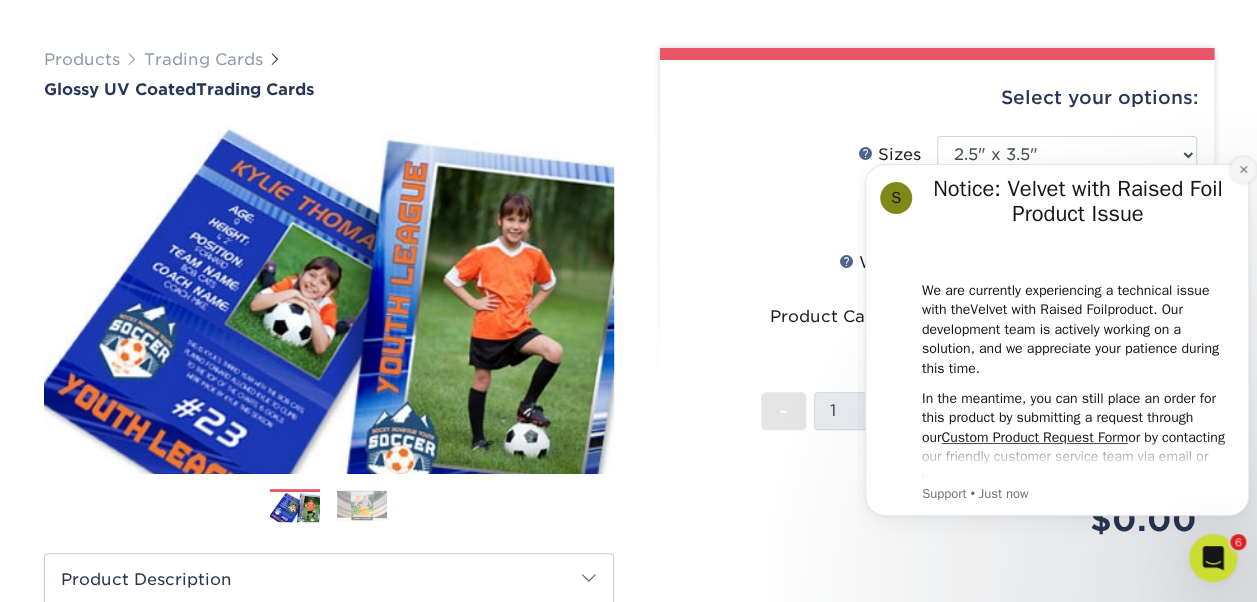 click 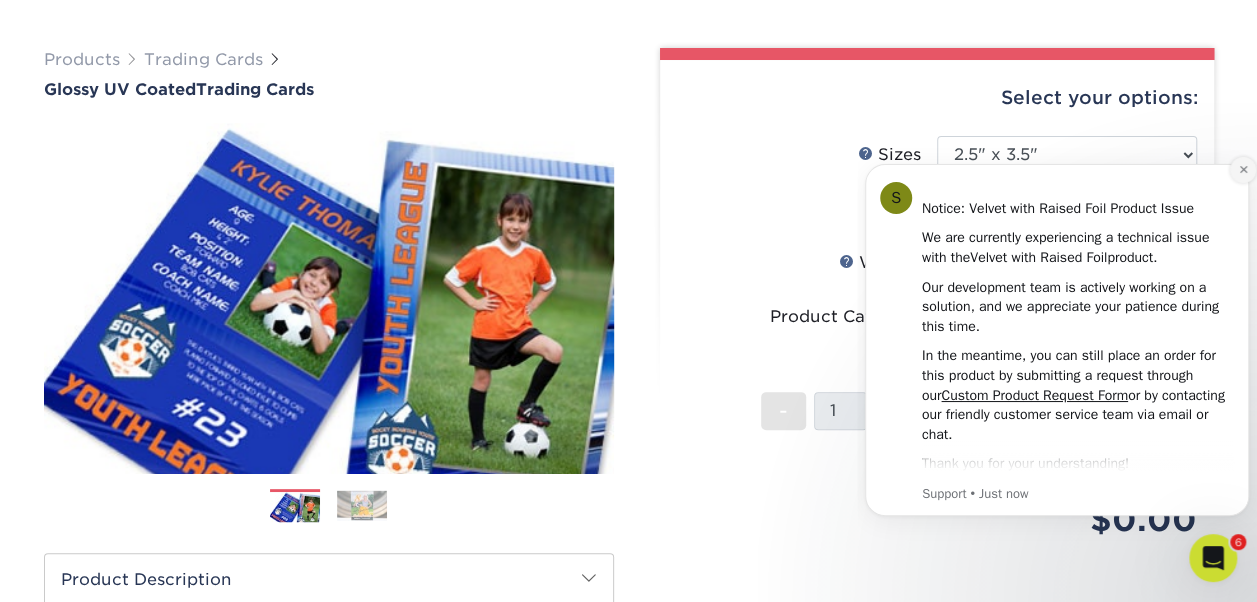 click 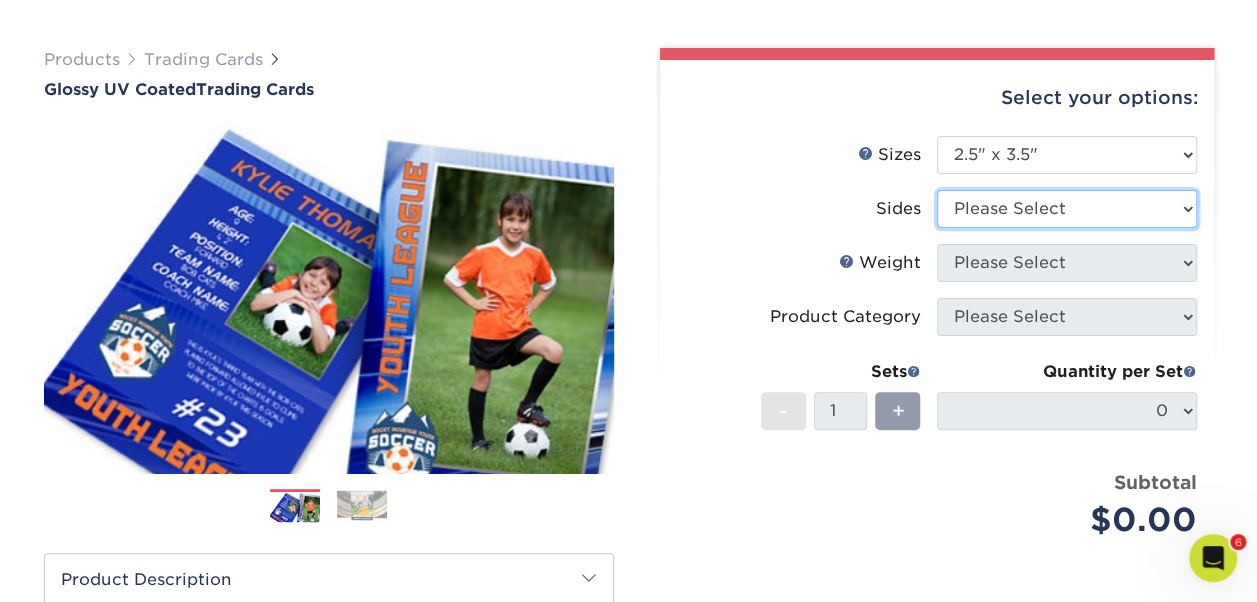 click on "Please Select Print Both Sides Print Front Only" at bounding box center (1067, 209) 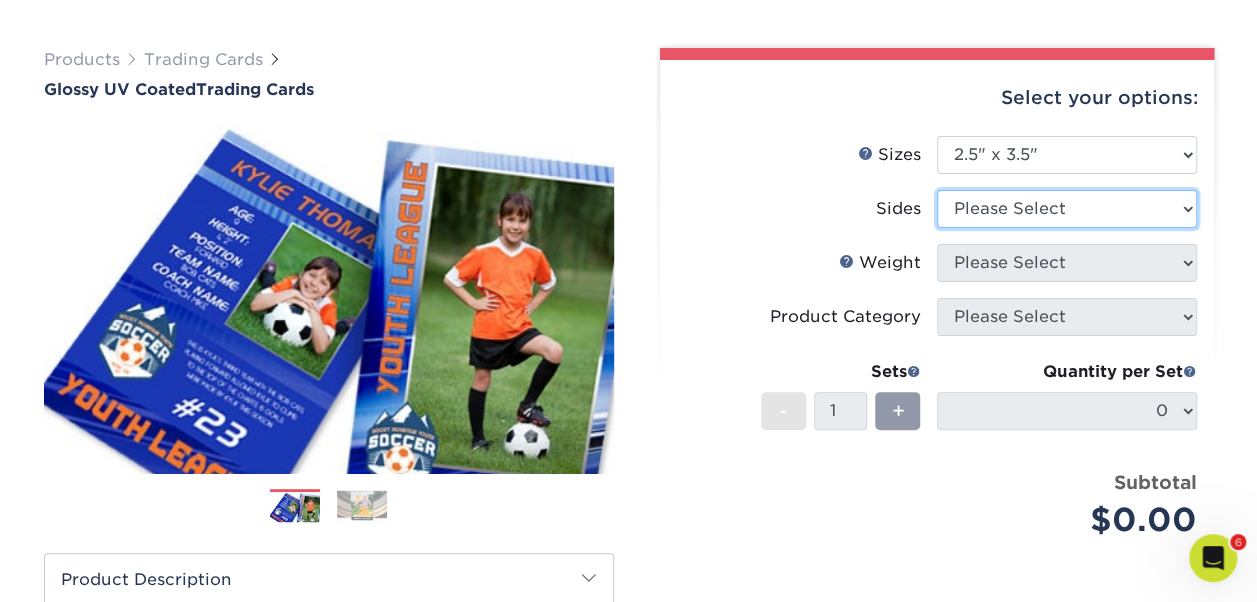 select on "13abbda7-1d64-4f25-8bb2-c179b224825d" 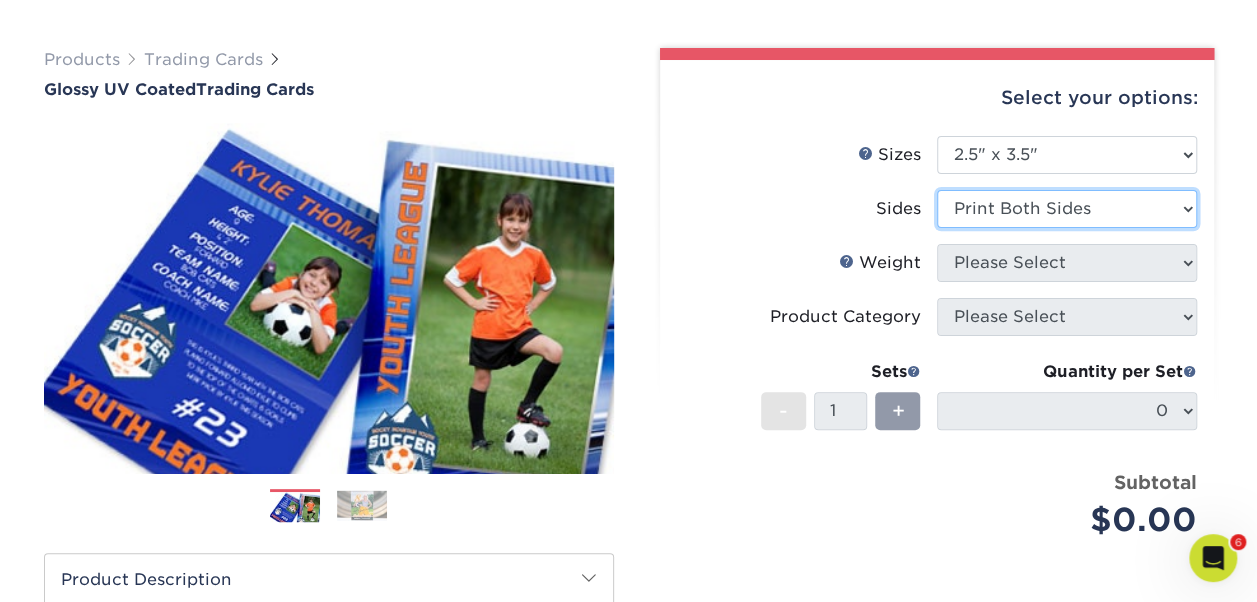 click on "Please Select Print Both Sides Print Front Only" at bounding box center (1067, 209) 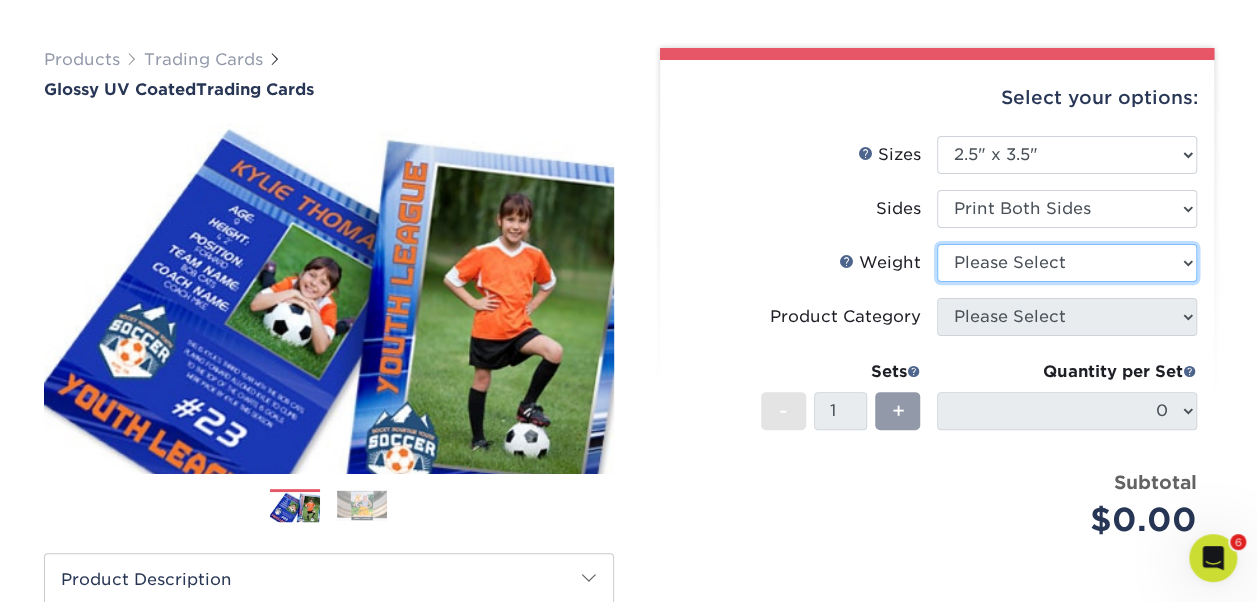 click on "Please Select 16PT 14PT 18PT C1S" at bounding box center [1067, 263] 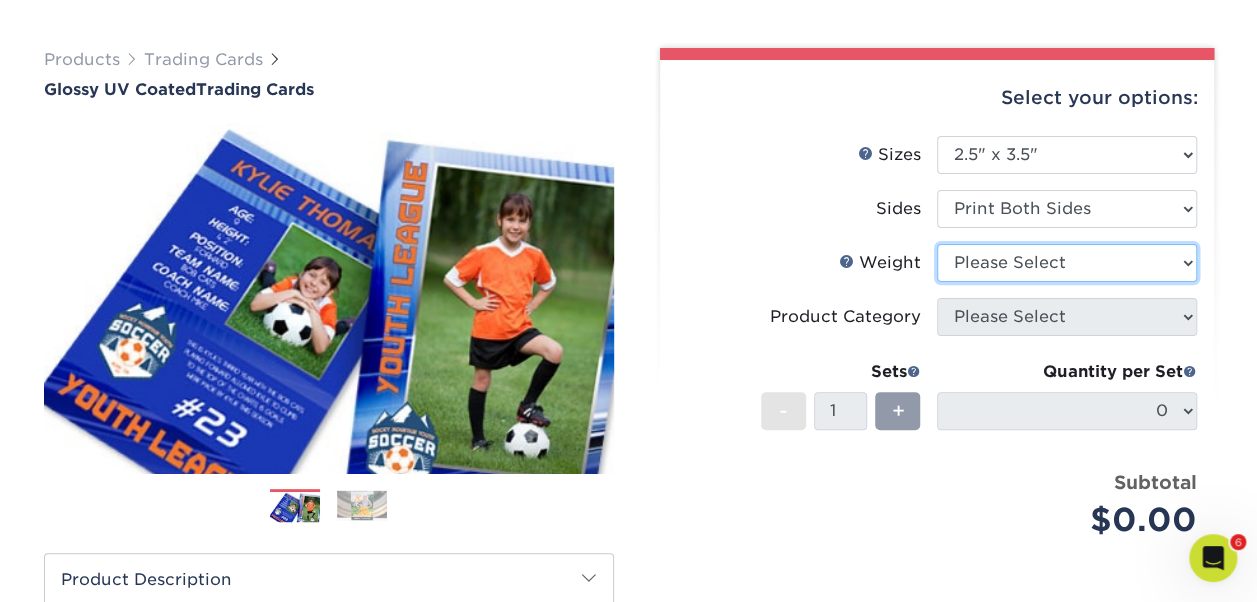 select on "14PT" 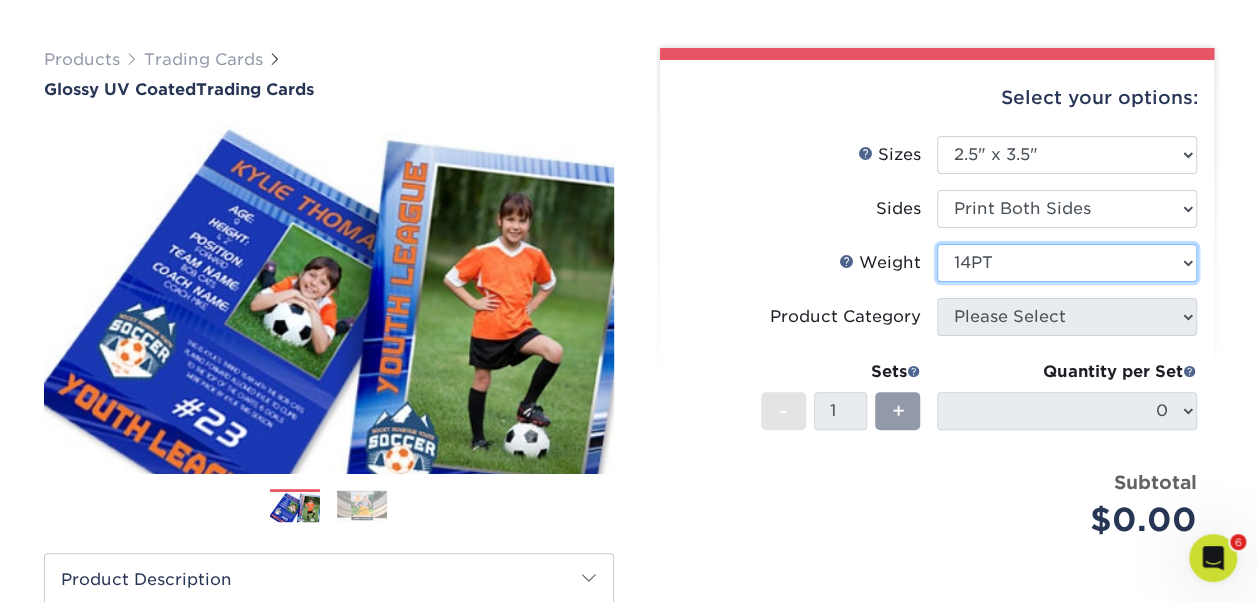 click on "Please Select 16PT 14PT 18PT C1S" at bounding box center (1067, 263) 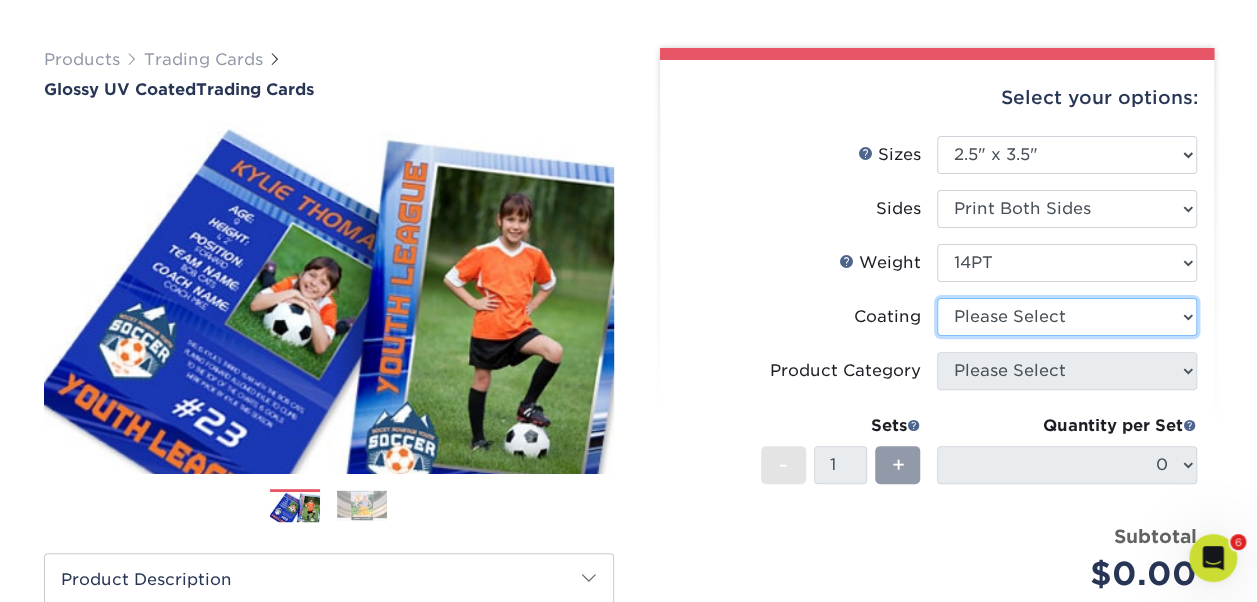 click at bounding box center (1067, 317) 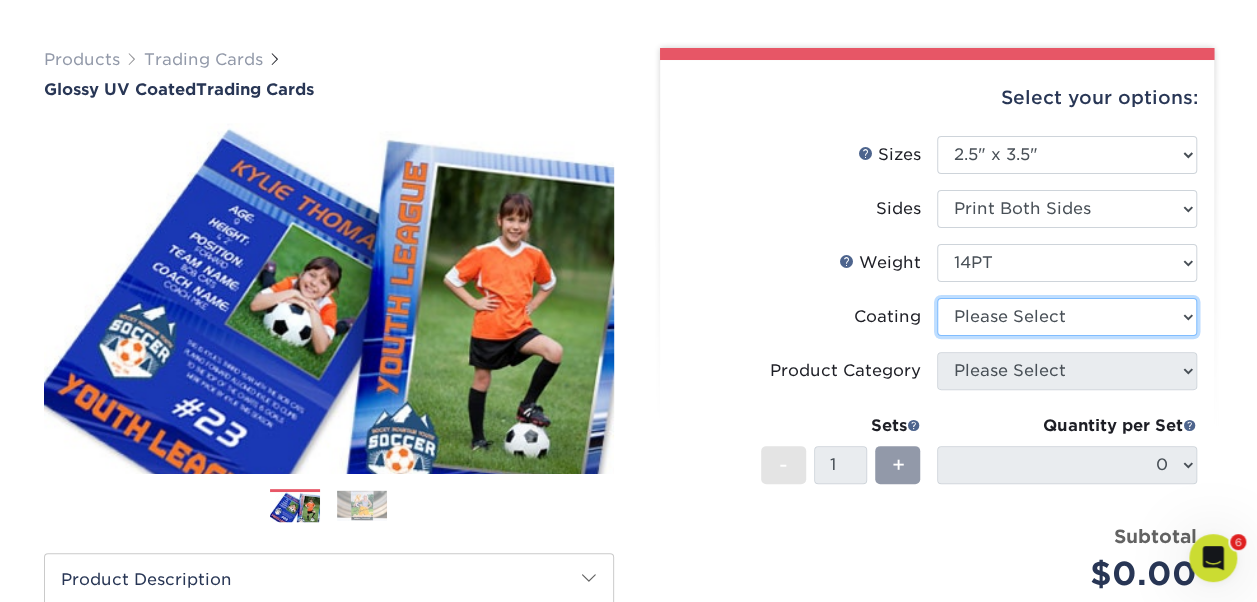 select on "ae367451-b2b8-45df-a344-0f05b6a12993" 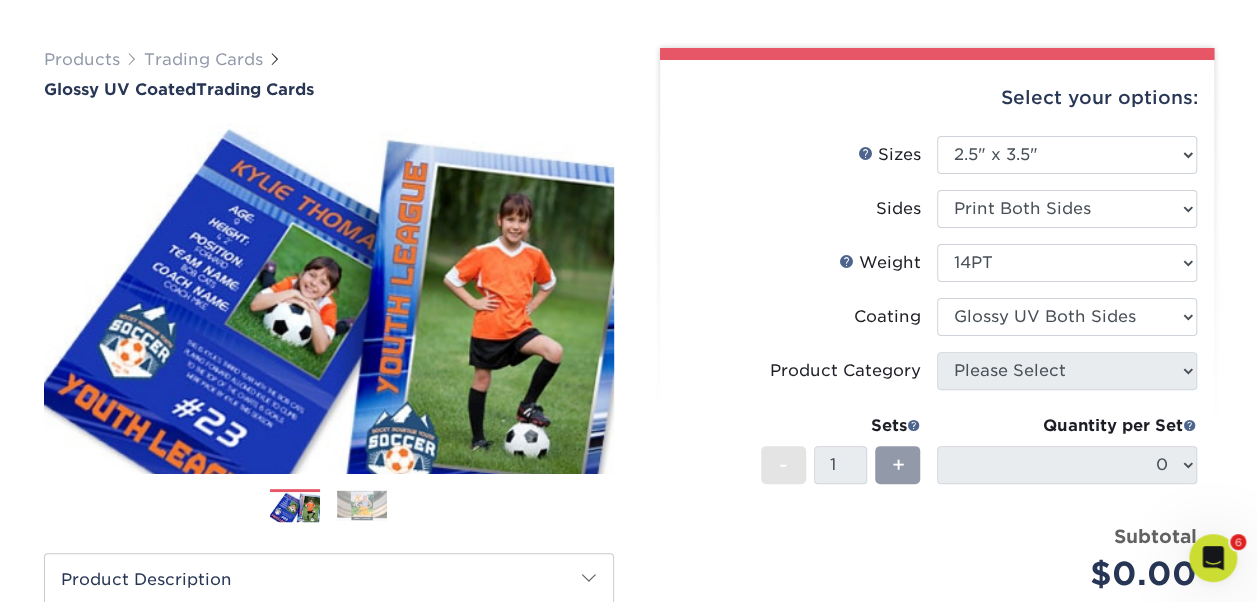click at bounding box center (1067, 317) 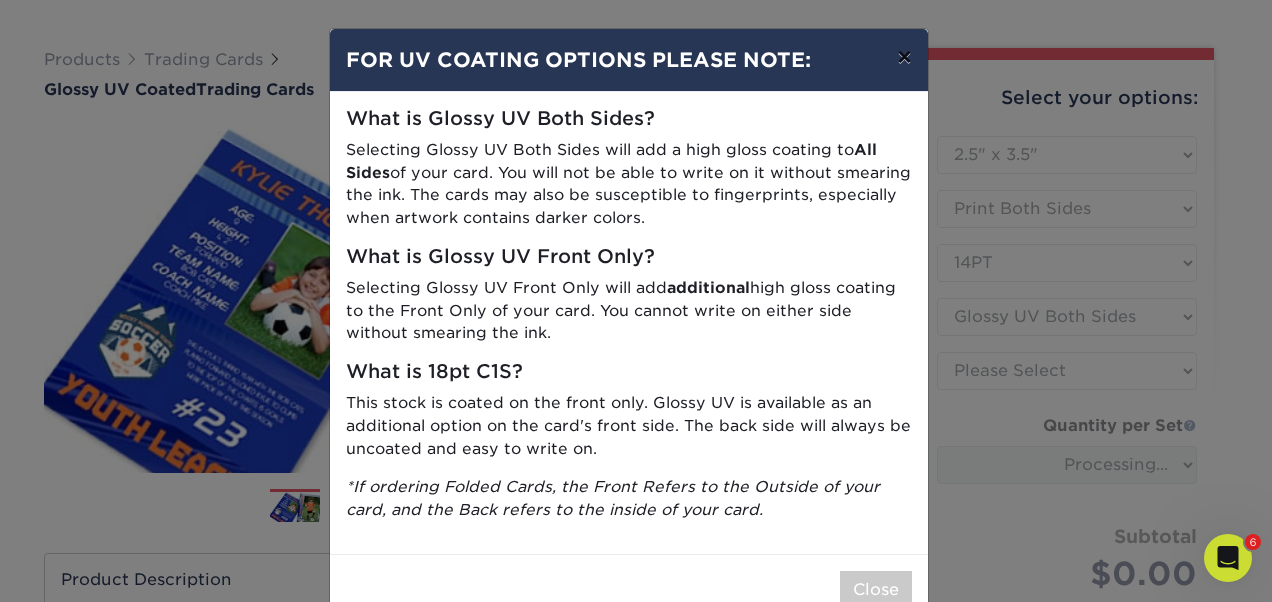 click on "×" at bounding box center (904, 57) 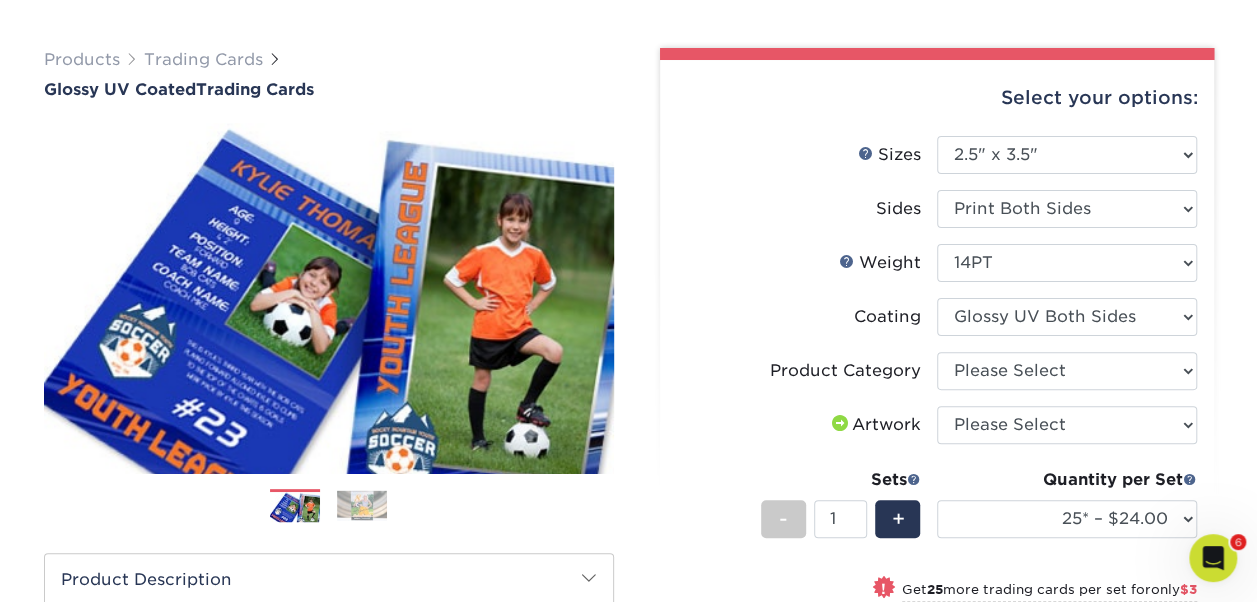 click on "Select your options:
Sizes Help Sizes
Please Select 2.5" x 3.5"
Sides Please Select 16PT 14PT" at bounding box center (937, 520) 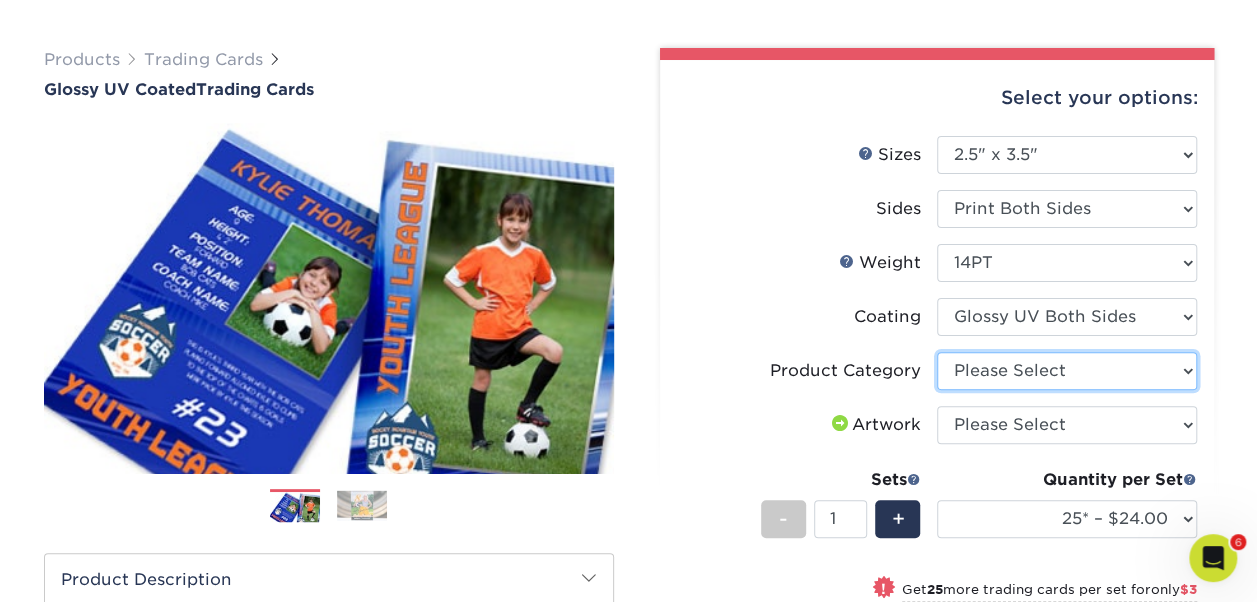click on "Please Select Trading Cards" at bounding box center (1067, 371) 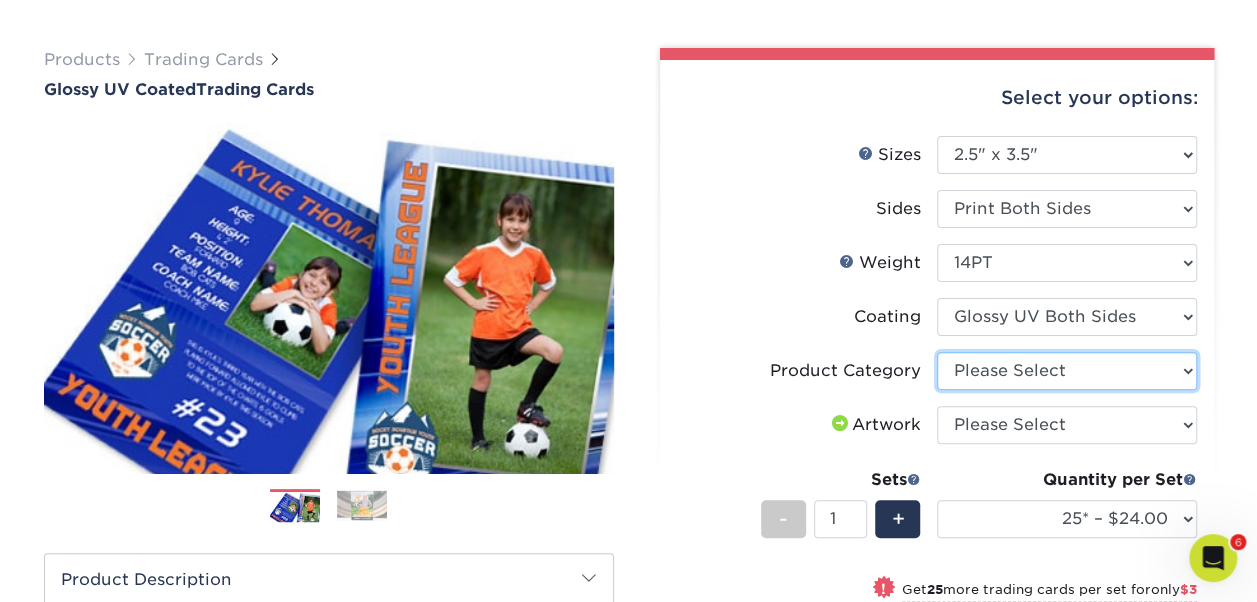 select on "c2f9bce9-36c2-409d-b101-c29d9d031e18" 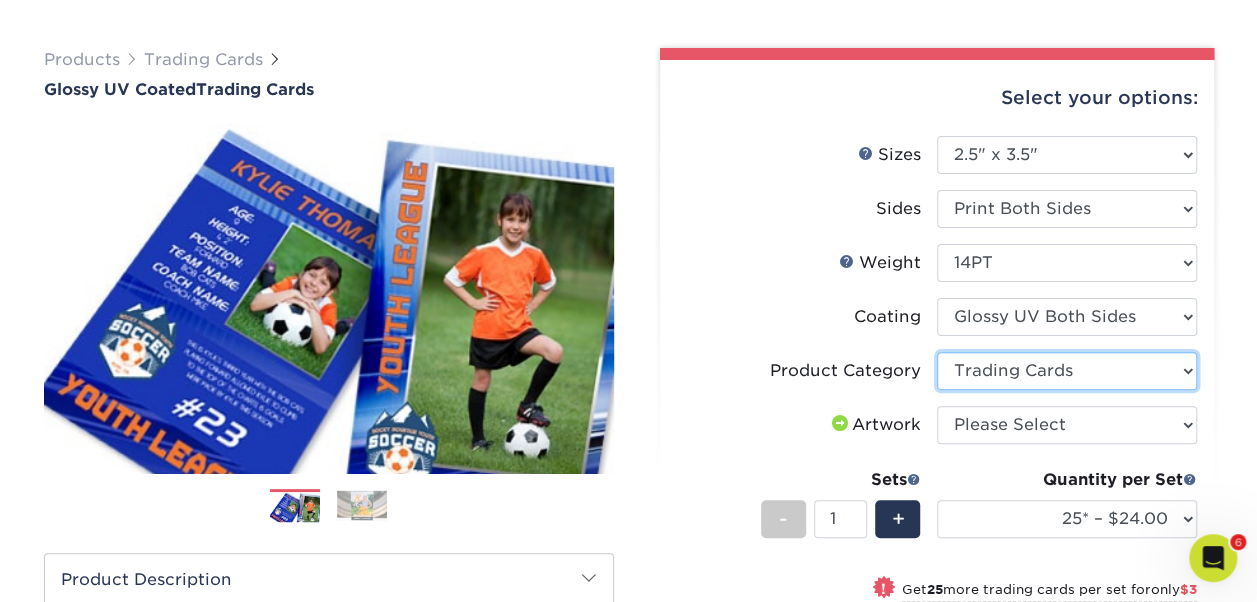 click on "Please Select Trading Cards" at bounding box center [1067, 371] 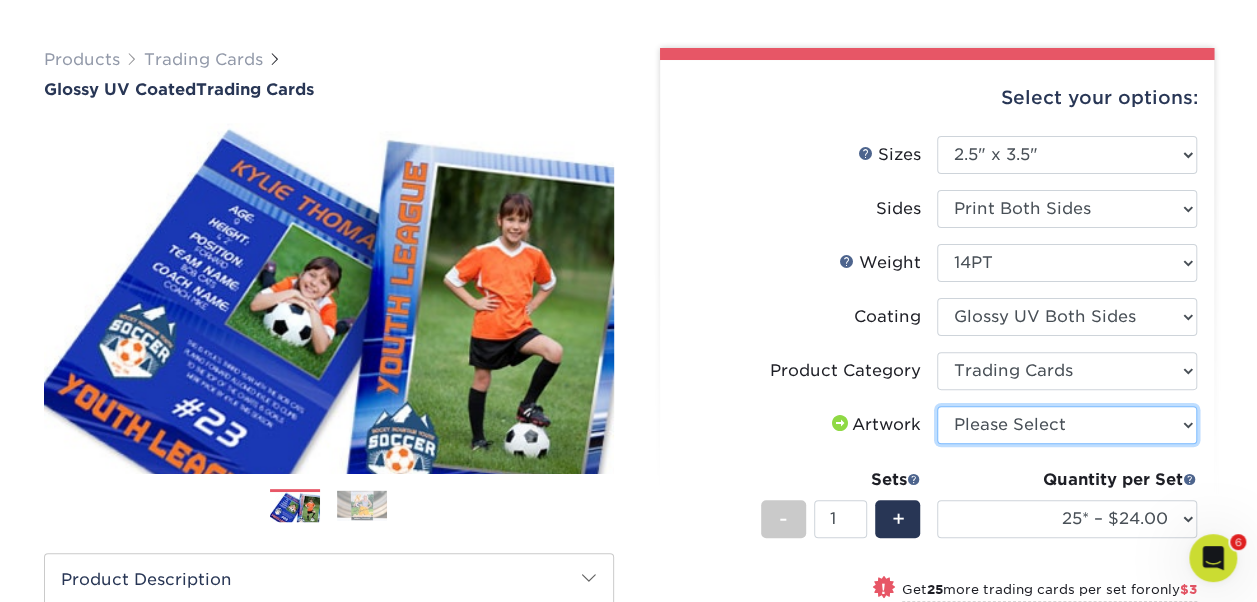 click on "Please Select I will upload files I need a design - $100" at bounding box center [1067, 425] 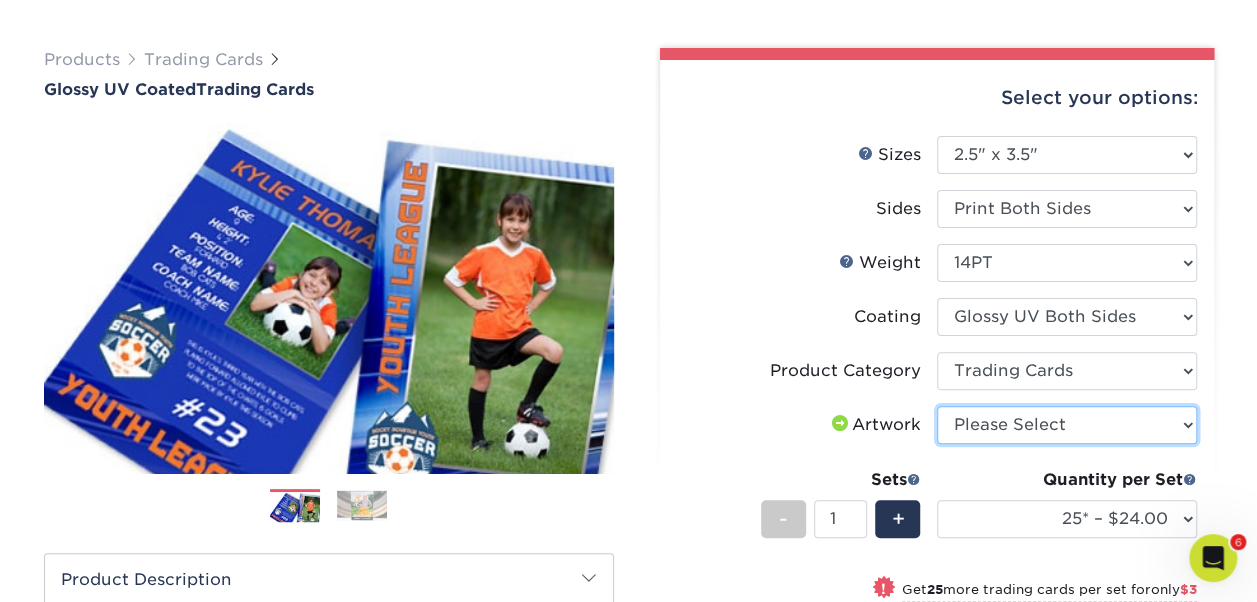 select on "upload" 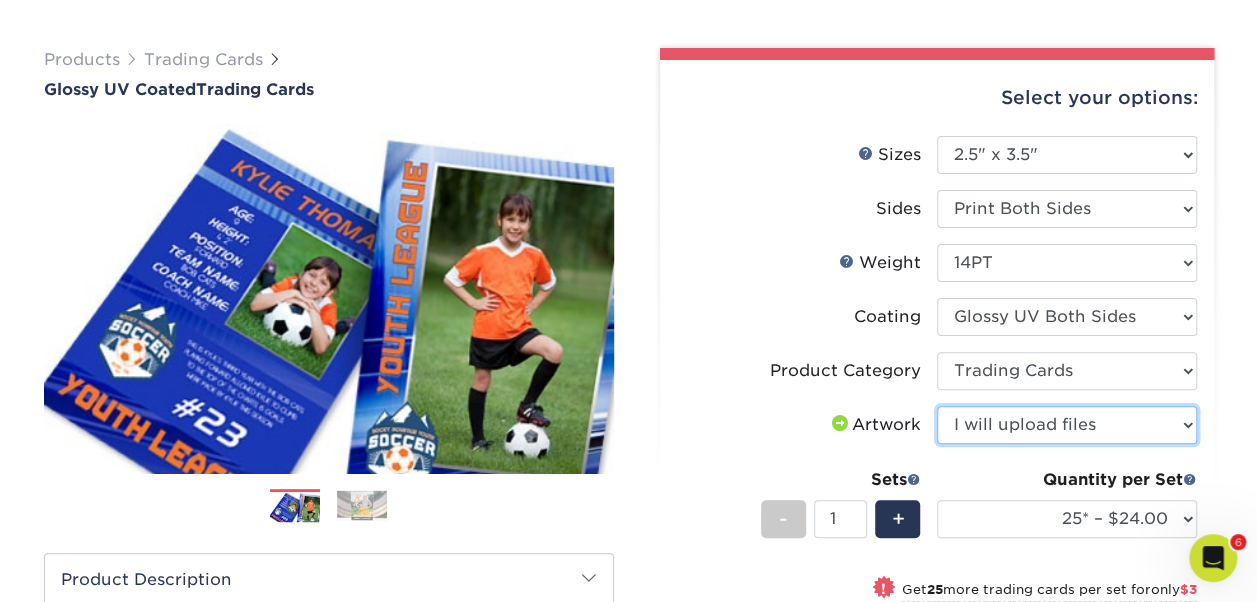 click on "Please Select I will upload files I need a design - $100" at bounding box center (1067, 425) 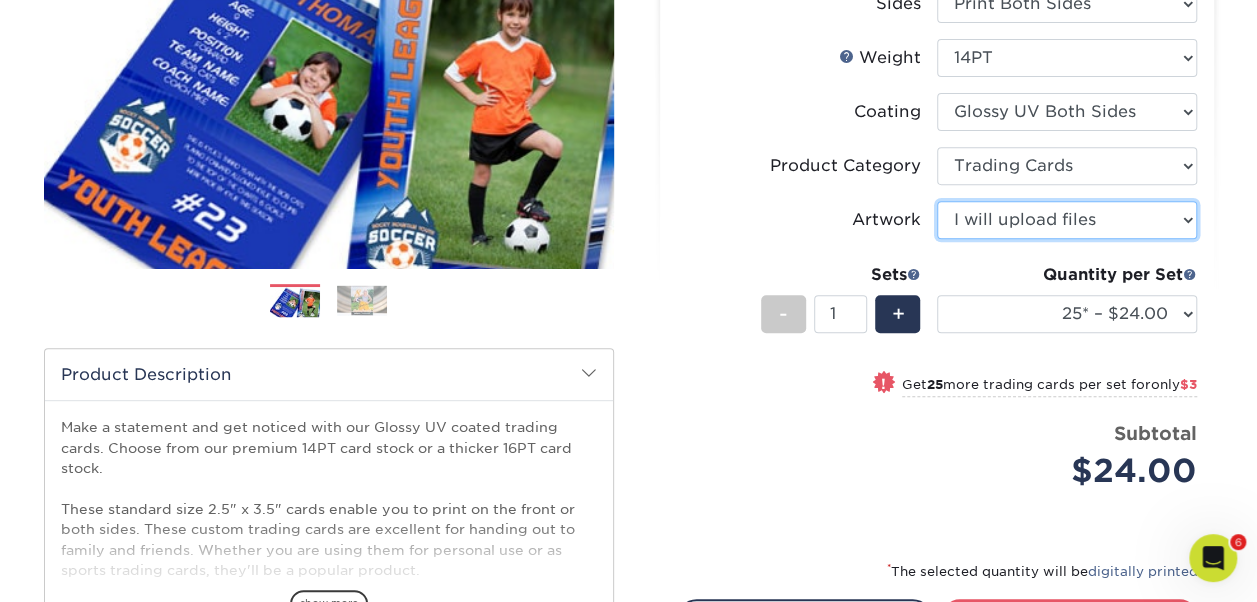 scroll, scrollTop: 329, scrollLeft: 0, axis: vertical 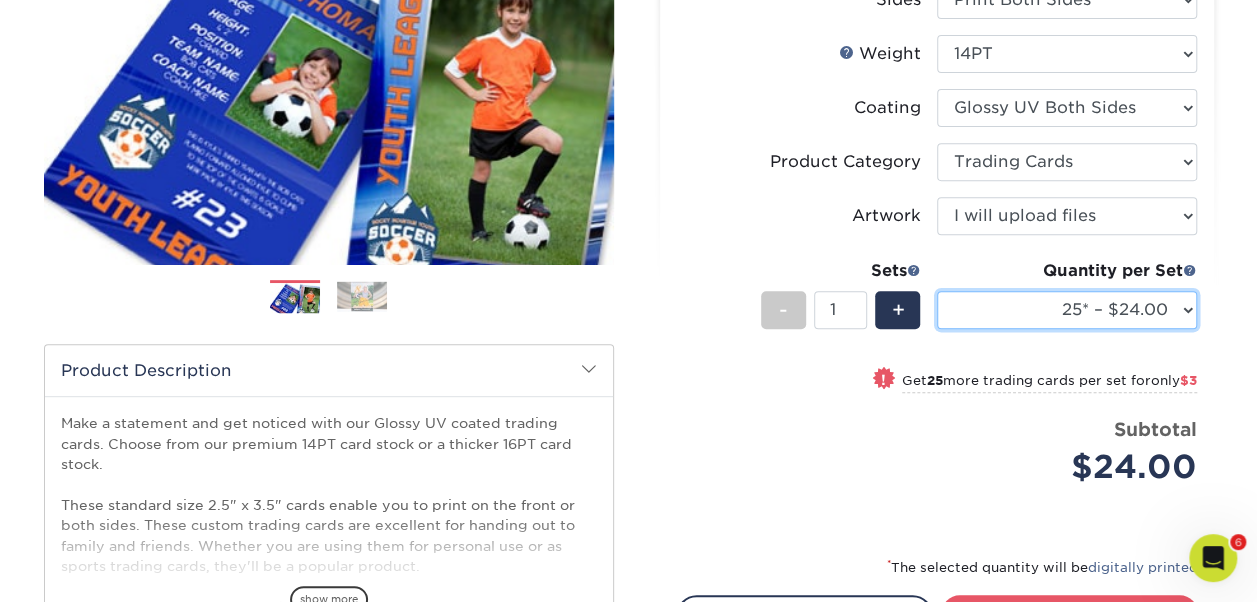 click on "25* – $24.00 50* – $27.00 75* – $34.00 100* – $37.00 250* – $48.00 500 – $59.00 1000 – $72.00 2500 – $144.00 5000 – $196.00 10000 – $384.00 15000 – $565.00 20000 – $757.00 25000 – $921.00" at bounding box center (1067, 310) 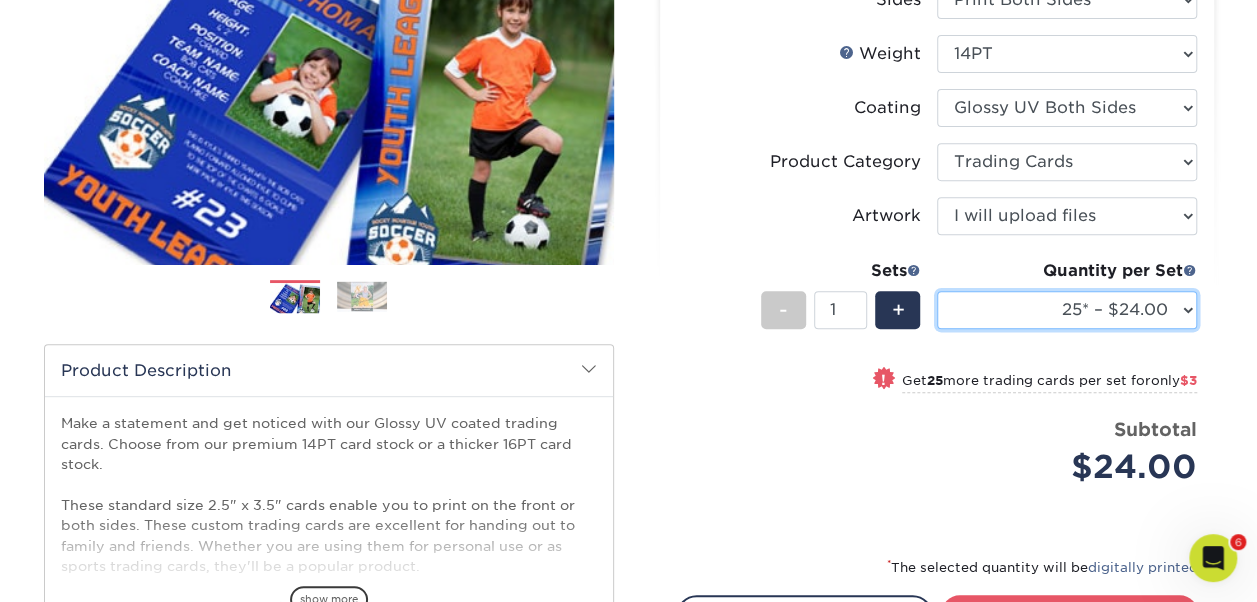 select on "100* – $37.00" 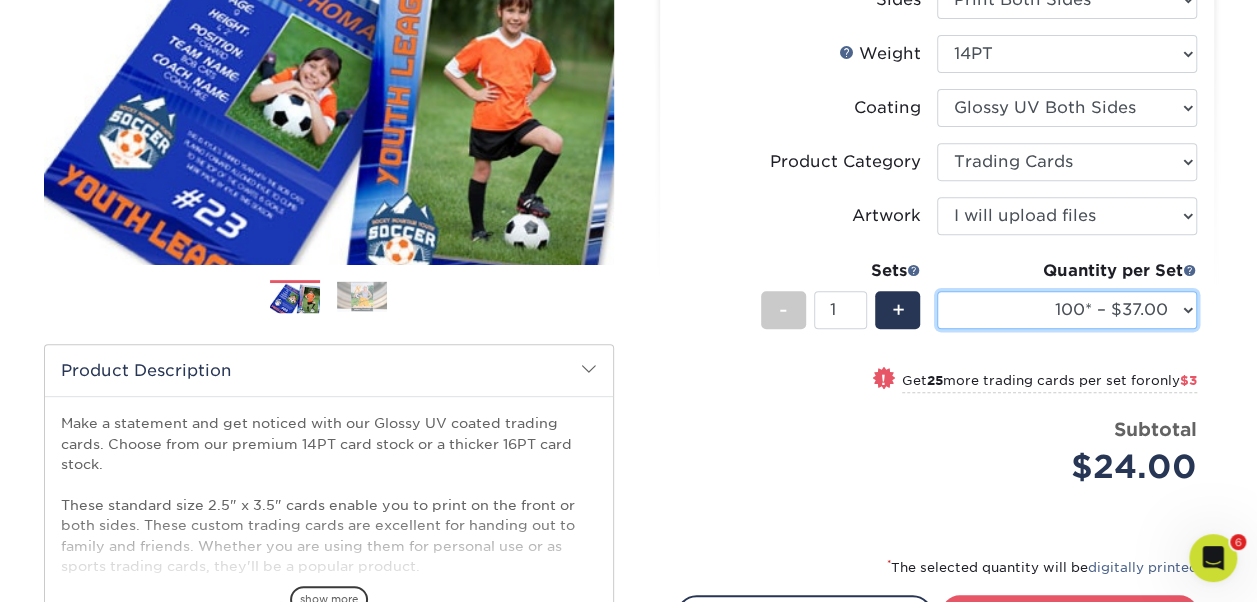 click on "25* – $24.00 50* – $27.00 75* – $34.00 100* – $37.00 250* – $48.00 500 – $59.00 1000 – $72.00 2500 – $144.00 5000 – $196.00 10000 – $384.00 15000 – $565.00 20000 – $757.00 25000 – $921.00" at bounding box center [1067, 310] 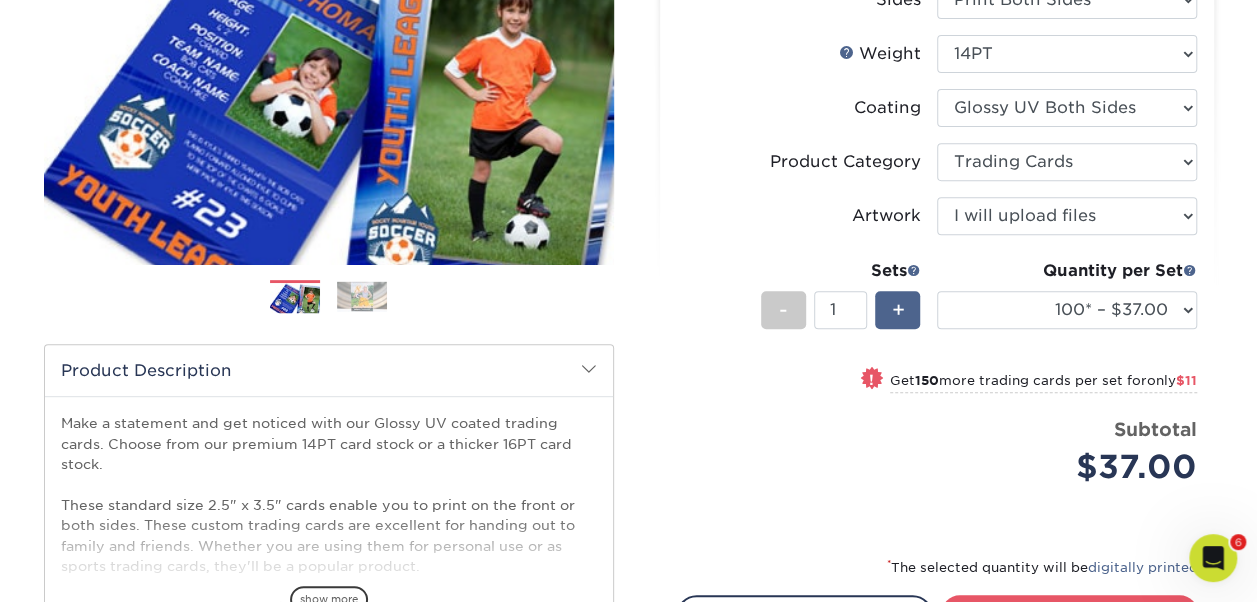 click on "+" at bounding box center [897, 310] 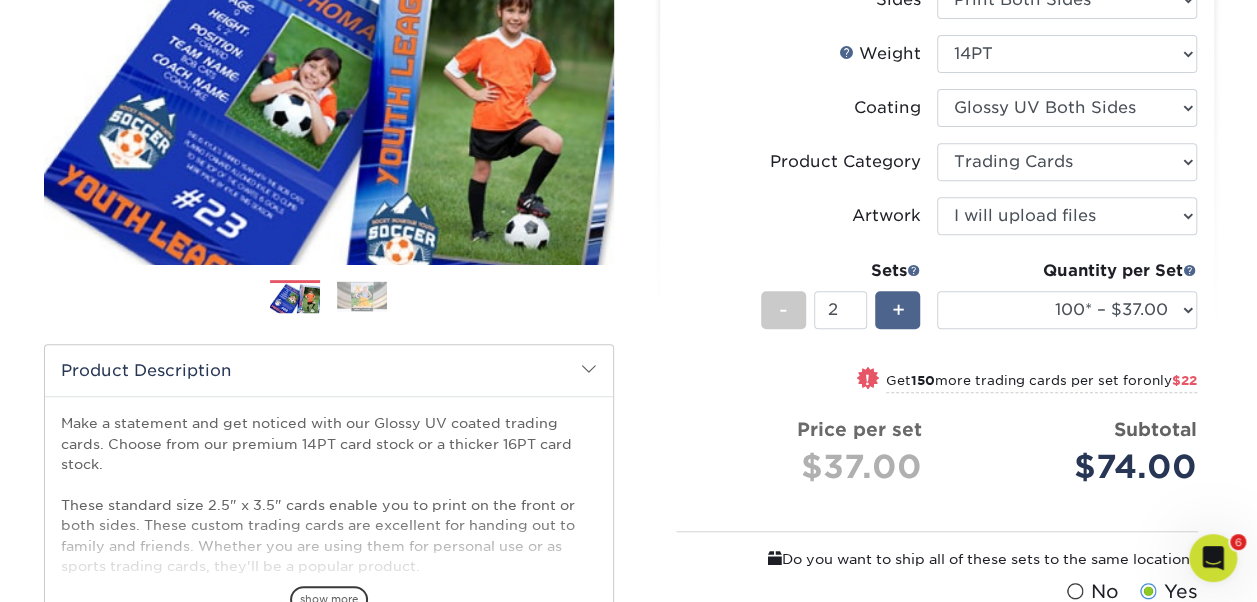 click on "+" at bounding box center (897, 310) 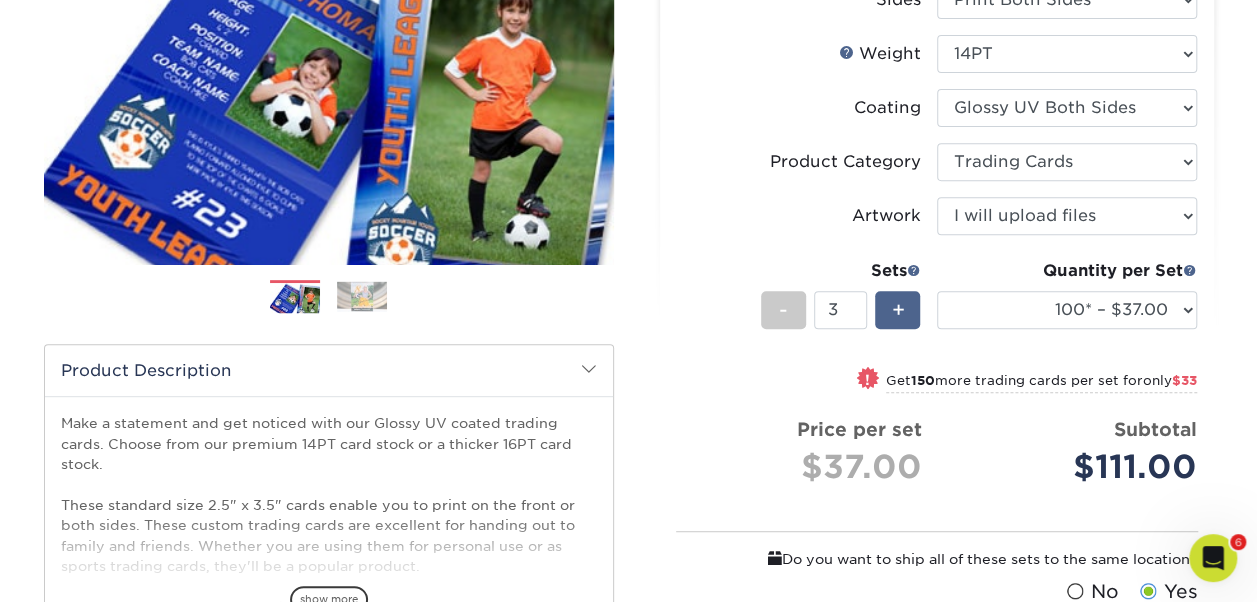 click on "+" at bounding box center (897, 310) 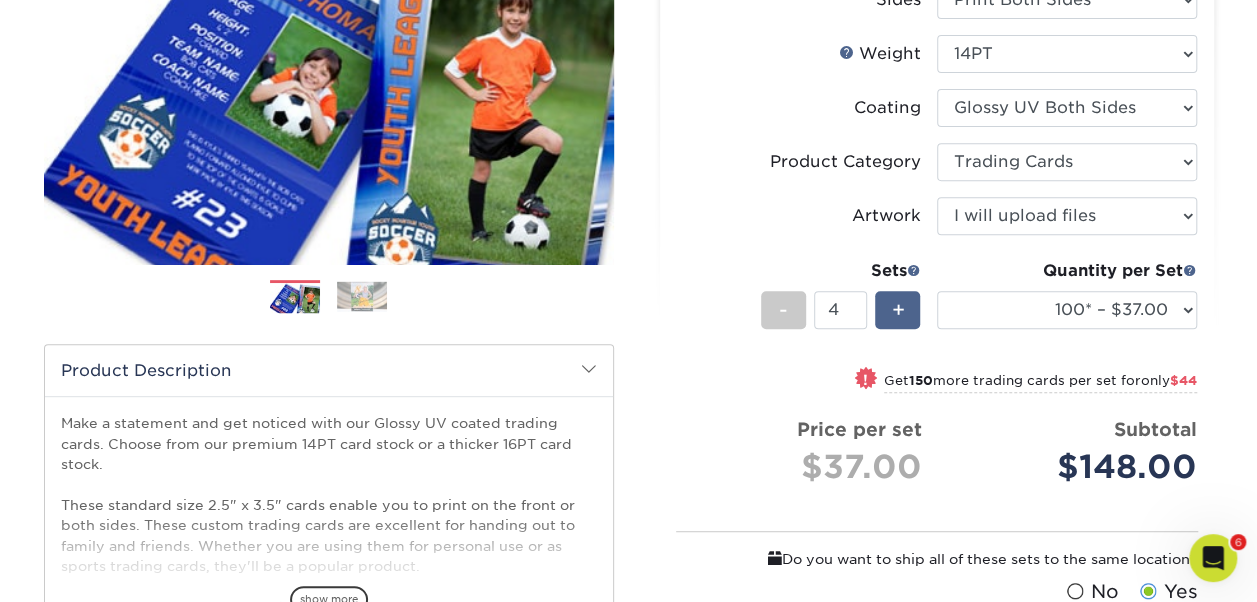 click on "+" at bounding box center [897, 310] 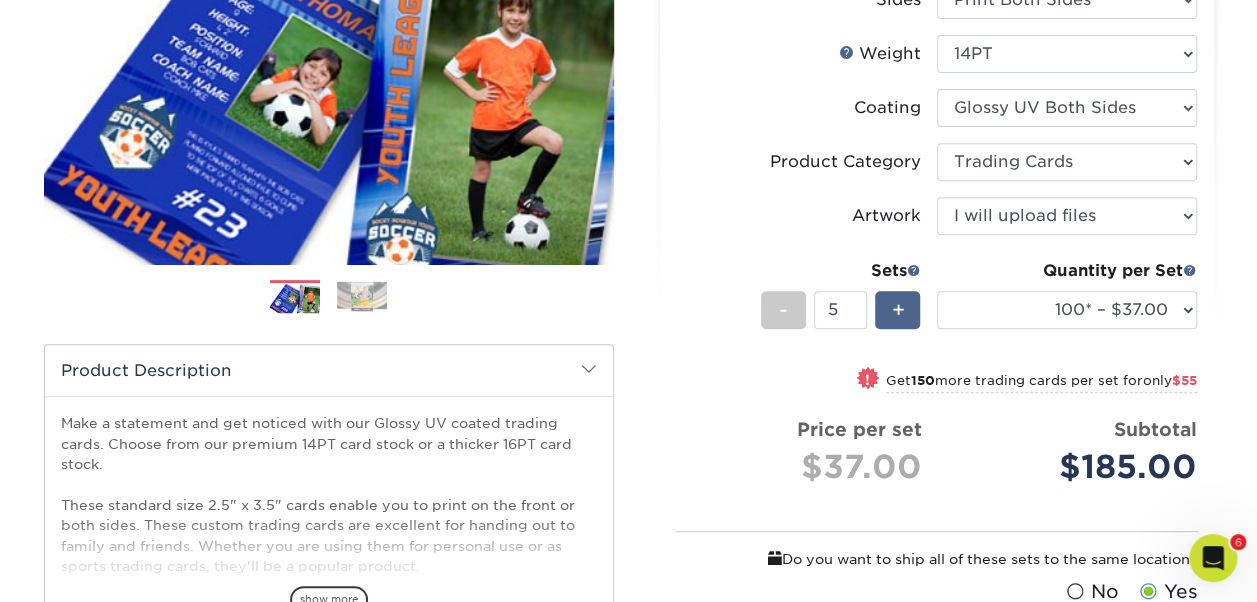 click on "+" at bounding box center [897, 310] 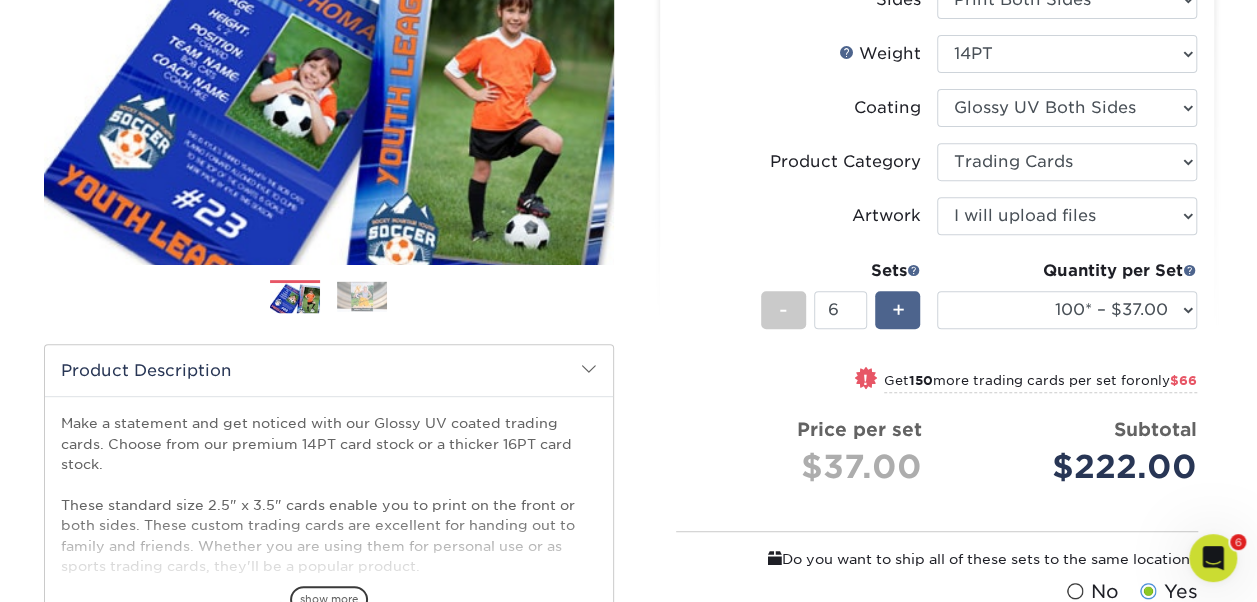 click on "+" at bounding box center (897, 310) 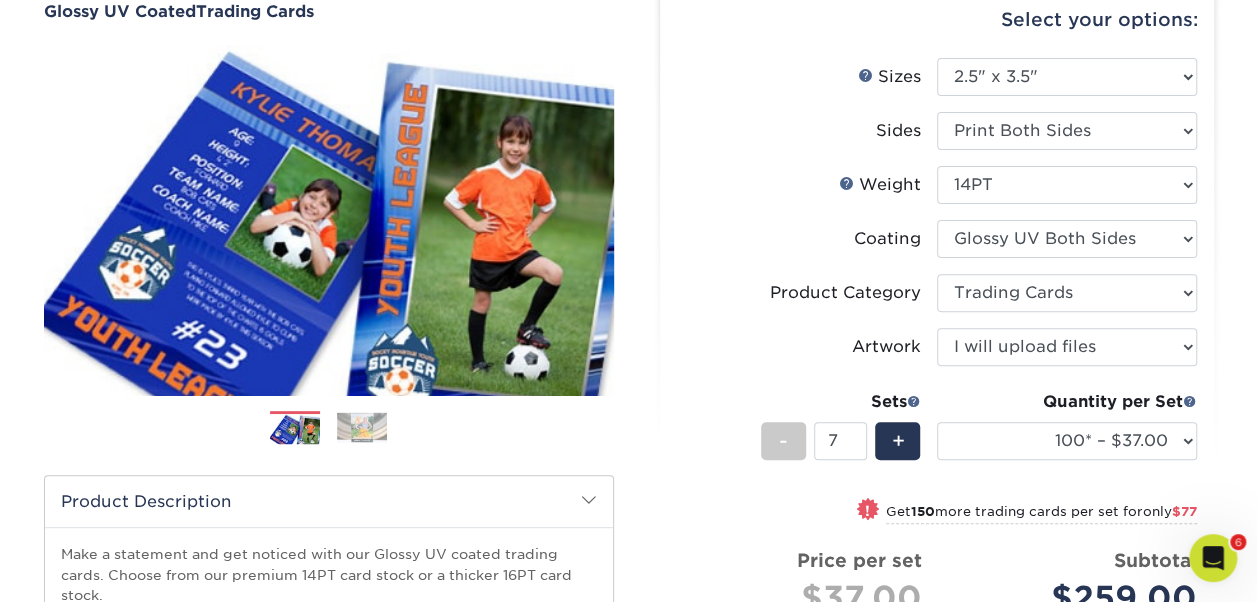 scroll, scrollTop: 193, scrollLeft: 0, axis: vertical 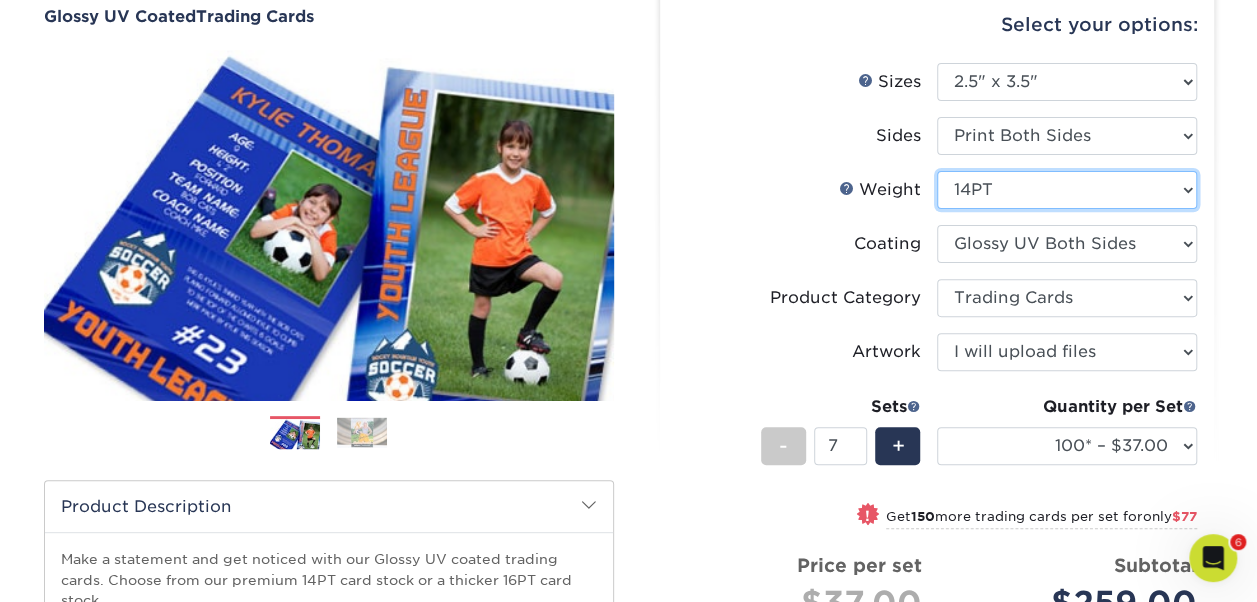 click on "Please Select 16PT 14PT 18PT C1S" at bounding box center [1067, 190] 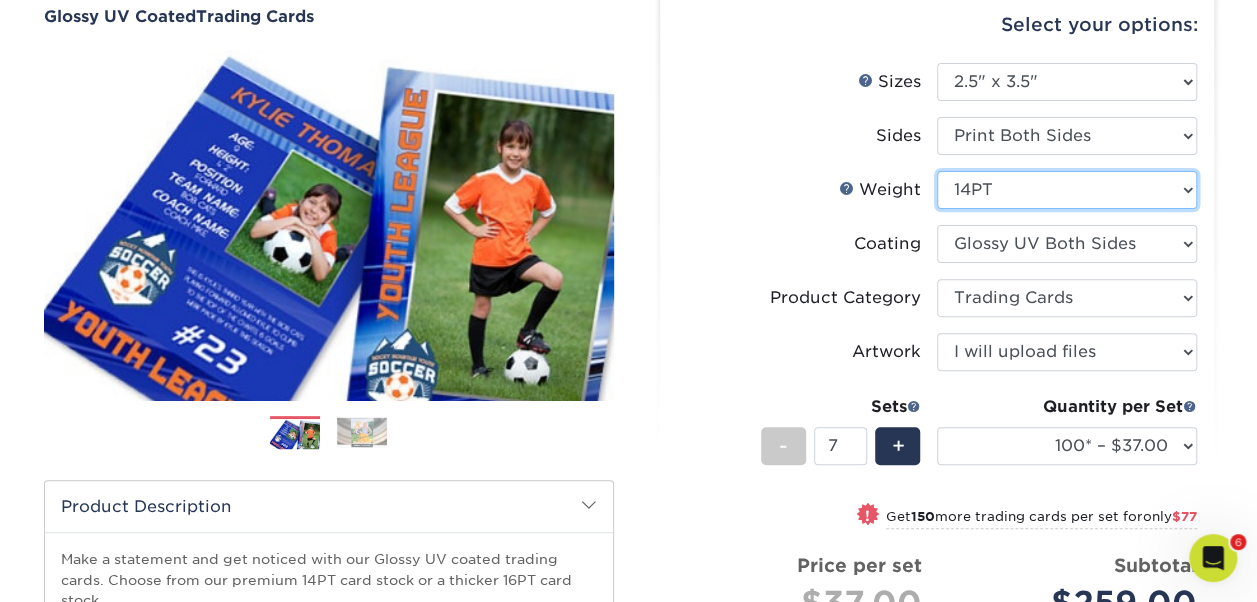 select on "16PT" 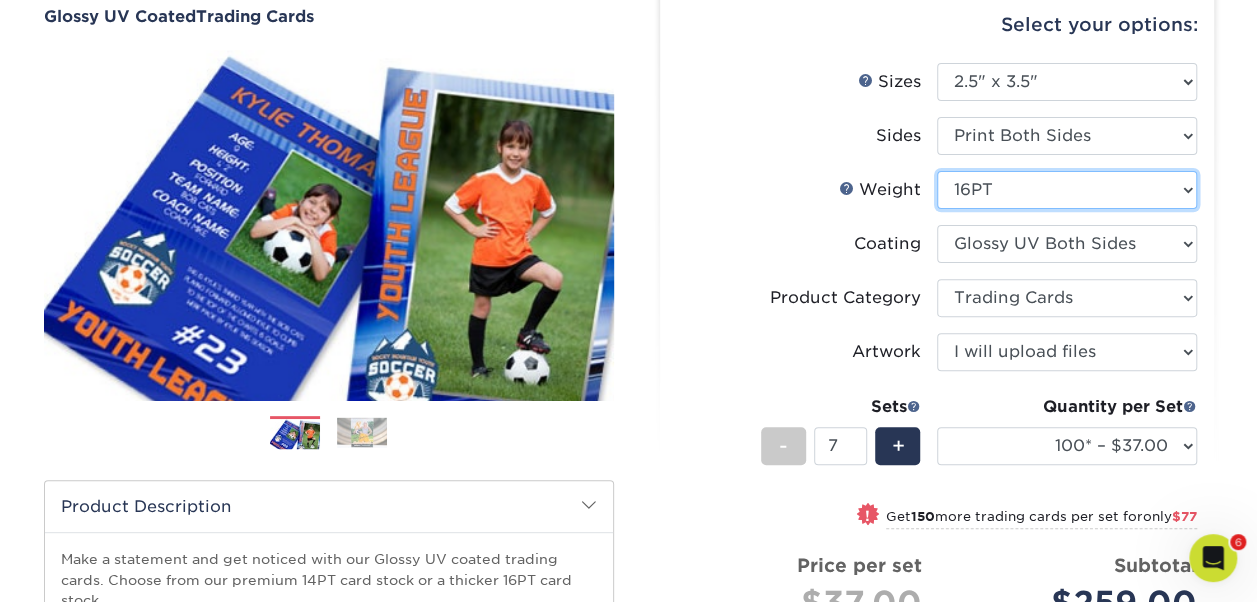 click on "Please Select 16PT 14PT 18PT C1S" at bounding box center [1067, 190] 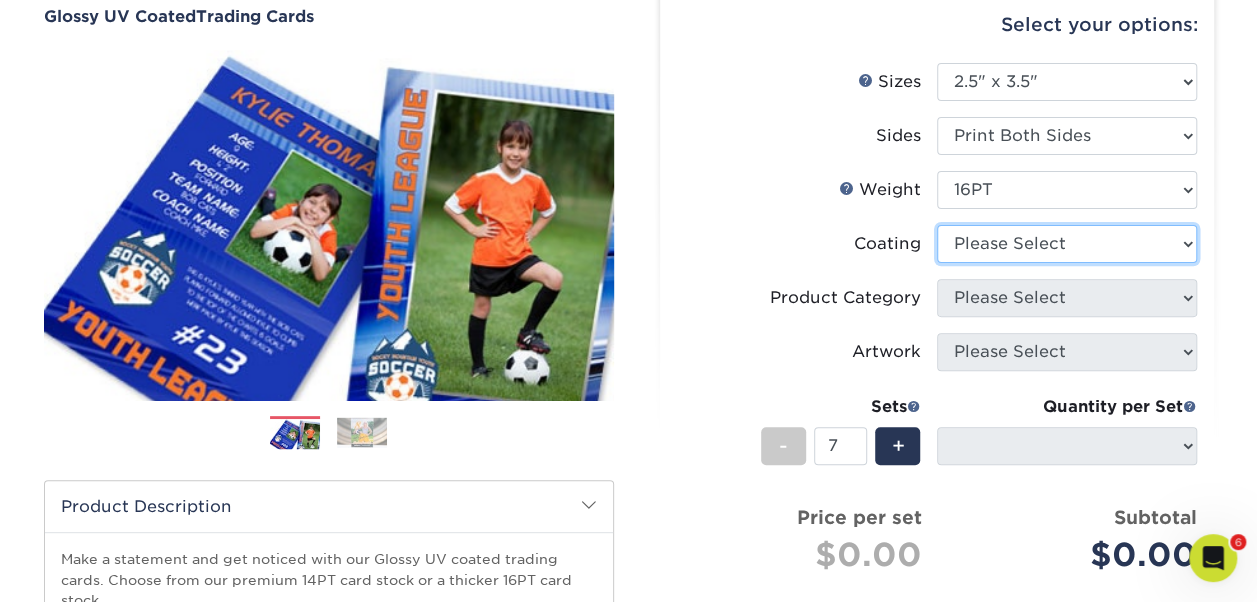 click at bounding box center [1067, 244] 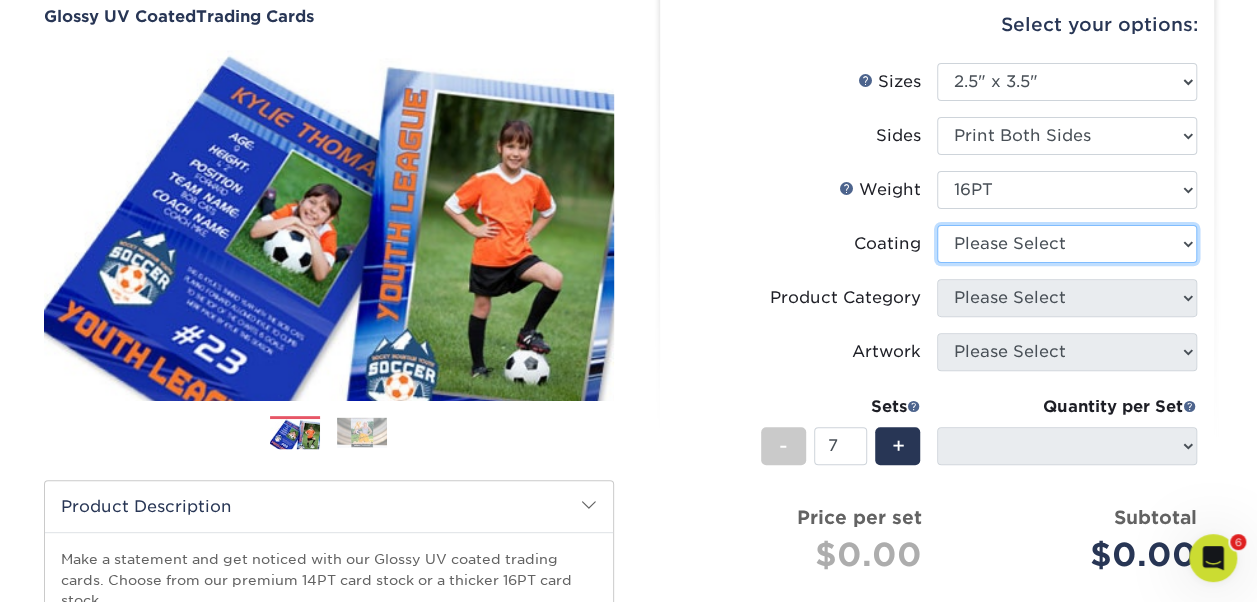 select on "ae367451-b2b8-45df-a344-0f05b6a12993" 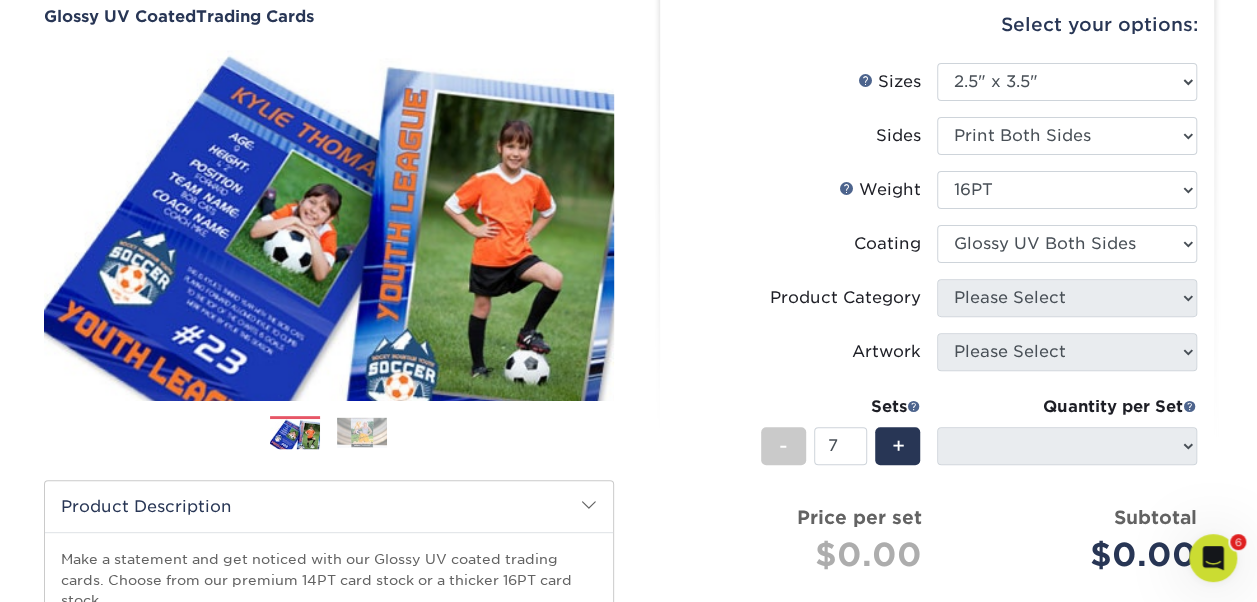 click at bounding box center [1067, 244] 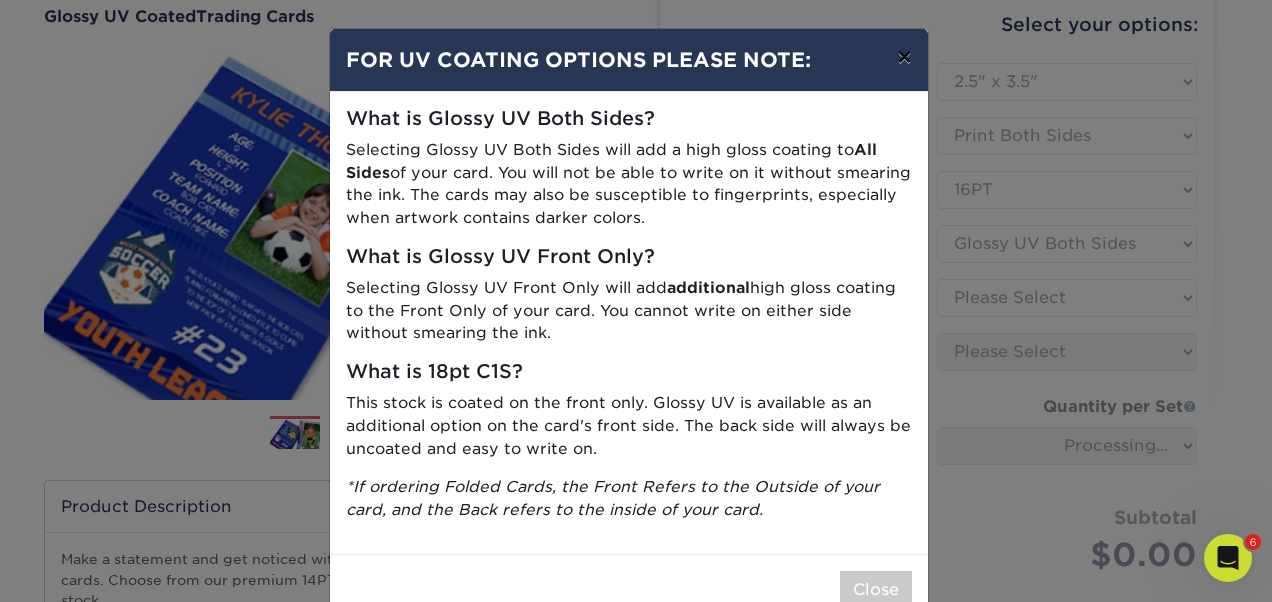 click on "×" at bounding box center (904, 57) 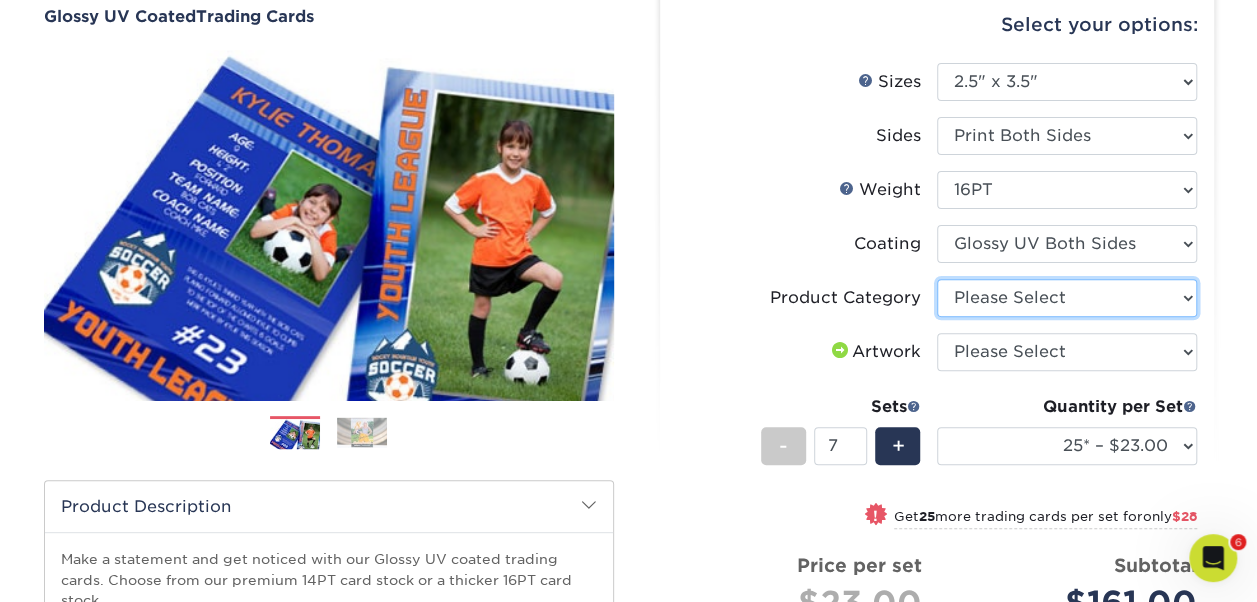 click on "Please Select Trading Cards" at bounding box center [1067, 298] 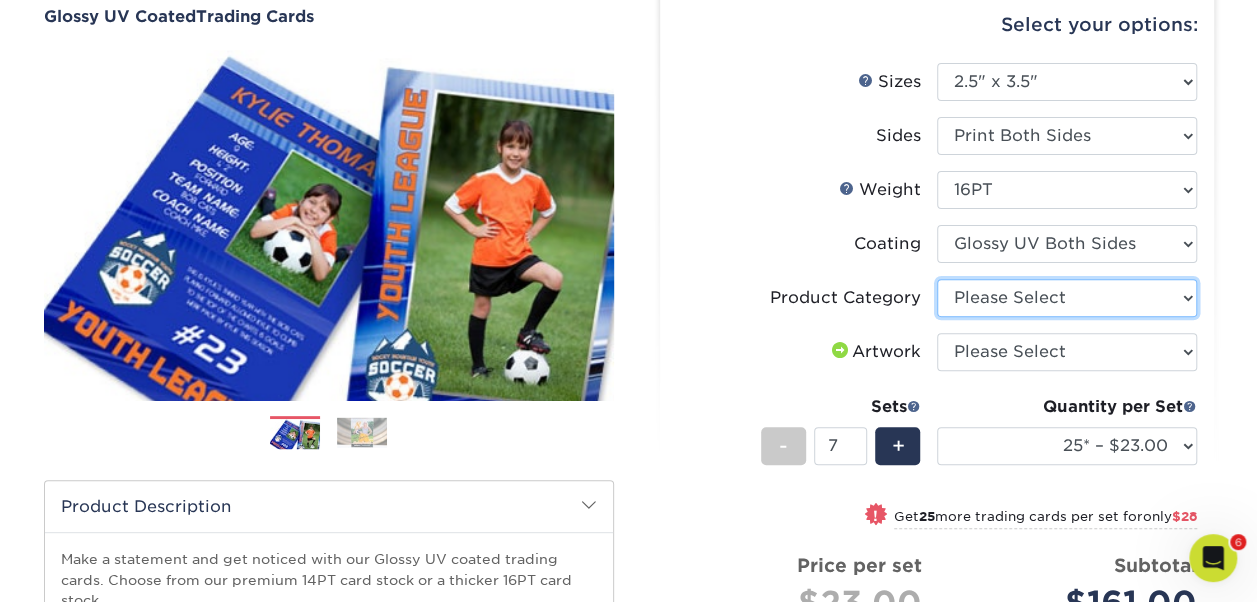 select on "c2f9bce9-36c2-409d-b101-c29d9d031e18" 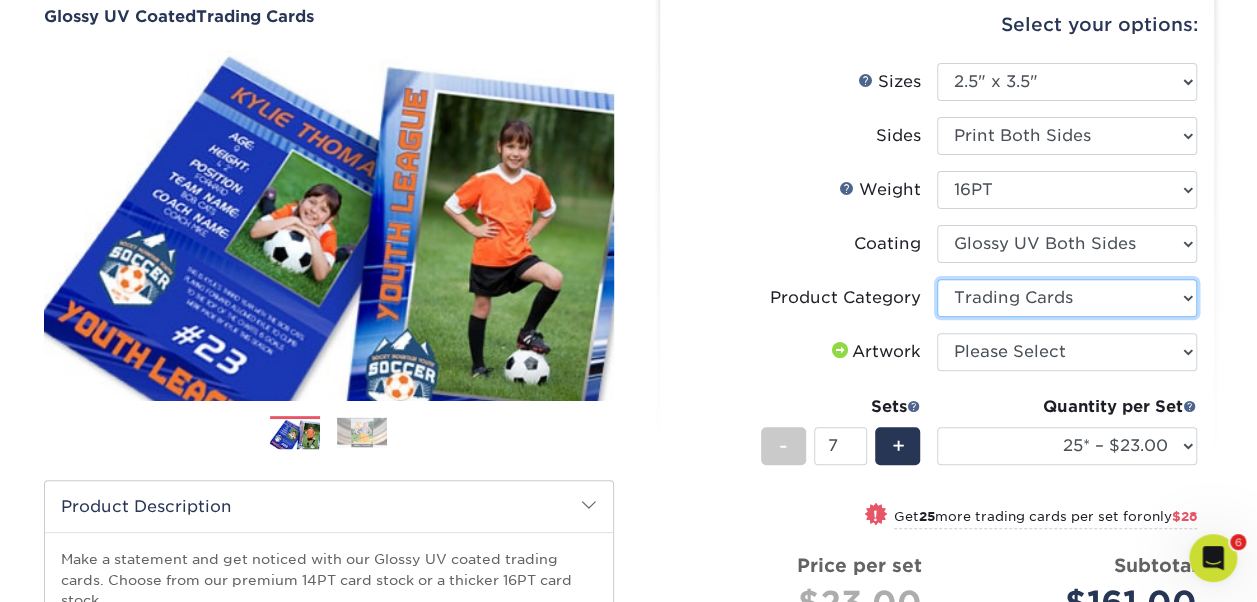click on "Please Select Trading Cards" at bounding box center (1067, 298) 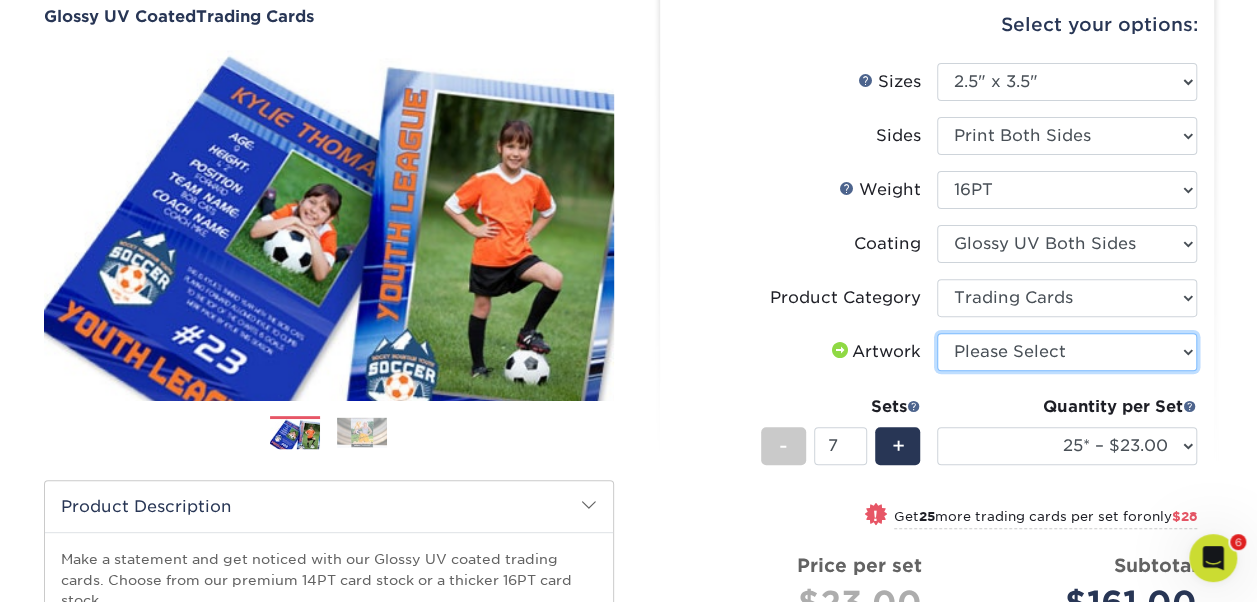 click on "Please Select I will upload files I need a design - $100" at bounding box center (1067, 352) 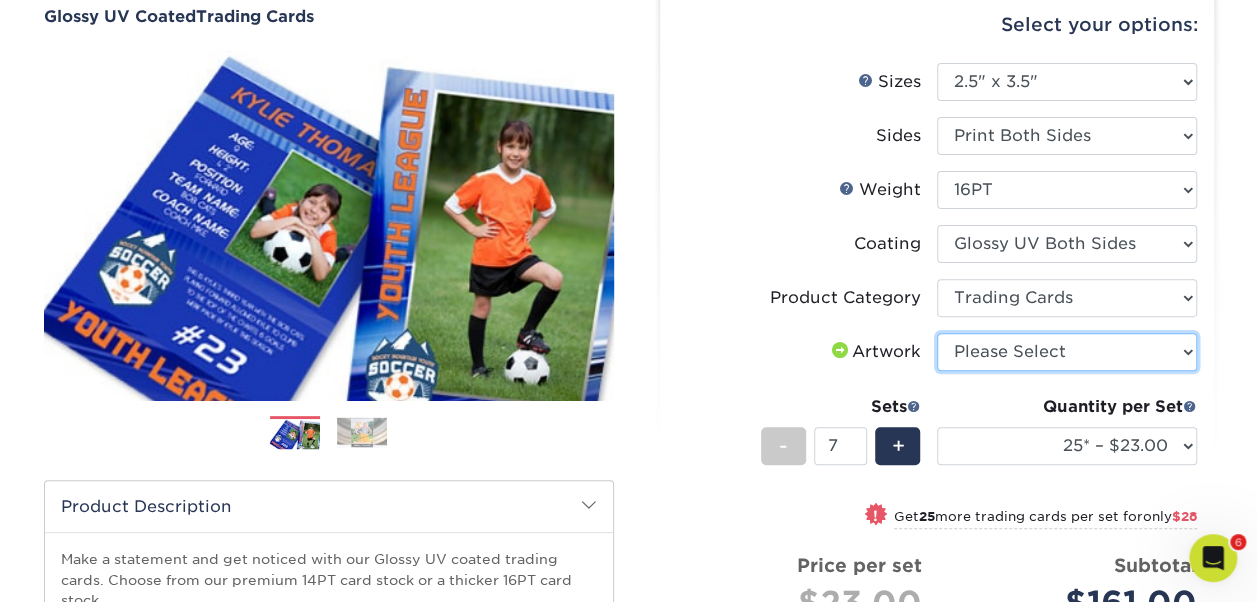 select on "upload" 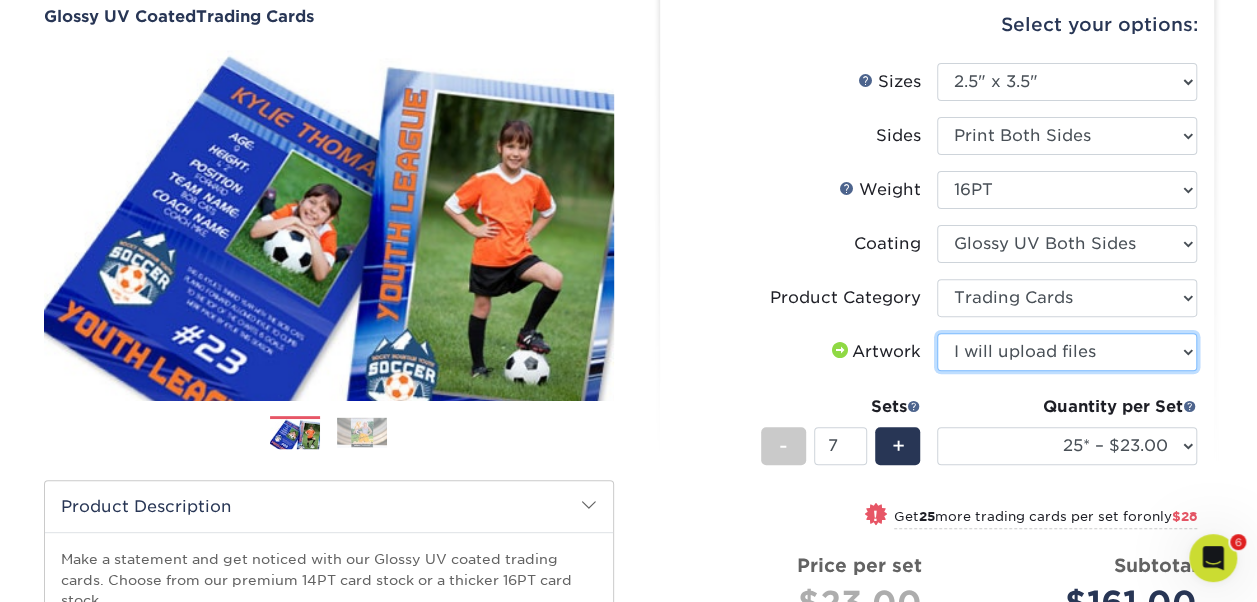 click on "Please Select I will upload files I need a design - $100" at bounding box center [1067, 352] 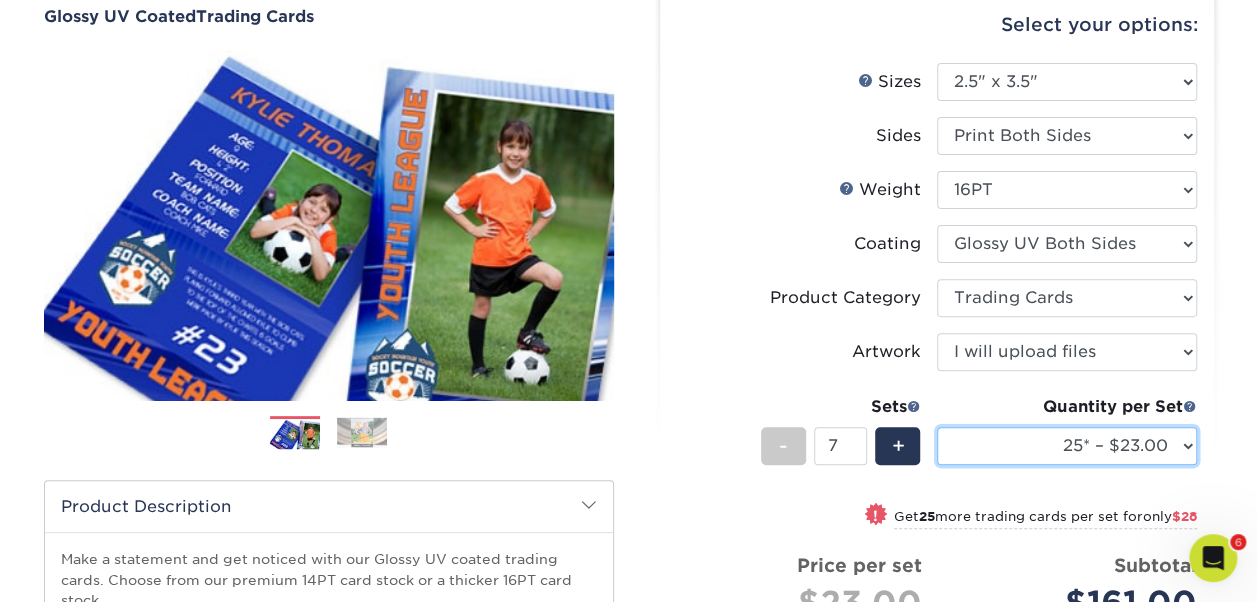 click on "25* – $23.00 50* – $27.00 75* – $33.00 100* – $37.00 250* – $47.00 500 – $58.00 1000 – $71.00 2500 – $141.00 5000 – $192.00 10000 – $376.00 15000 – $554.00 20000 – $742.00 25000 – $903.00" at bounding box center [1067, 446] 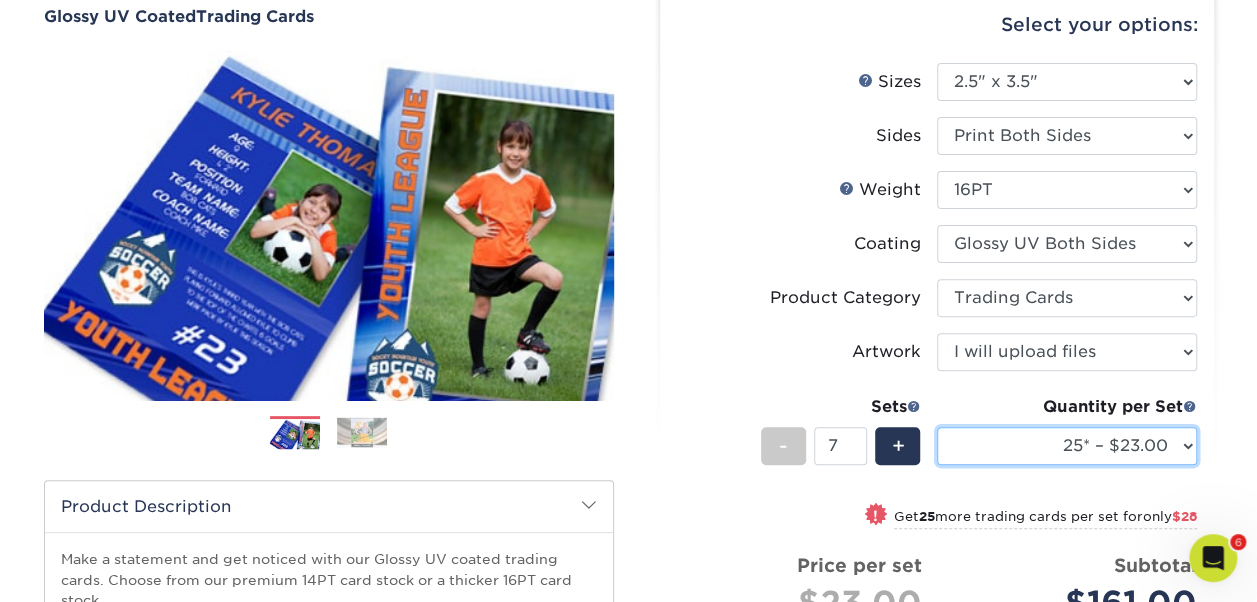 select on "100* – $37.00" 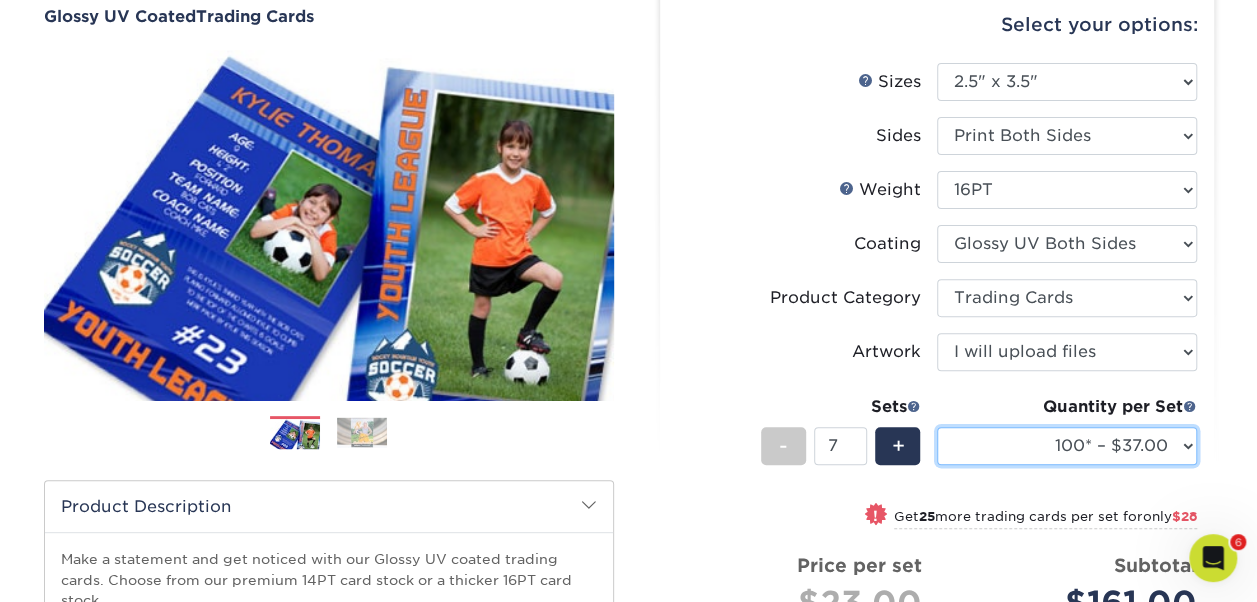 click on "25* – $23.00 50* – $27.00 75* – $33.00 100* – $37.00 250* – $47.00 500 – $58.00 1000 – $71.00 2500 – $141.00 5000 – $192.00 10000 – $376.00 15000 – $554.00 20000 – $742.00 25000 – $903.00" at bounding box center [1067, 446] 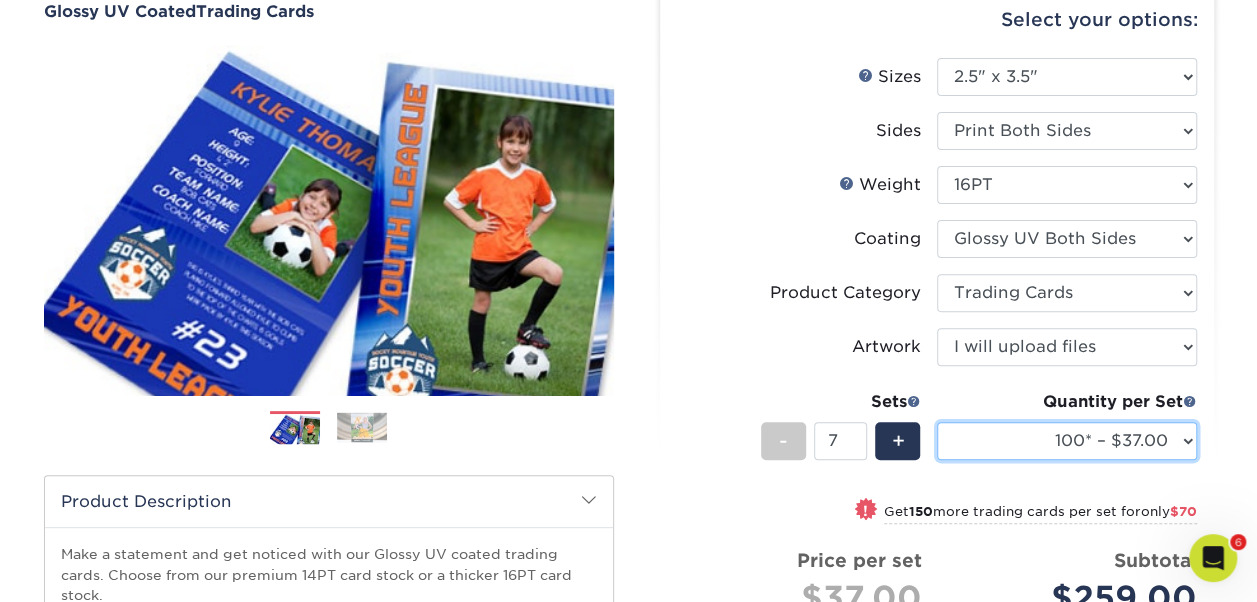 scroll, scrollTop: 200, scrollLeft: 0, axis: vertical 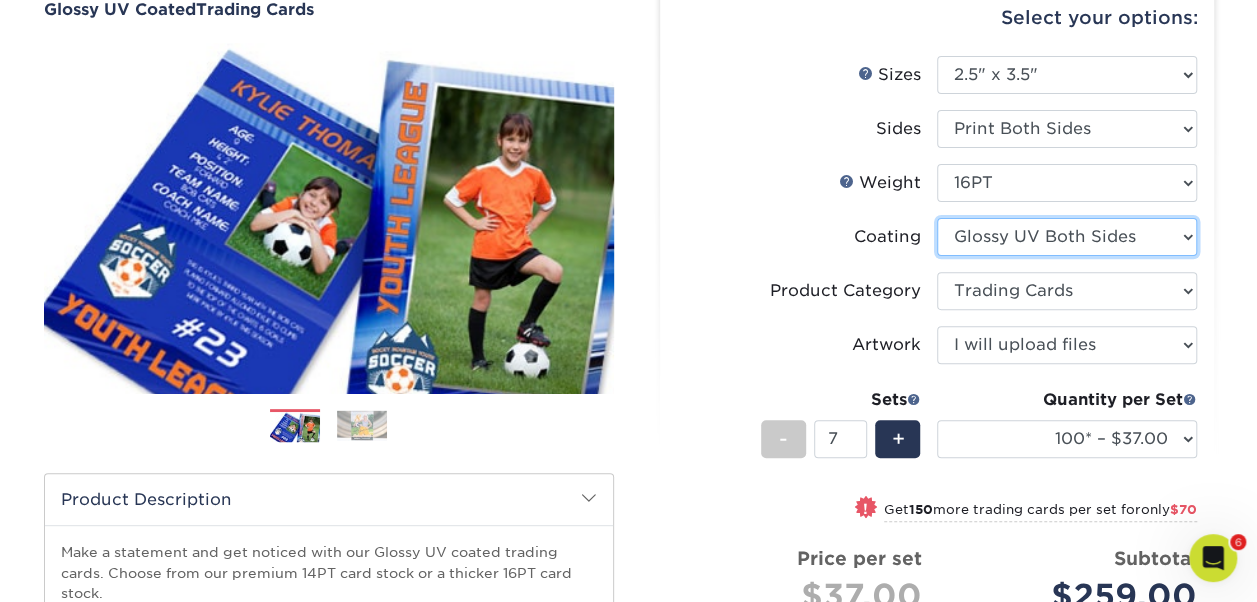 click at bounding box center (1067, 237) 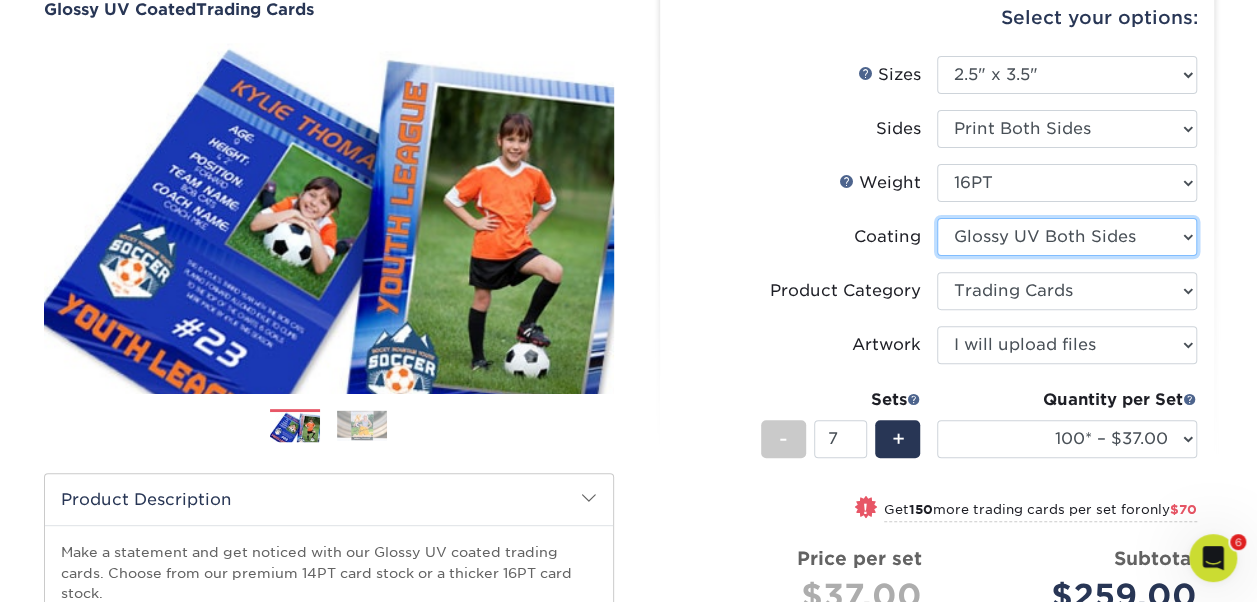 select on "1e8116af-acfc-44b1-83dc-8181aa338834" 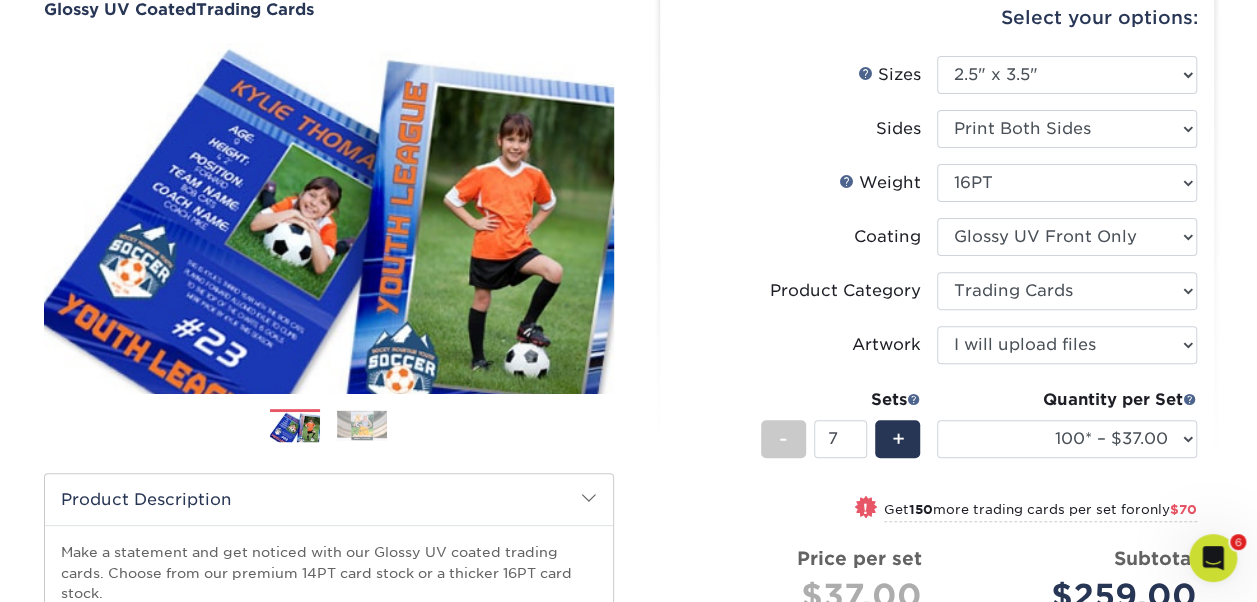 click at bounding box center (1067, 237) 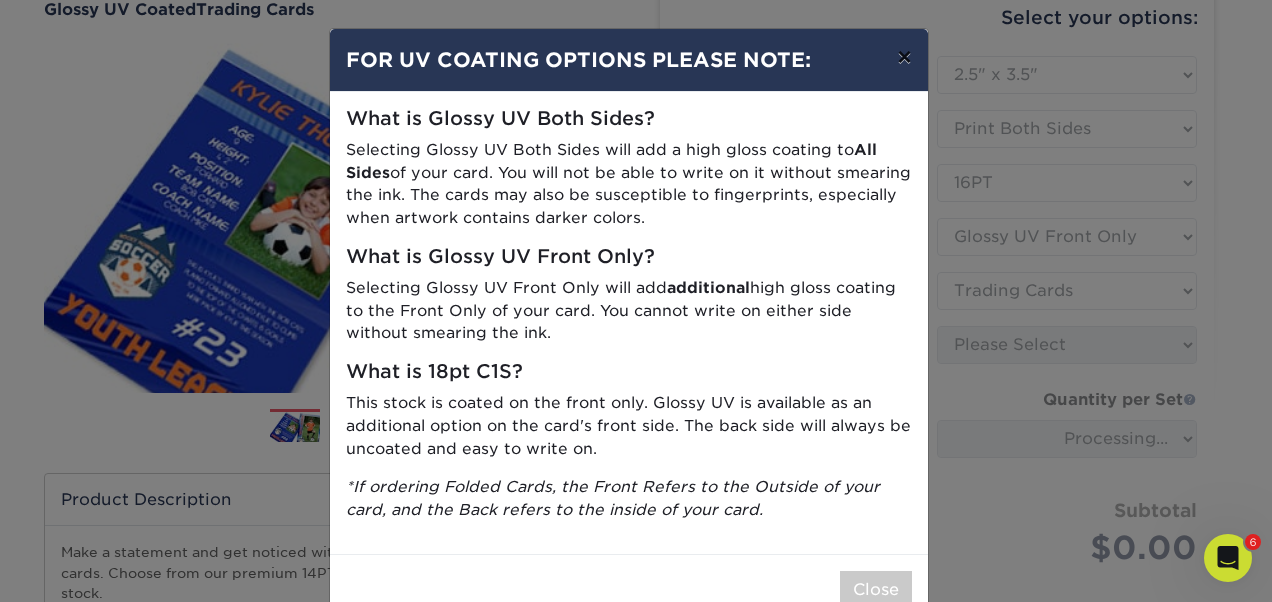 click on "×" at bounding box center (904, 57) 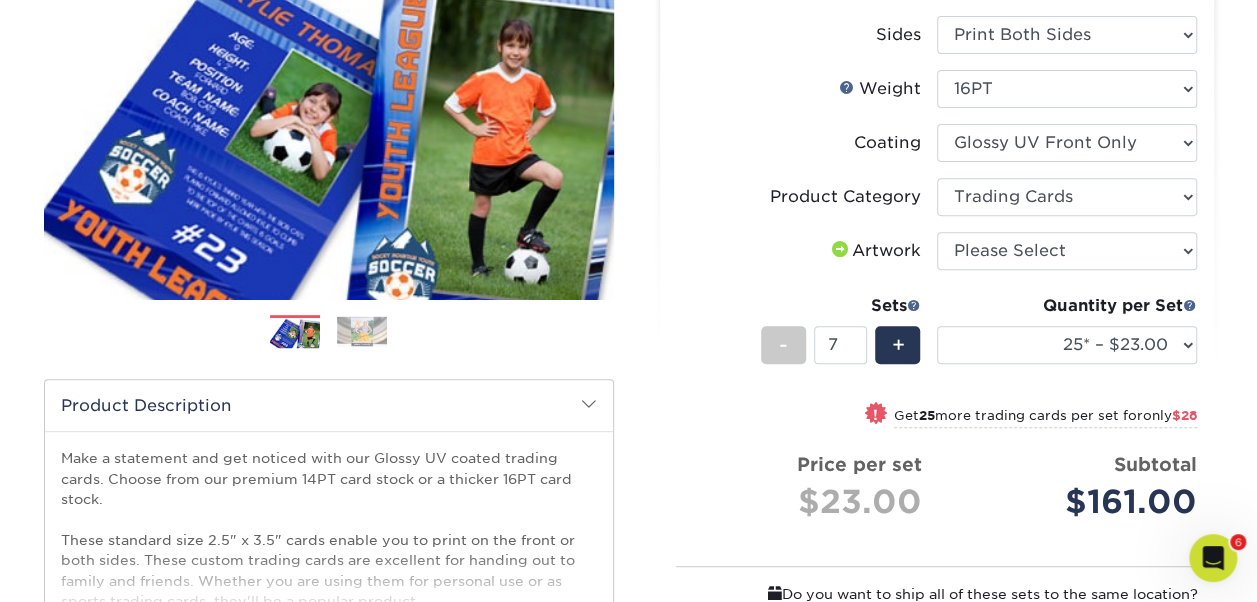 scroll, scrollTop: 327, scrollLeft: 0, axis: vertical 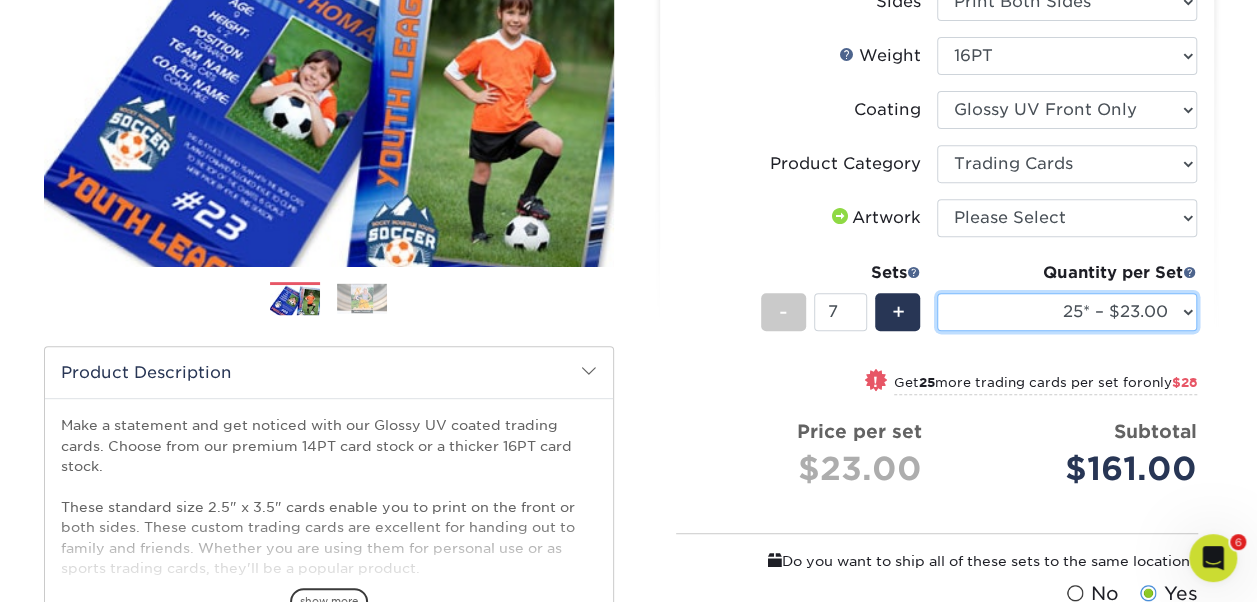 click on "25* – $23.00 50* – $27.00 75* – $33.00 100* – $37.00 250* – $47.00 500 – $58.00 1000 – $71.00 2500 – $141.00 5000 – $192.00 10000 – $376.00 15000 – $554.00 20000 – $742.00 25000 – $903.00" at bounding box center [1067, 312] 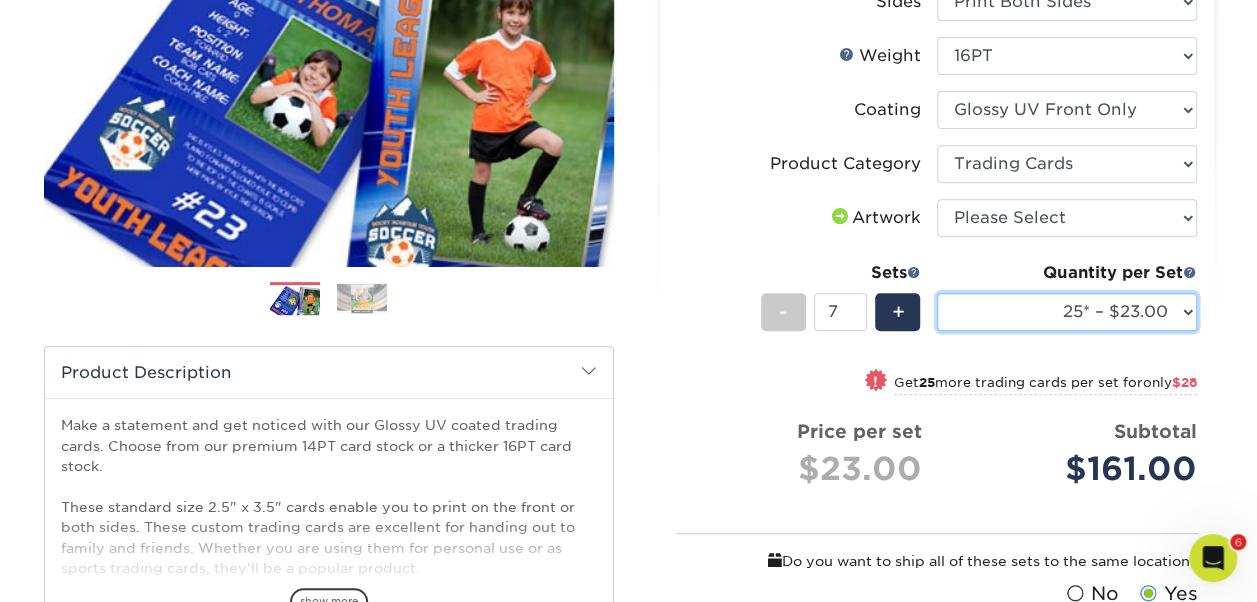 select on "100* – $37.00" 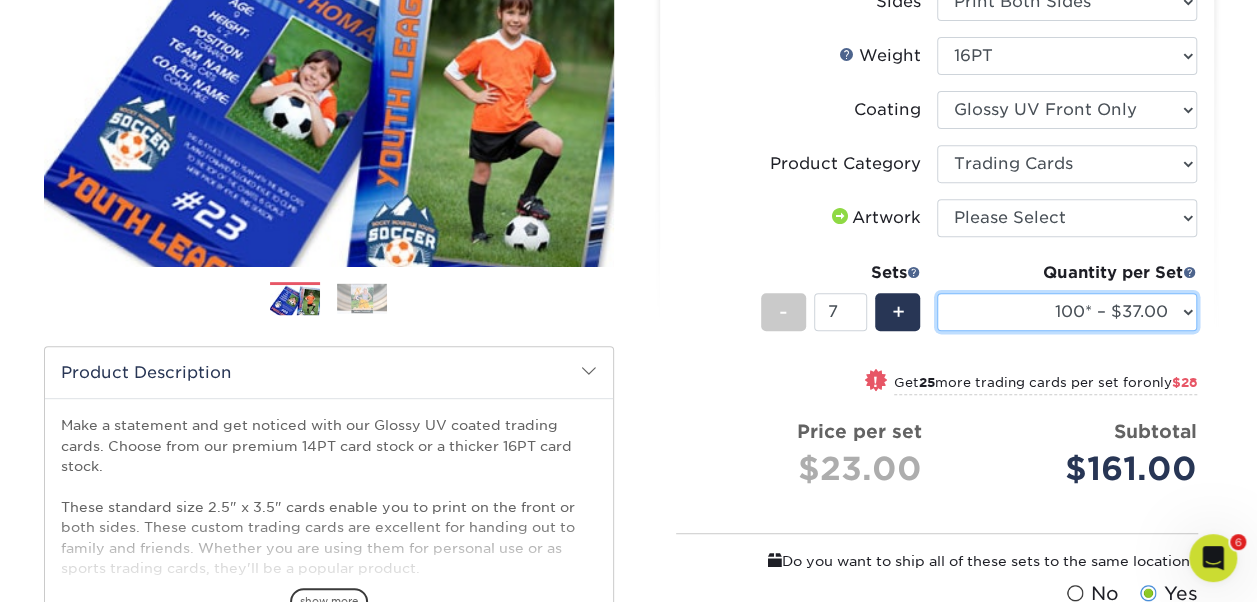 click on "25* – $23.00 50* – $27.00 75* – $33.00 100* – $37.00 250* – $47.00 500 – $58.00 1000 – $71.00 2500 – $141.00 5000 – $192.00 10000 – $376.00 15000 – $554.00 20000 – $742.00 25000 – $903.00" at bounding box center (1067, 312) 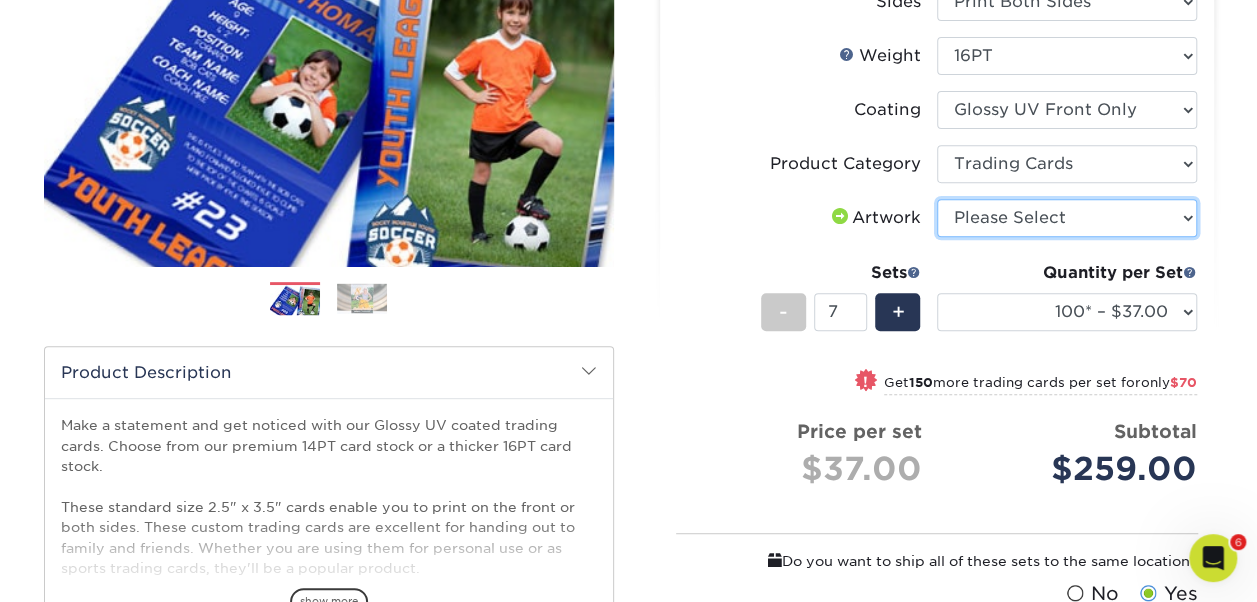 click on "Please Select I will upload files I need a design - $100" at bounding box center [1067, 218] 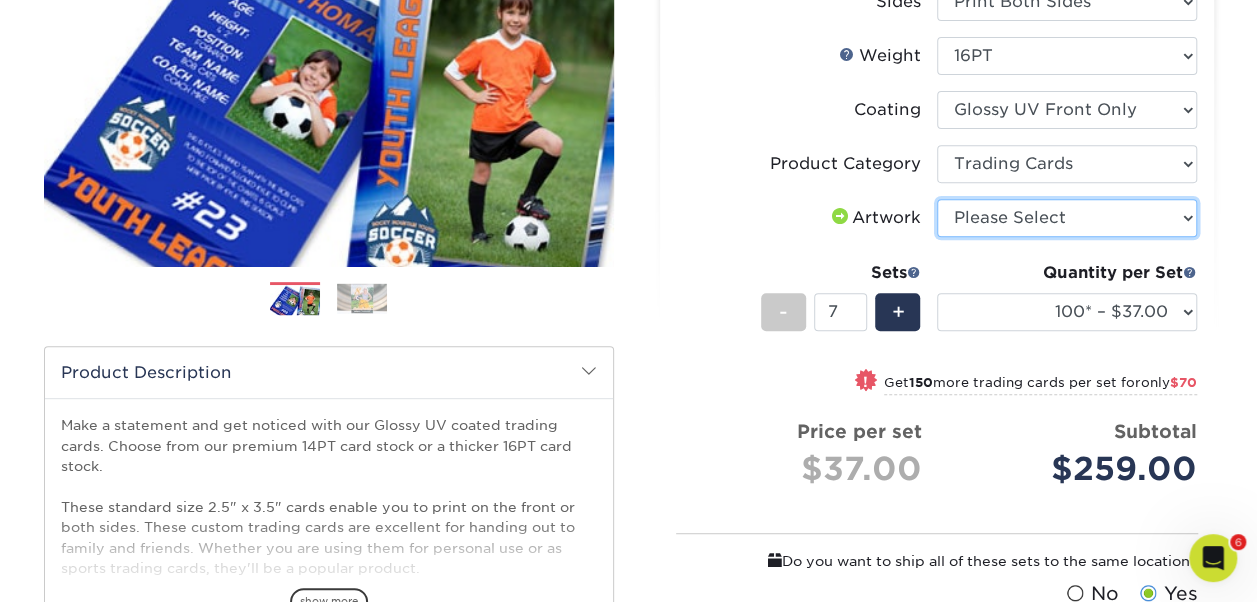 select on "upload" 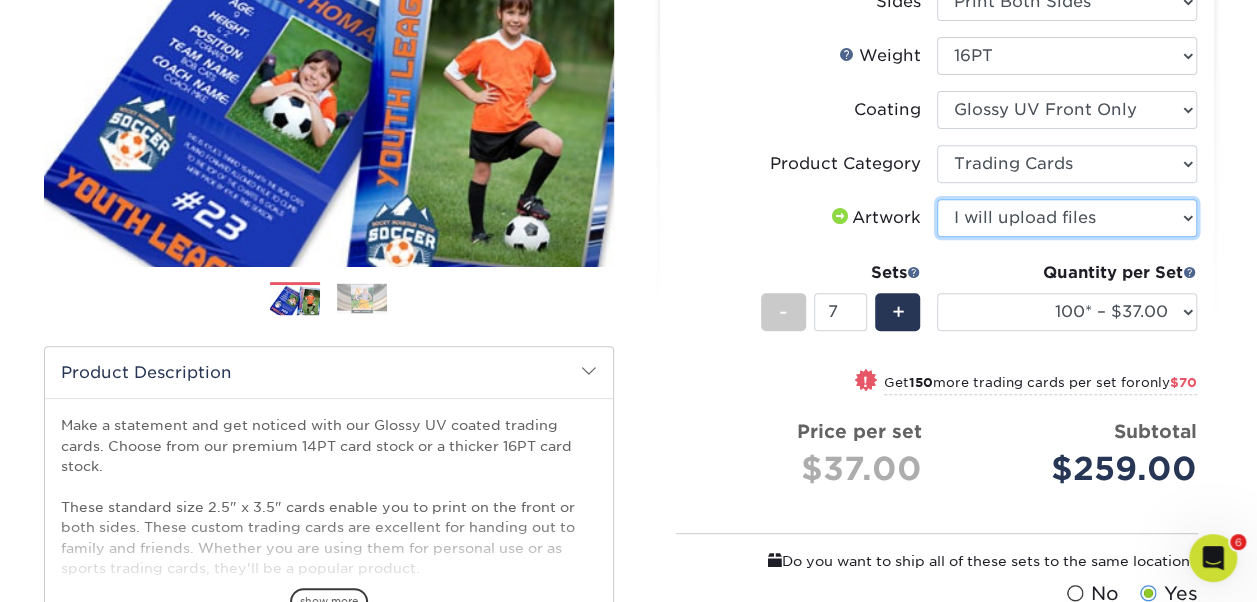 click on "Please Select I will upload files I need a design - $100" at bounding box center (1067, 218) 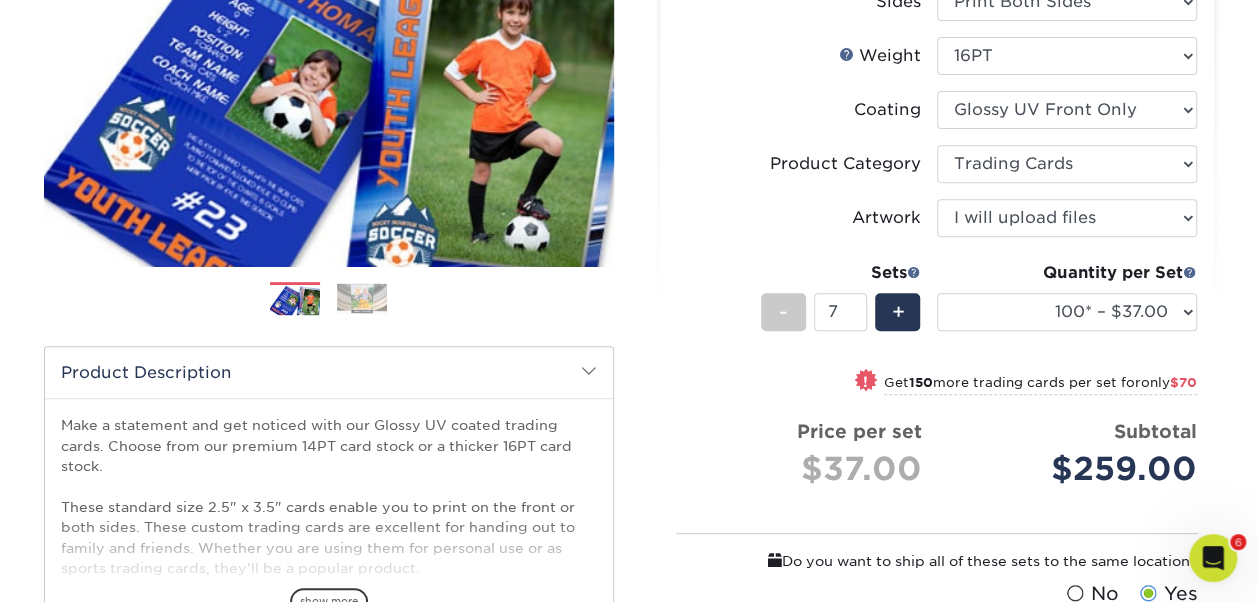 click on "Products
Trading Cards
Glossy UV Coated  Trading Cards
Previous Next  /" at bounding box center [628, 356] 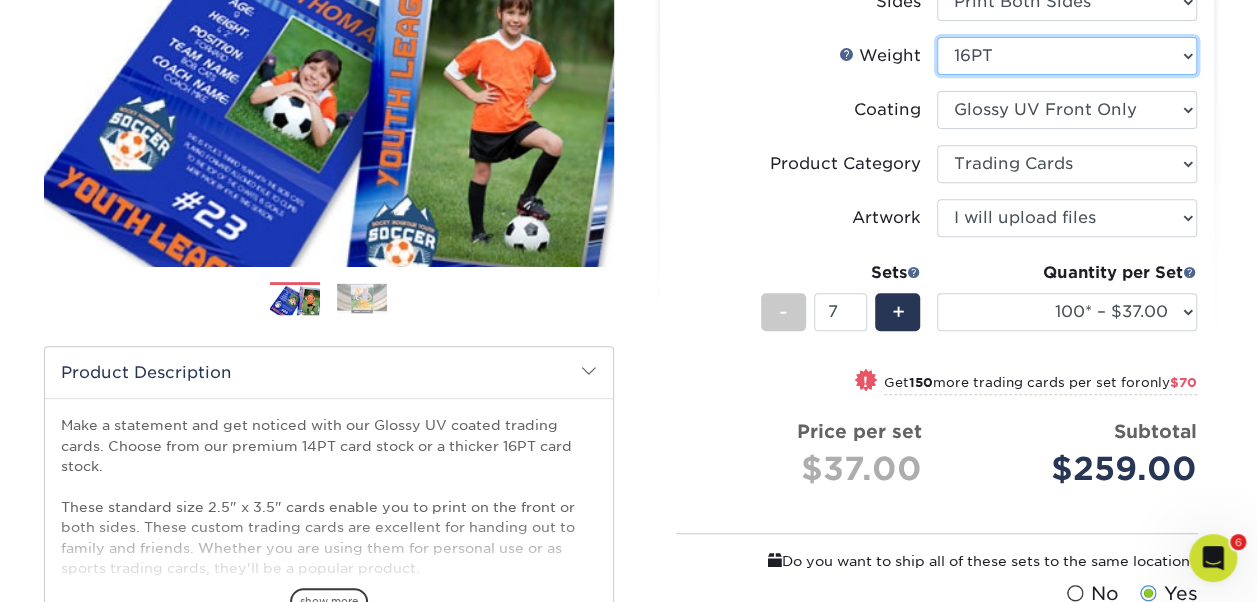 click on "Please Select 16PT 14PT 18PT C1S" at bounding box center [1067, 56] 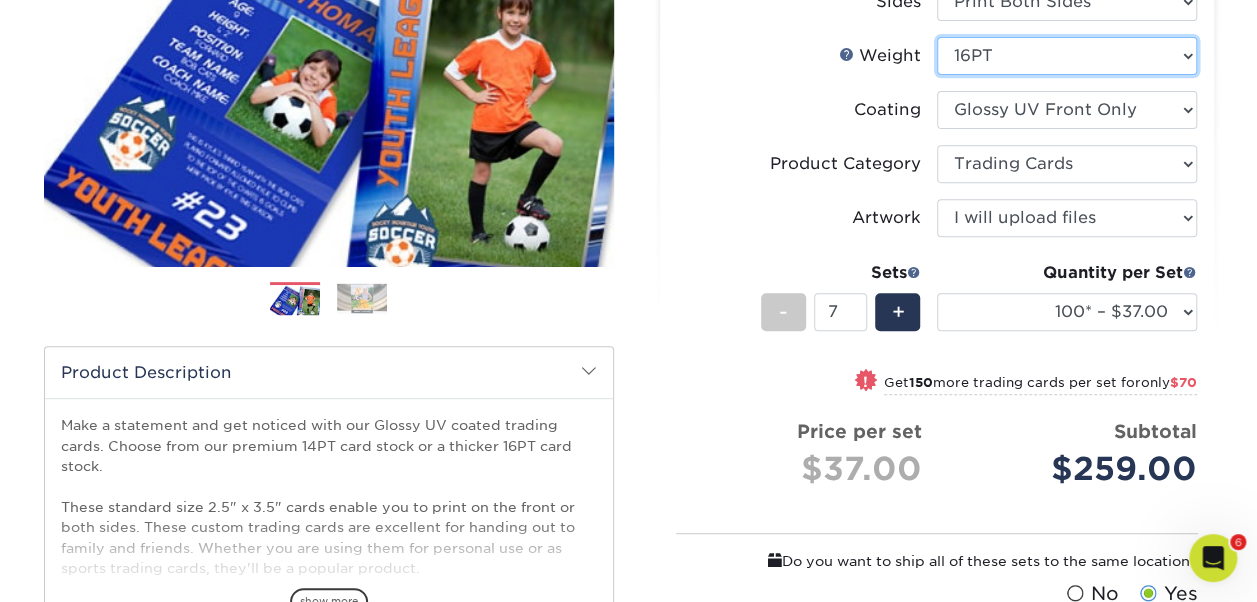 select on "14PT" 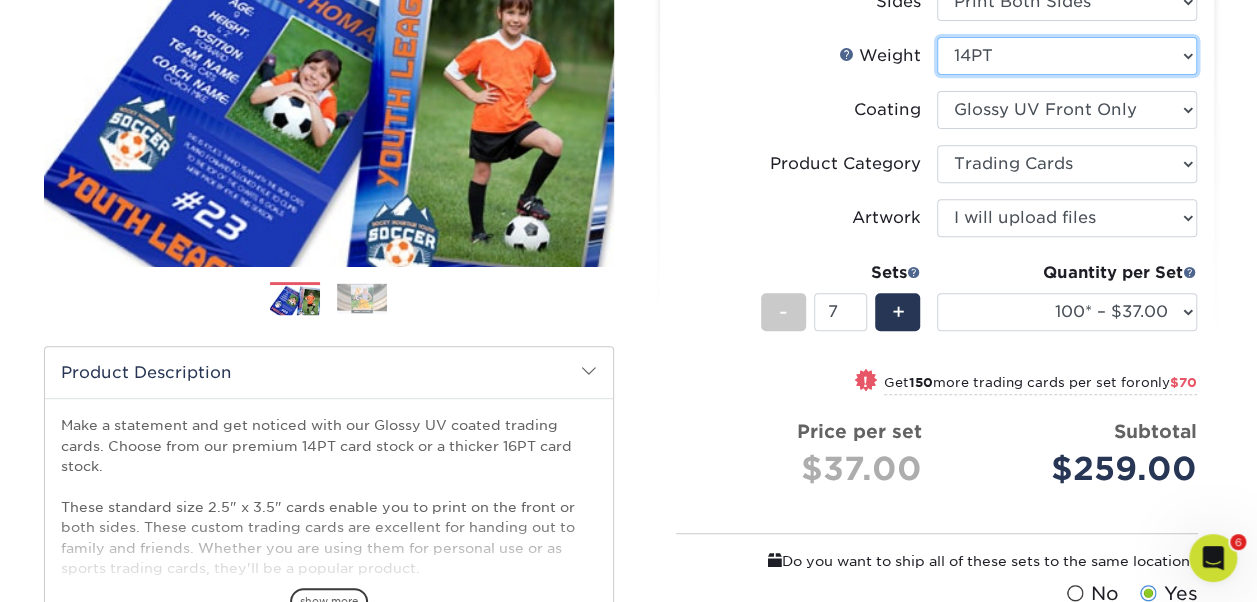 click on "Please Select 16PT 14PT 18PT C1S" at bounding box center (1067, 56) 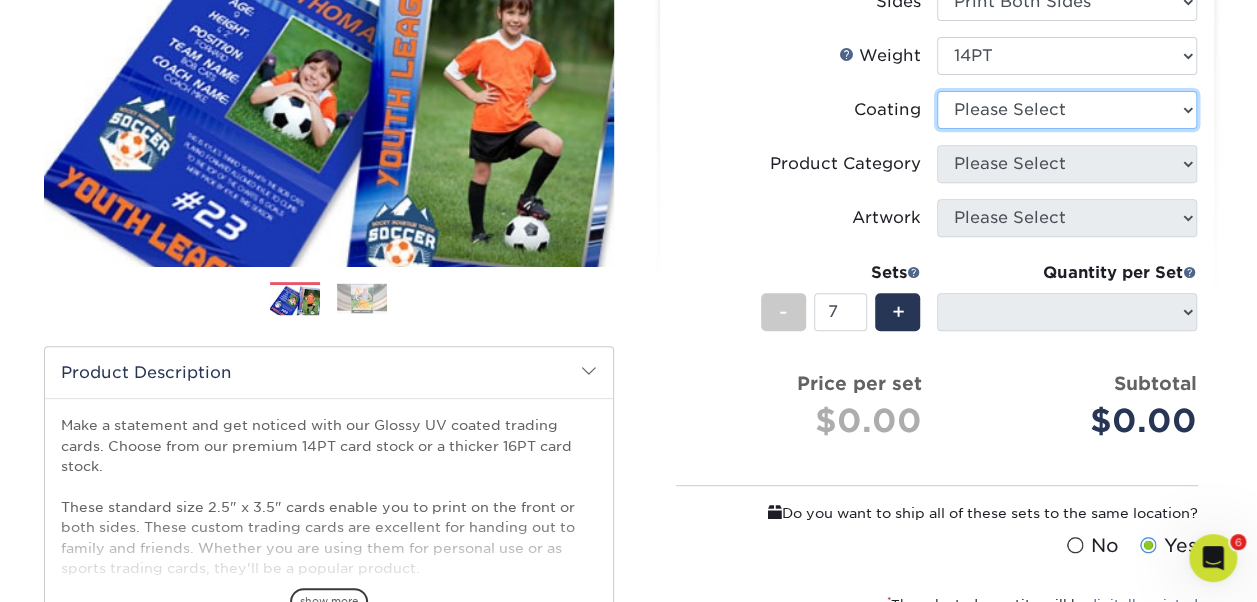 click at bounding box center [1067, 110] 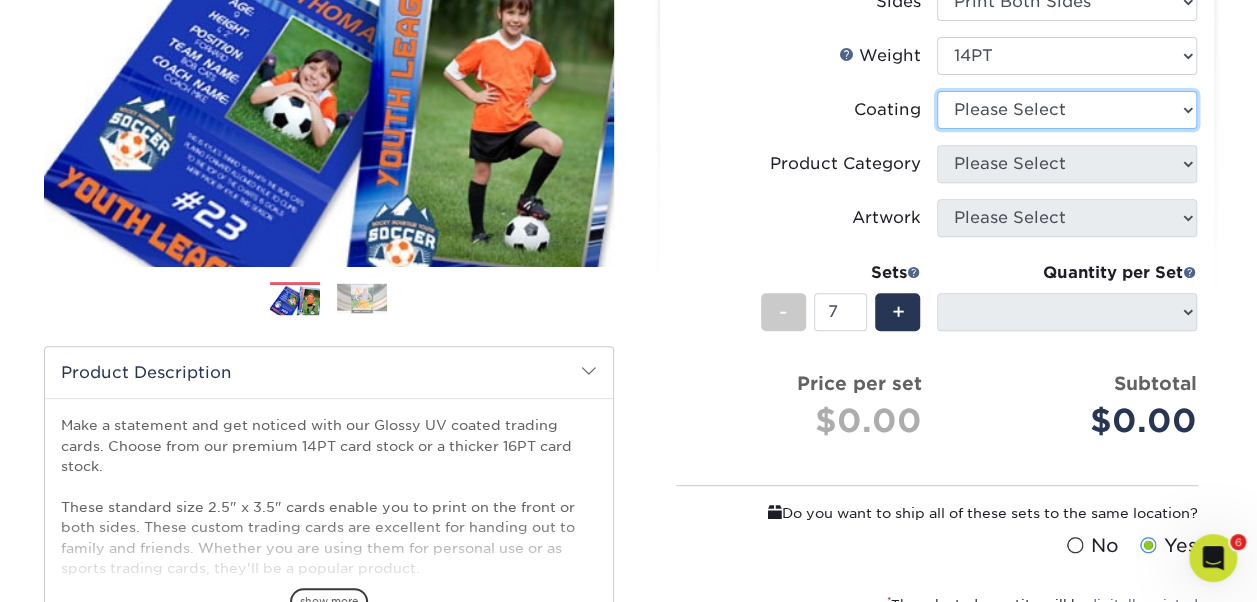select on "ae367451-b2b8-45df-a344-0f05b6a12993" 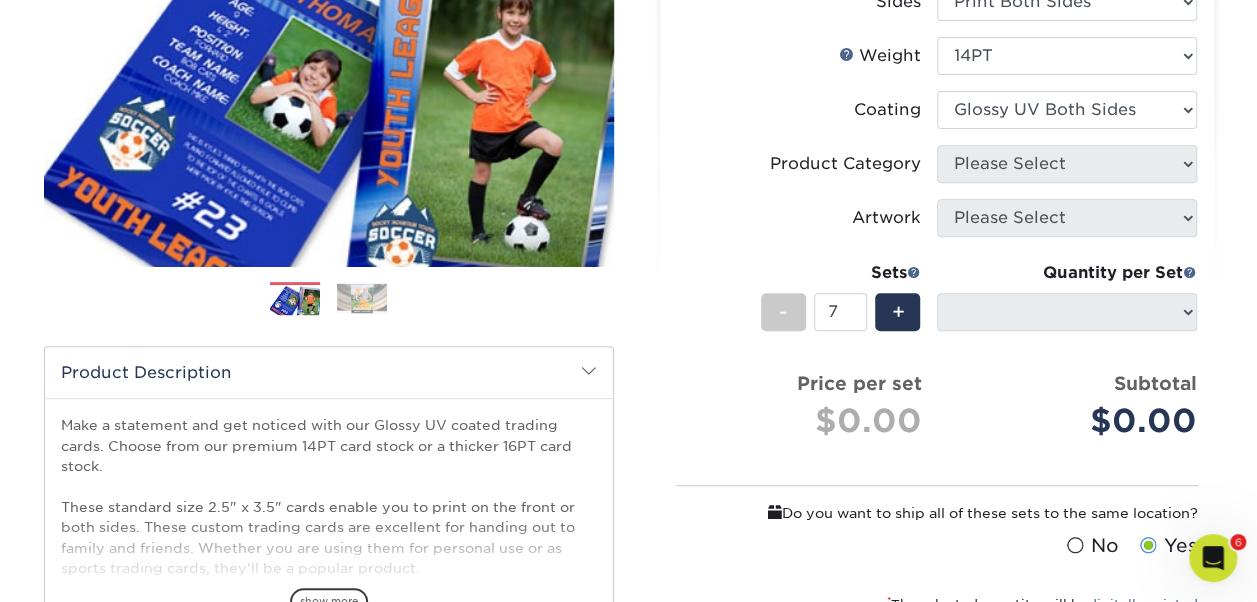 click at bounding box center (1067, 110) 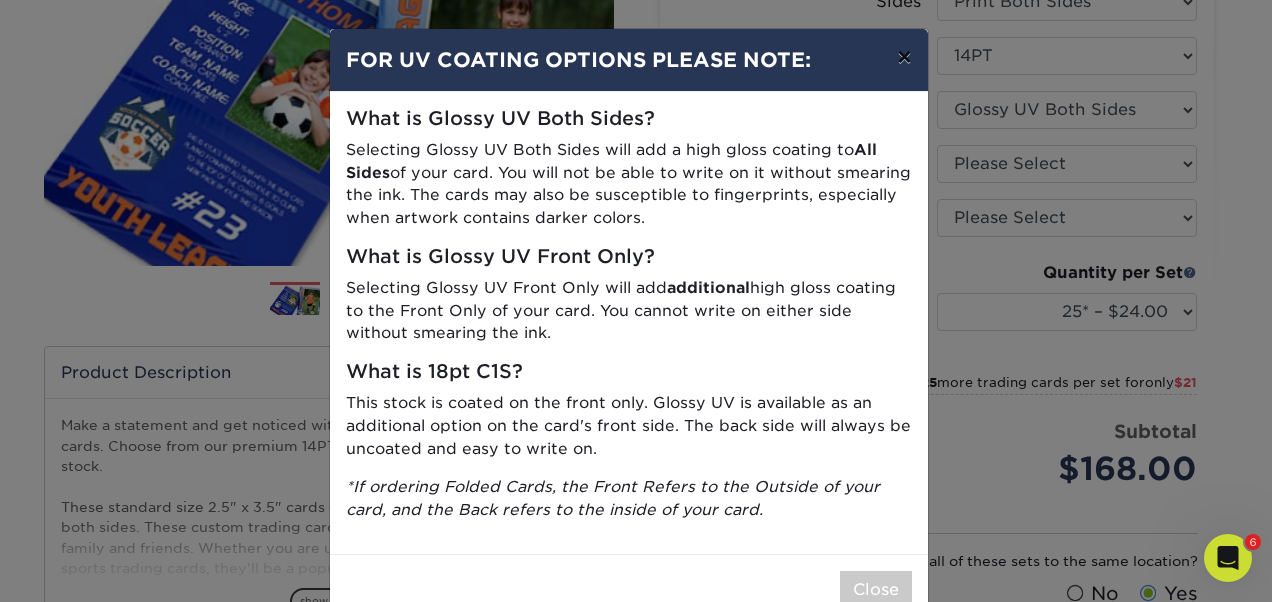 click on "×" at bounding box center [904, 57] 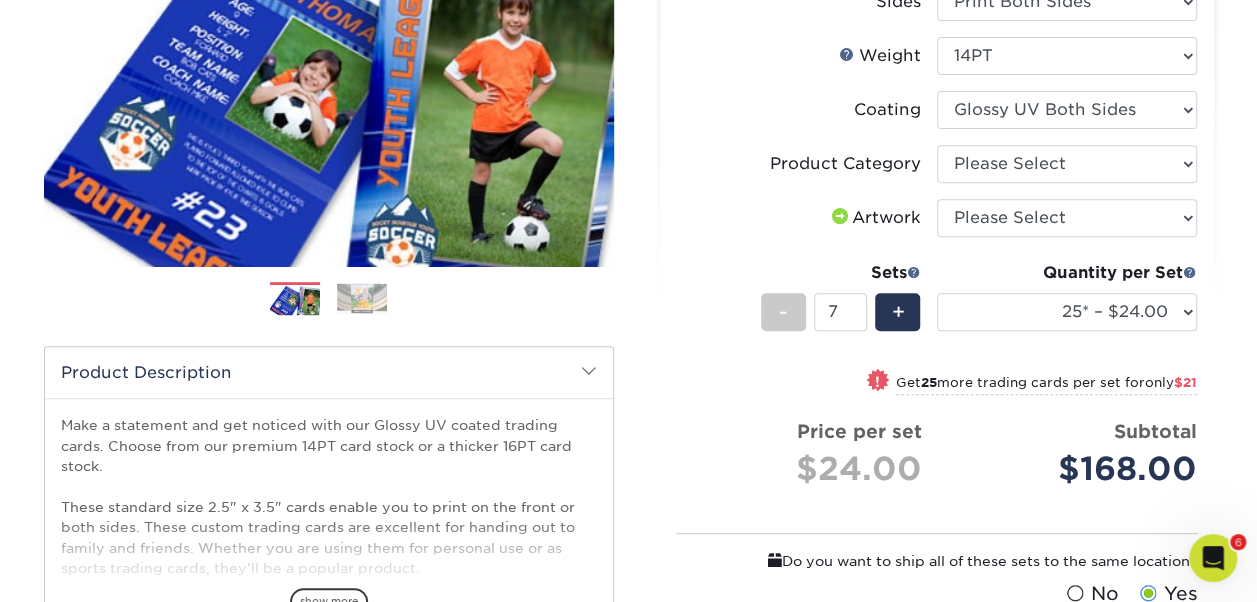 click on "Select your options:
Sizes Help Sizes
Please Select 2.5" x 3.5"
Sides Please Select 16PT 14PT" at bounding box center (937, 354) 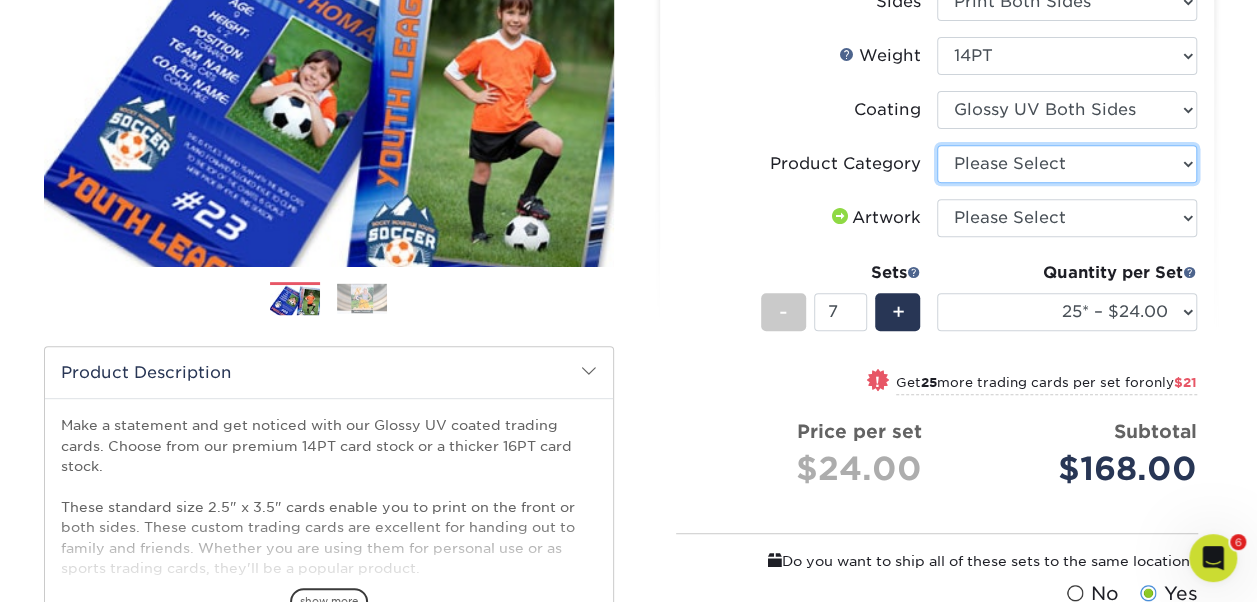 click on "Please Select Trading Cards" at bounding box center [1067, 164] 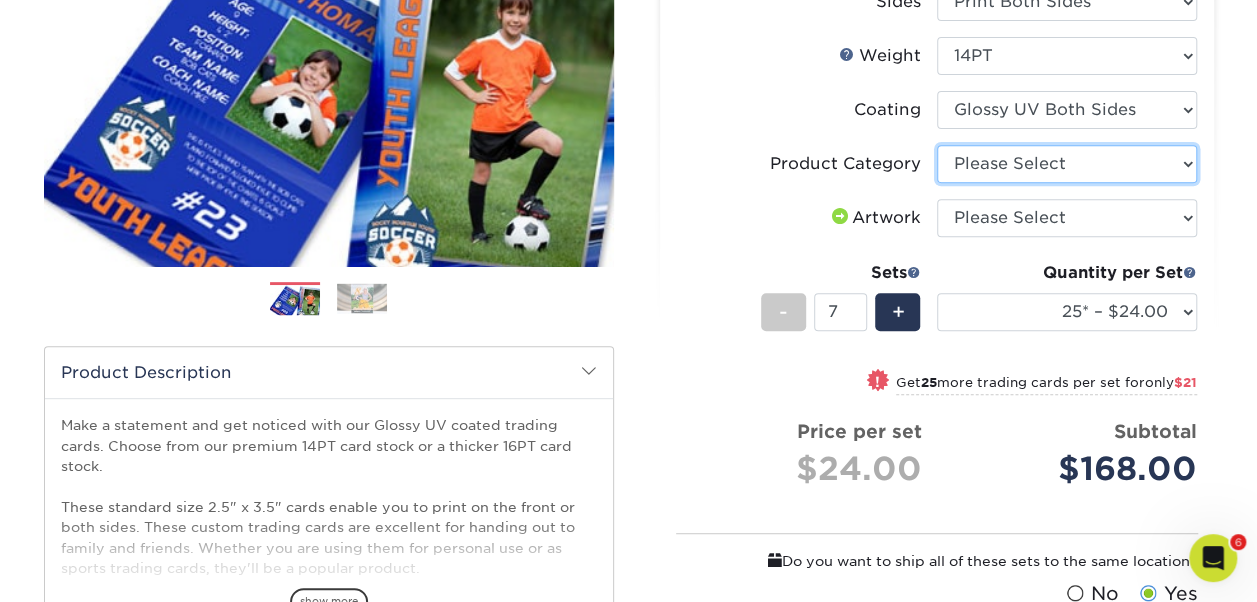 select on "c2f9bce9-36c2-409d-b101-c29d9d031e18" 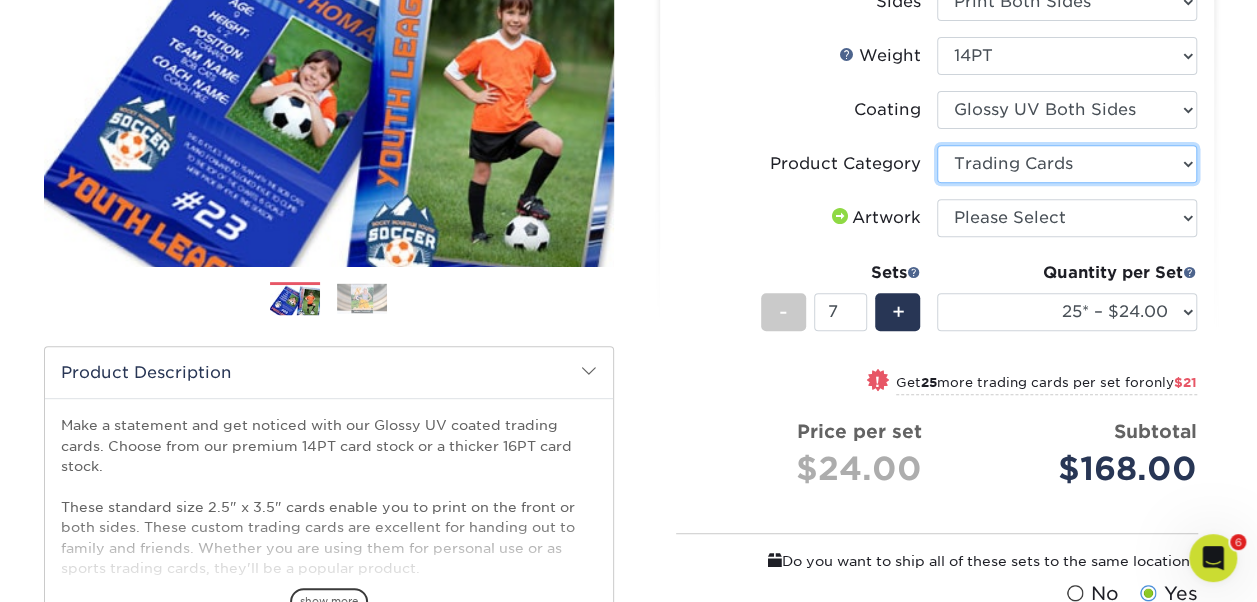 click on "Please Select Trading Cards" at bounding box center (1067, 164) 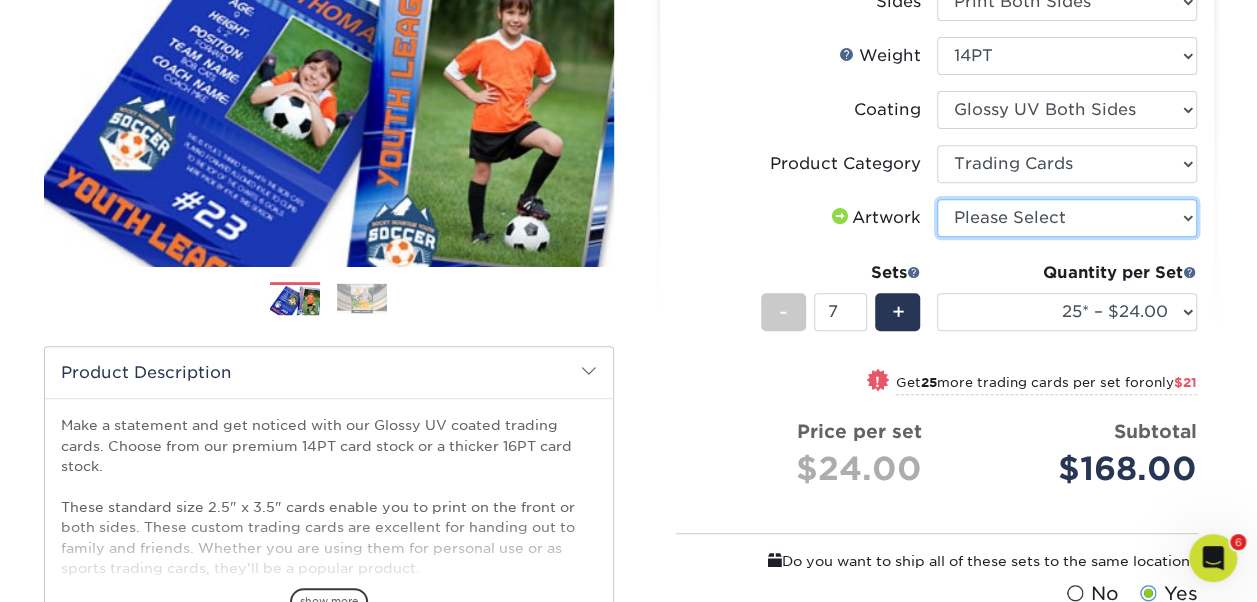click on "Please Select I will upload files I need a design - $100" at bounding box center [1067, 218] 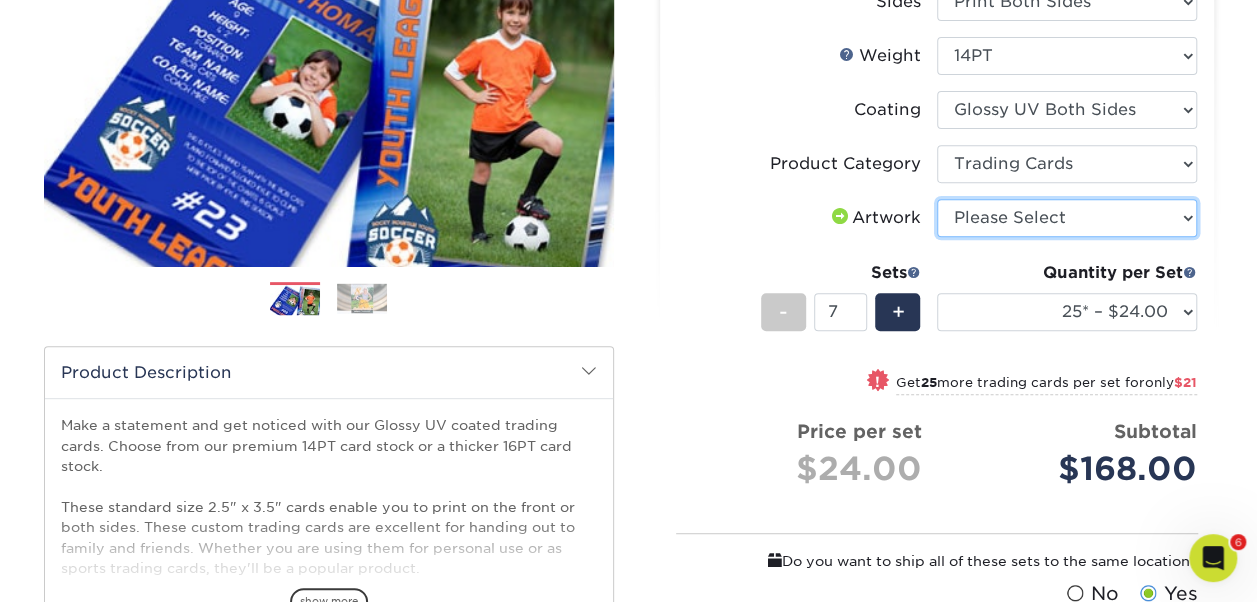 select on "upload" 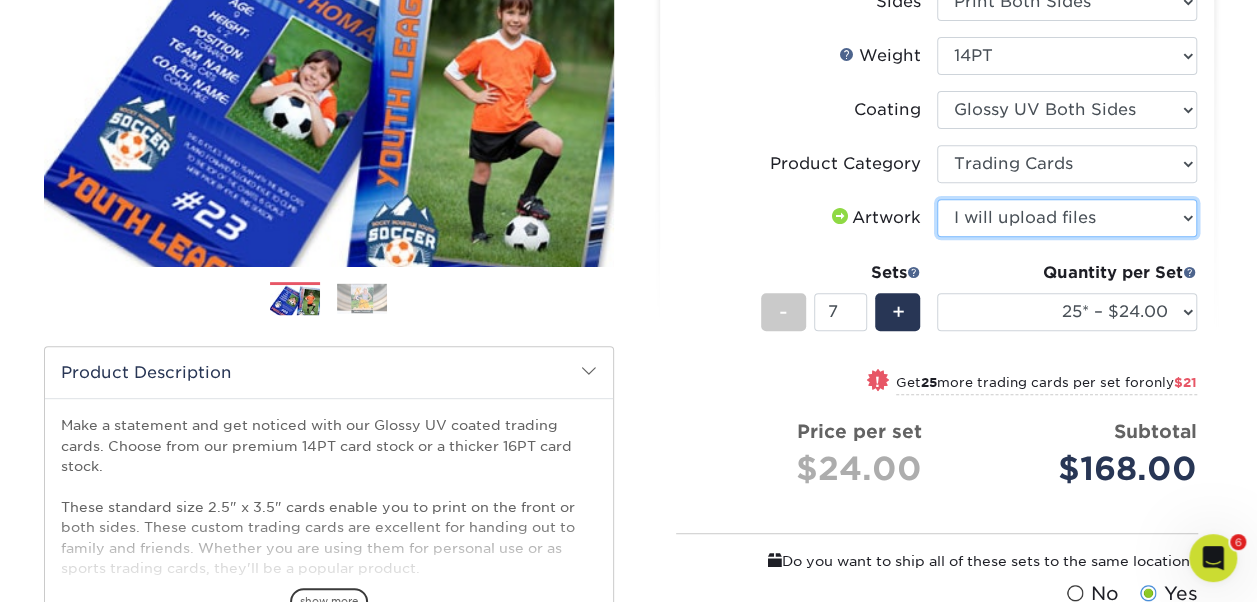 click on "Please Select I will upload files I need a design - $100" at bounding box center [1067, 218] 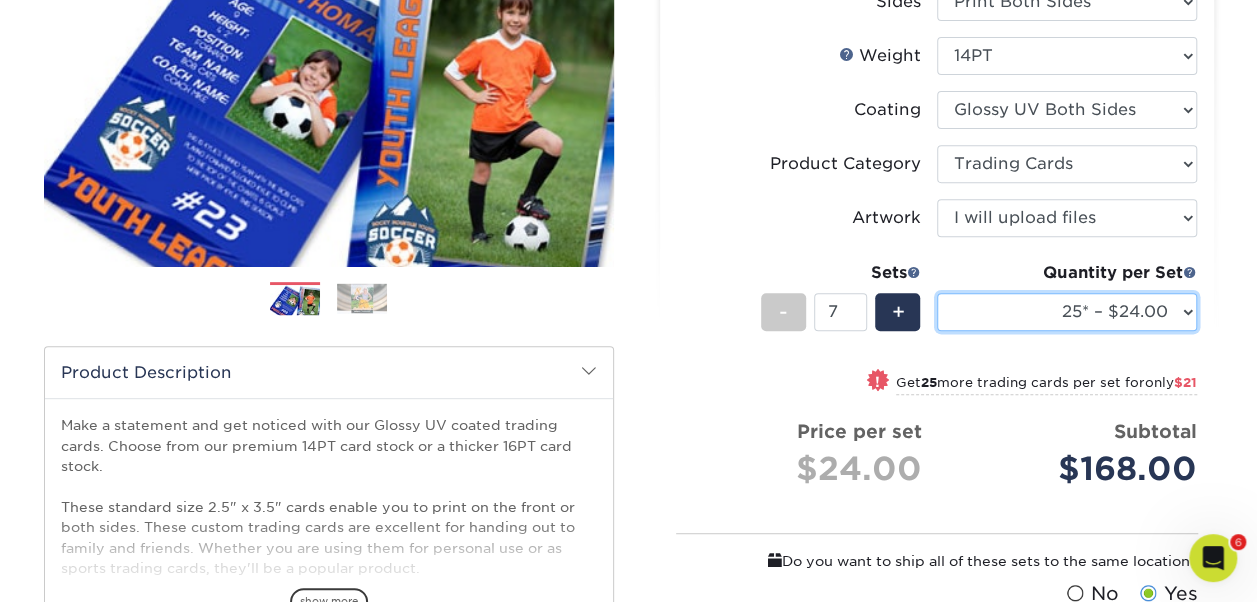 click on "25* – $24.00 50* – $27.00 75* – $34.00 100* – $37.00 250* – $48.00 500 – $59.00 1000 – $72.00 2500 – $144.00 5000 – $196.00 10000 – $384.00 15000 – $565.00 20000 – $757.00 25000 – $921.00" at bounding box center (1067, 312) 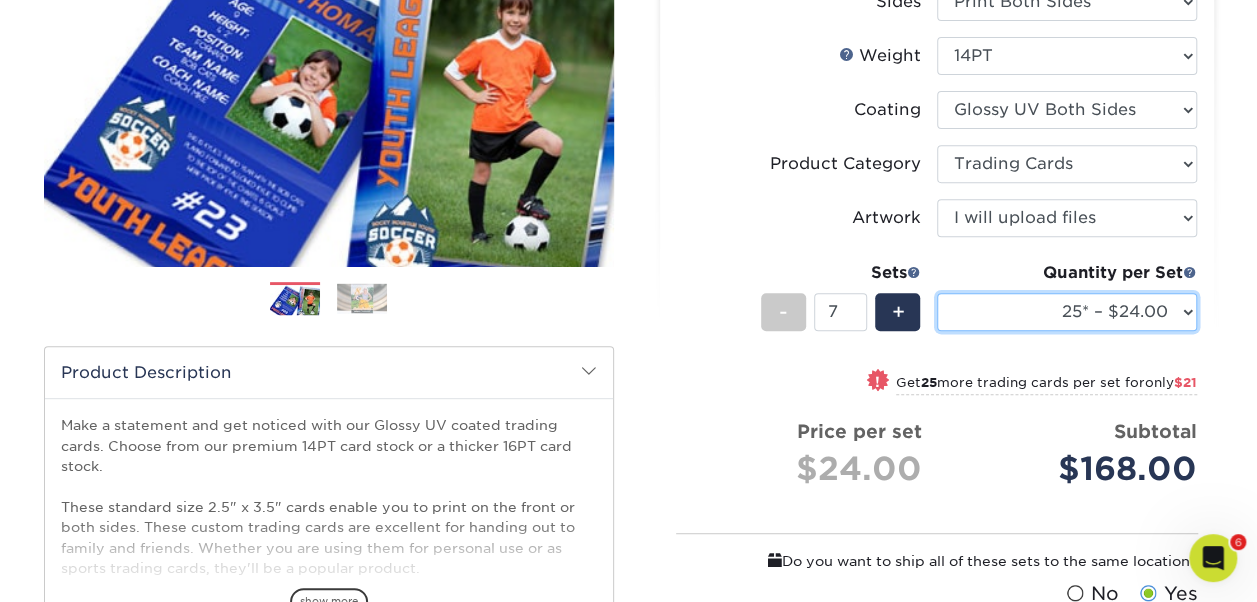 select on "75* – $34.00" 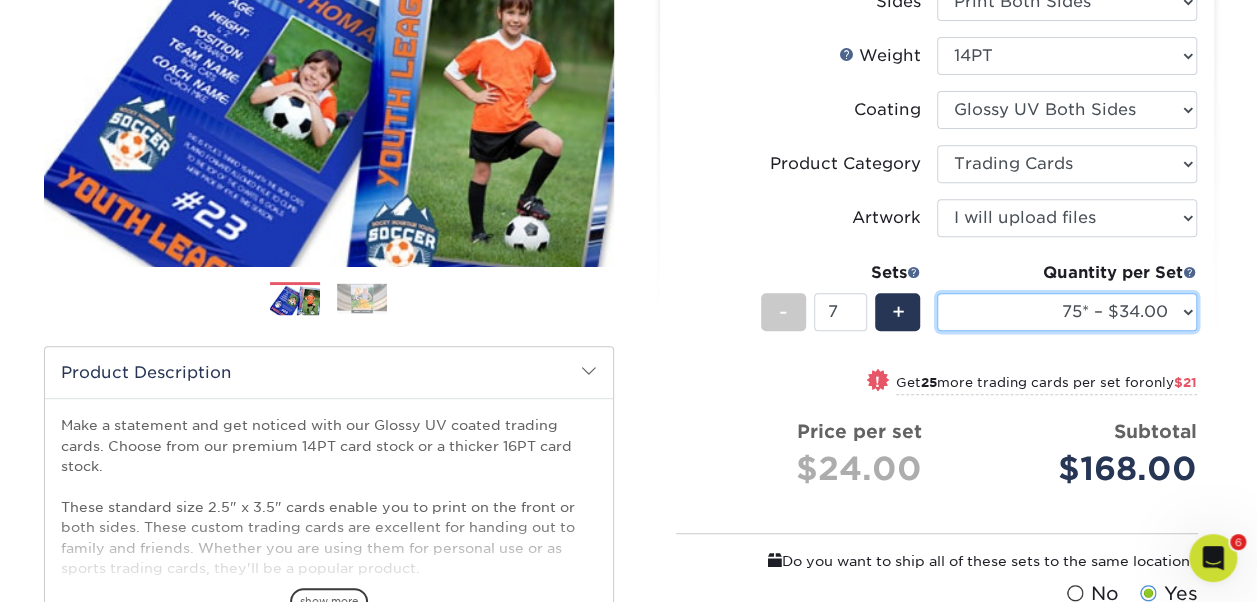 click on "25* – $24.00 50* – $27.00 75* – $34.00 100* – $37.00 250* – $48.00 500 – $59.00 1000 – $72.00 2500 – $144.00 5000 – $196.00 10000 – $384.00 15000 – $565.00 20000 – $757.00 25000 – $921.00" at bounding box center [1067, 312] 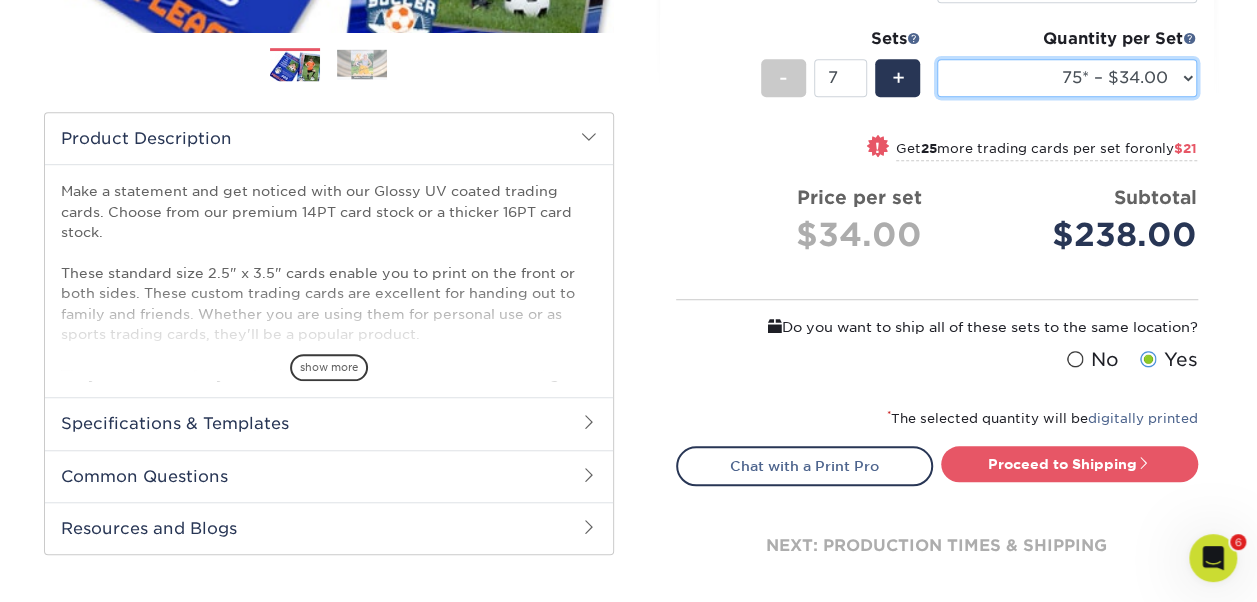 scroll, scrollTop: 565, scrollLeft: 0, axis: vertical 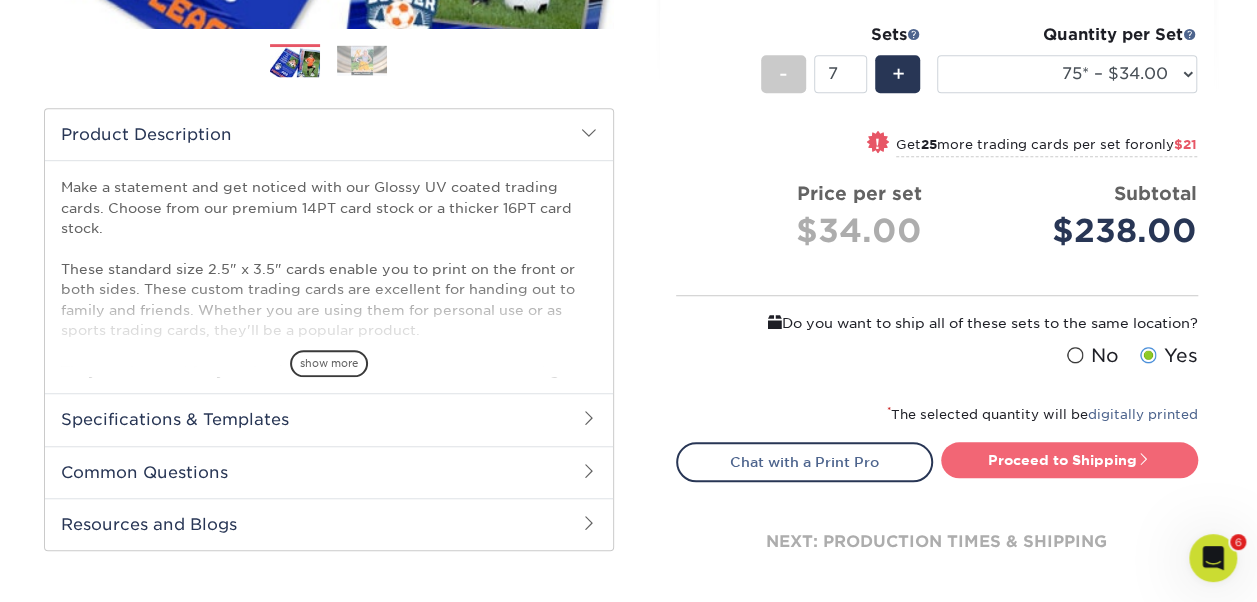 click on "Proceed to Shipping" at bounding box center [1069, 460] 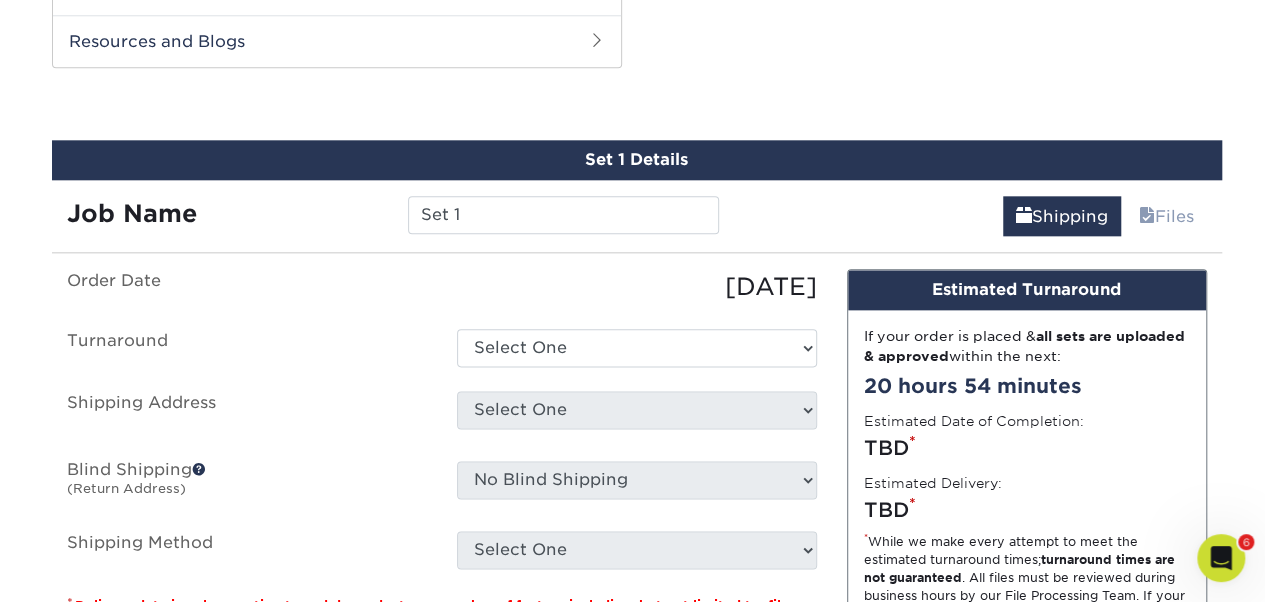 scroll, scrollTop: 1060, scrollLeft: 0, axis: vertical 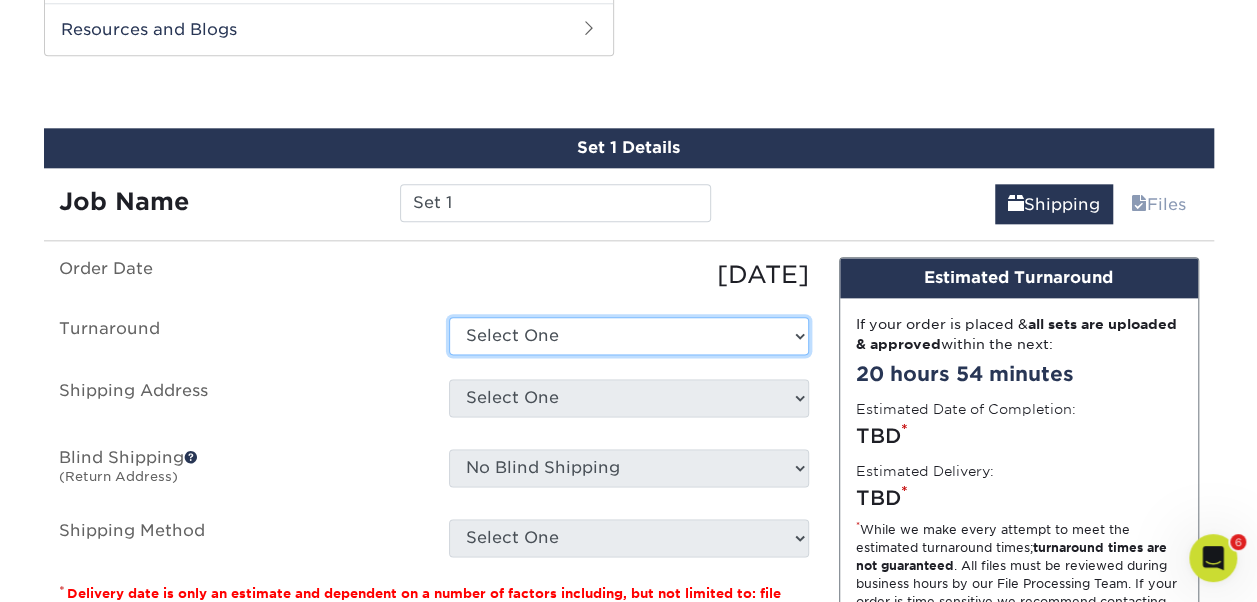 click on "Select One 2-4 Business Days 2 Day Next Business Day" at bounding box center (629, 336) 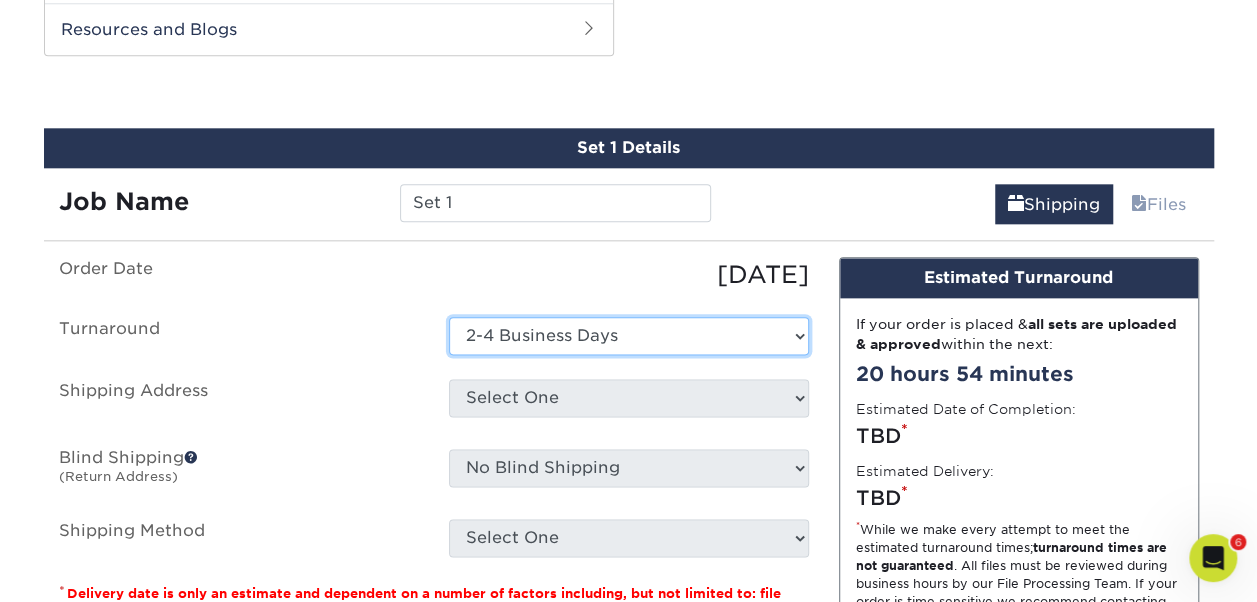 click on "Select One 2-4 Business Days 2 Day Next Business Day" at bounding box center [629, 336] 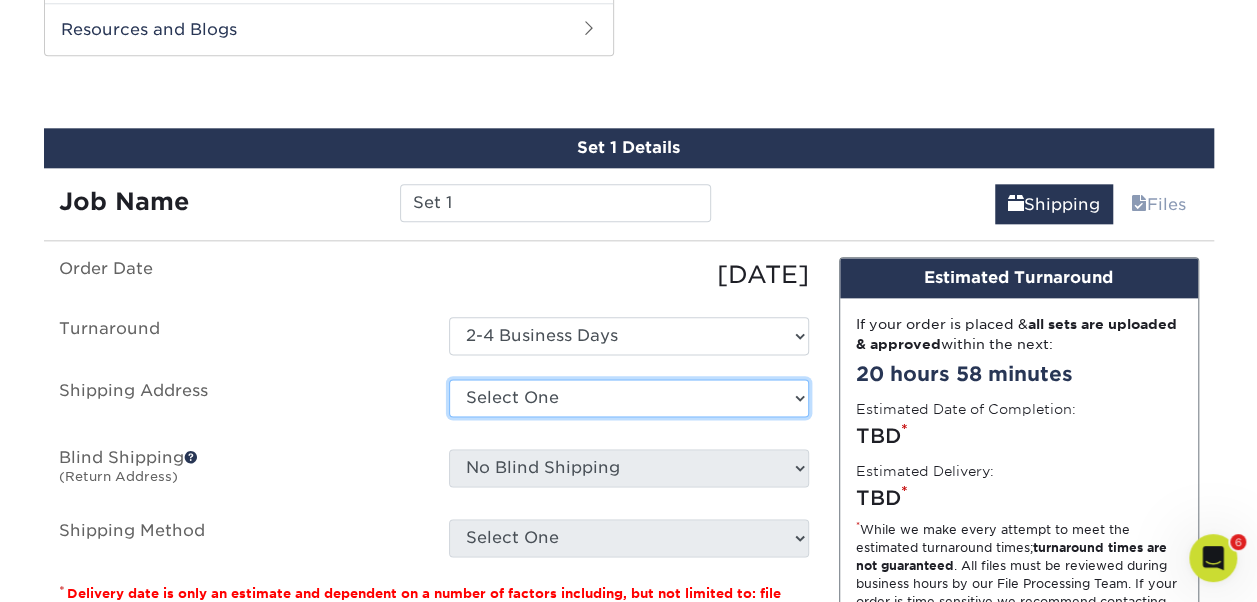 click on "Select One
+ Add New Address
- Login" at bounding box center (629, 398) 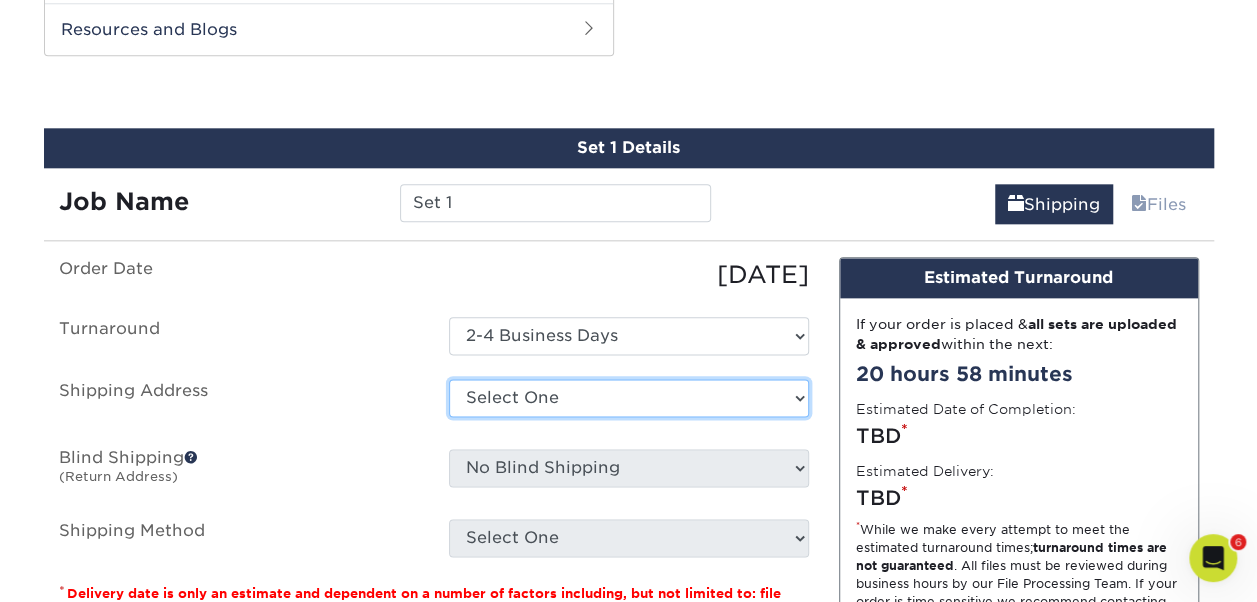 select on "newaddress" 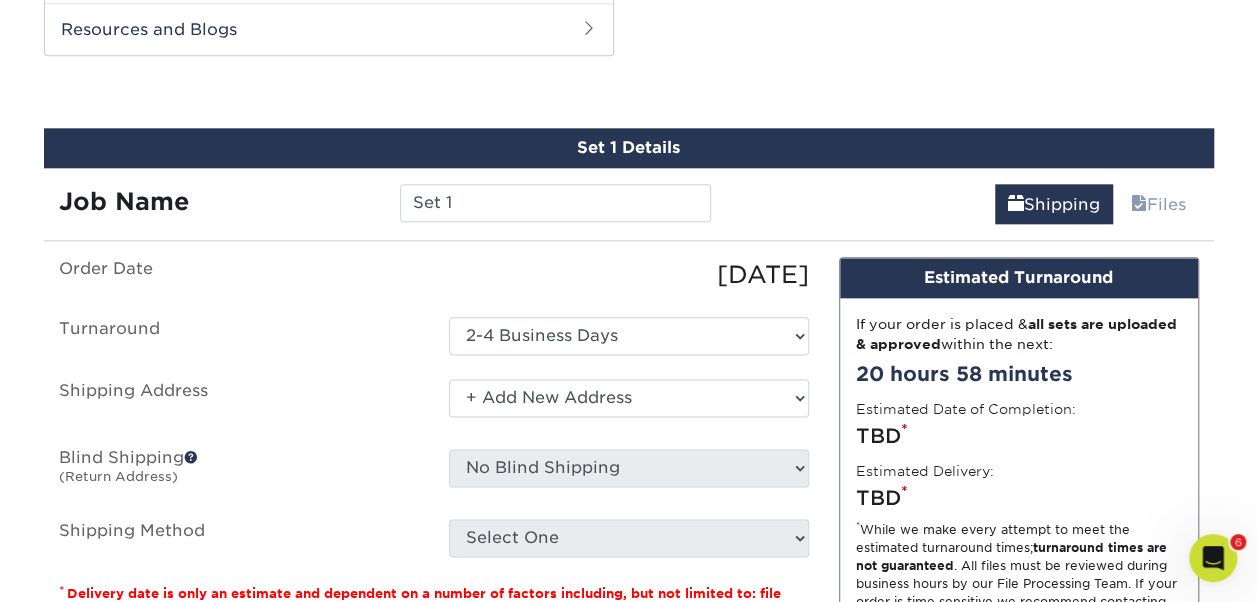 click on "Select One
+ Add New Address
- Login" at bounding box center [629, 398] 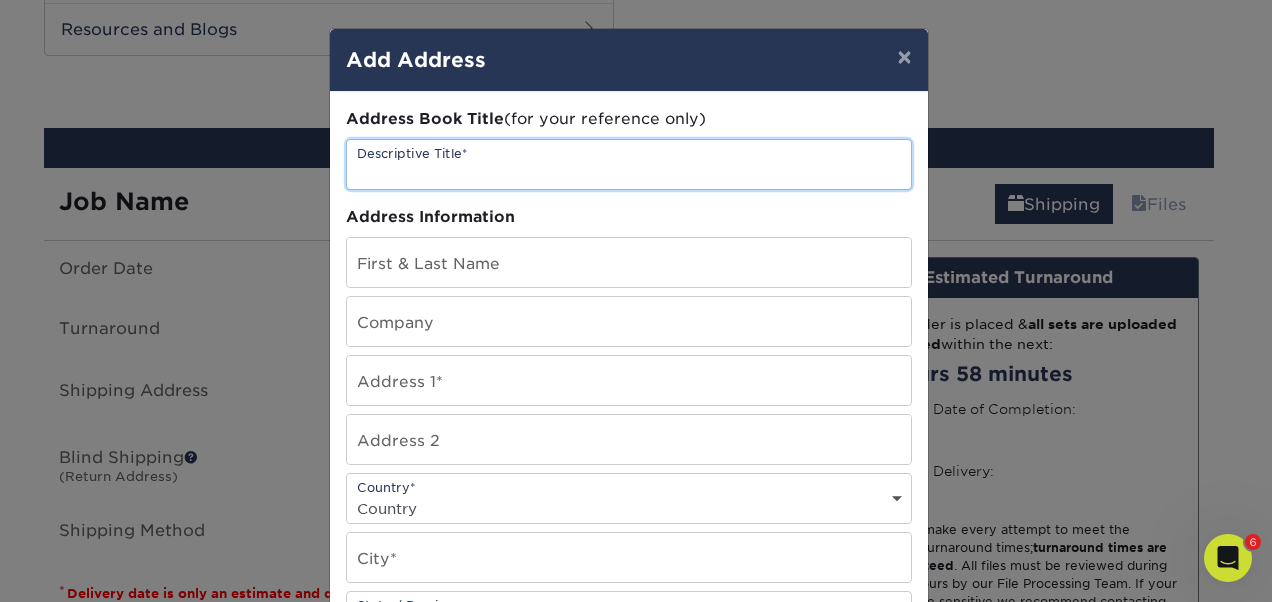click at bounding box center (629, 164) 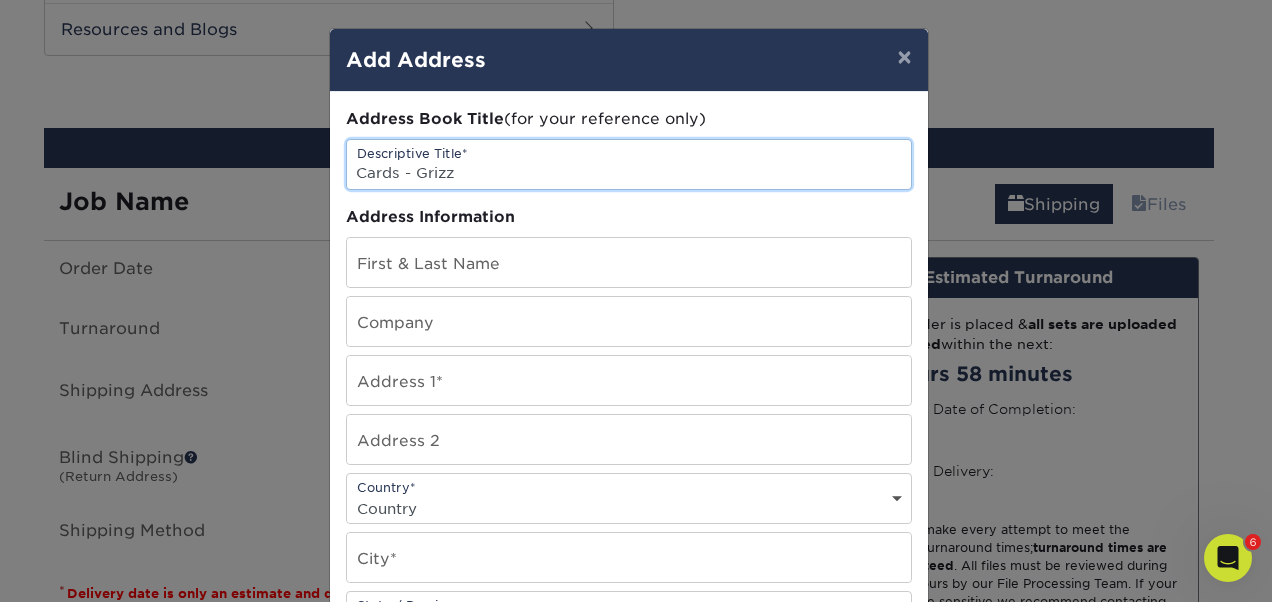 type on "Cards - Grizz" 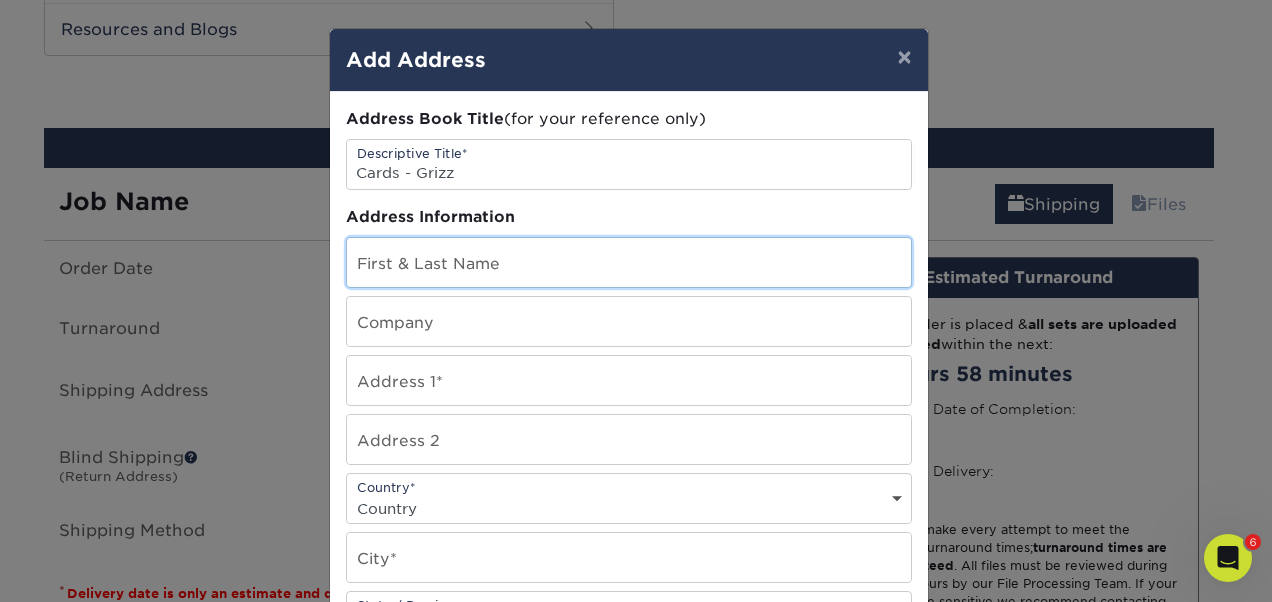 click at bounding box center [629, 262] 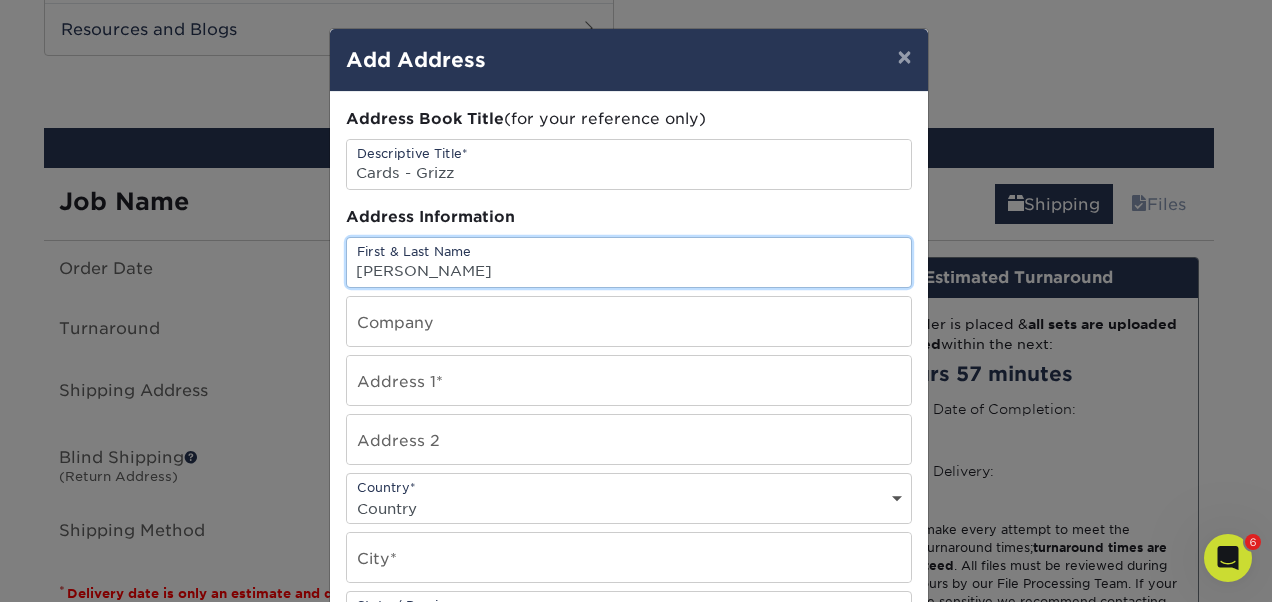 type on "[PERSON_NAME]" 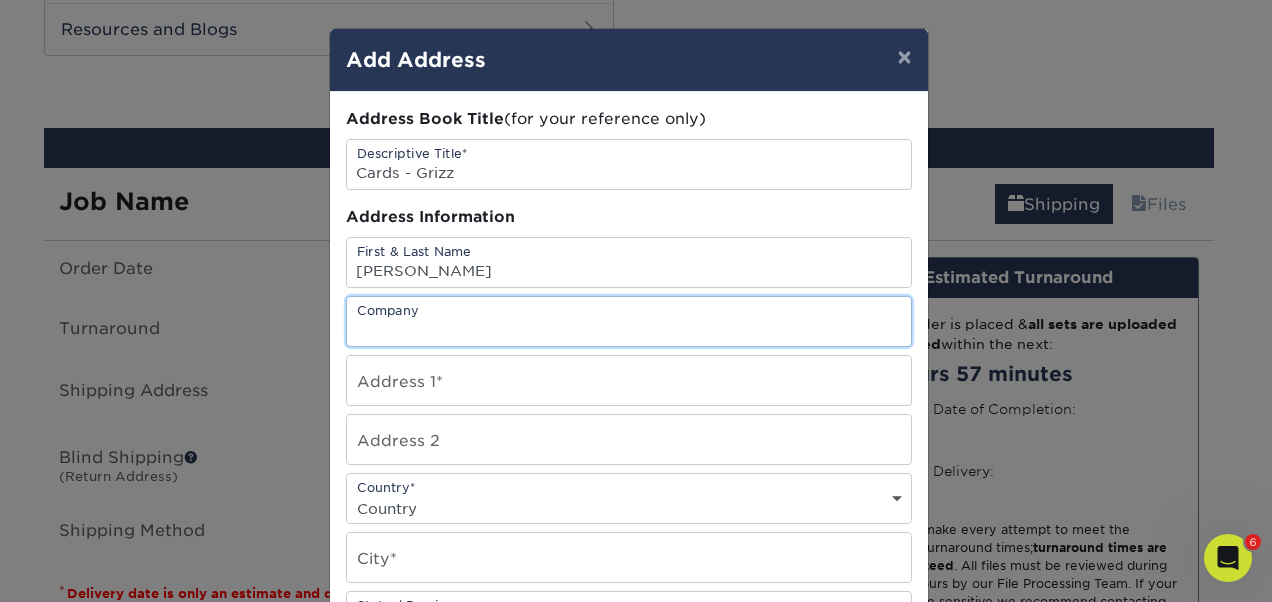 click at bounding box center (629, 321) 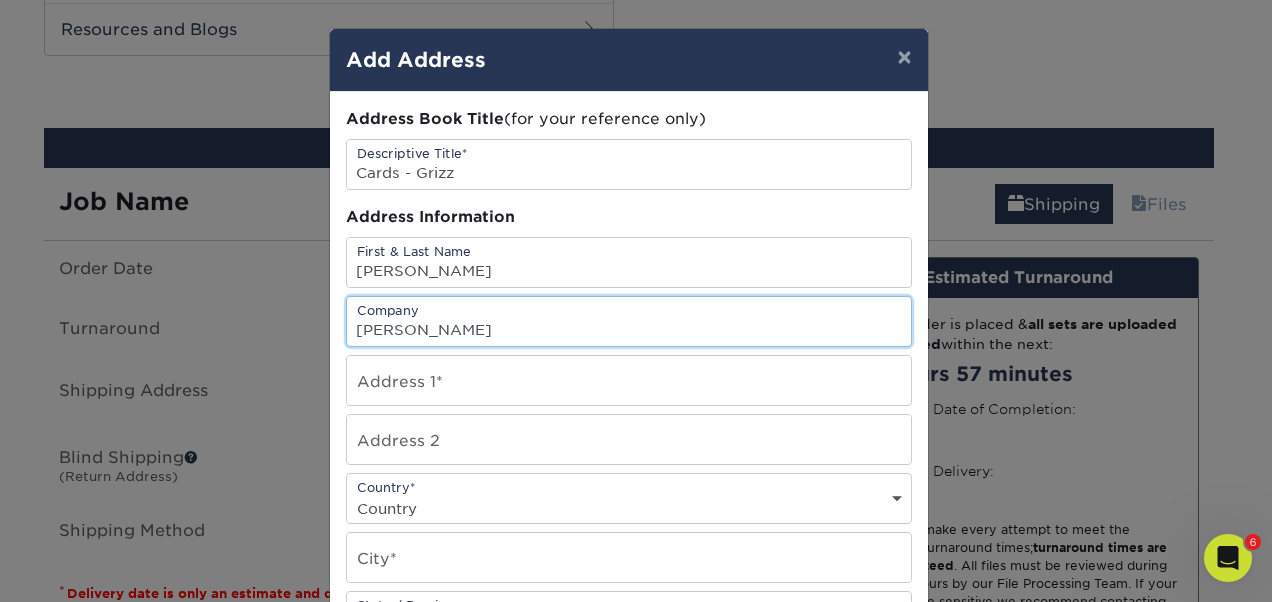 type on "[PERSON_NAME]" 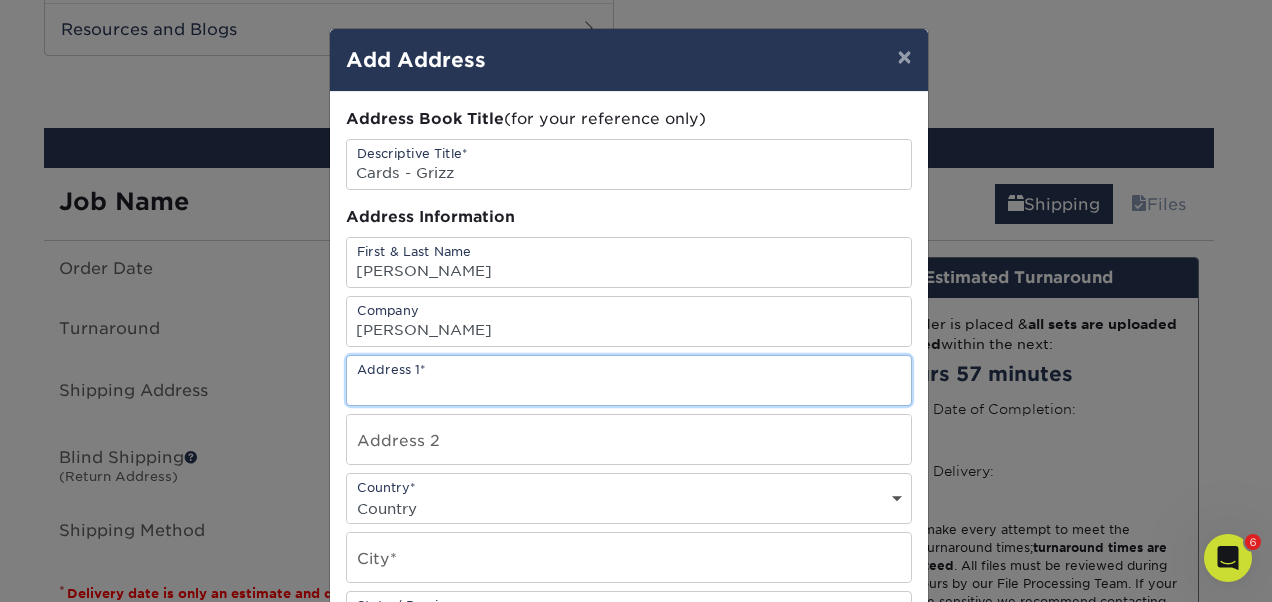 click at bounding box center (629, 380) 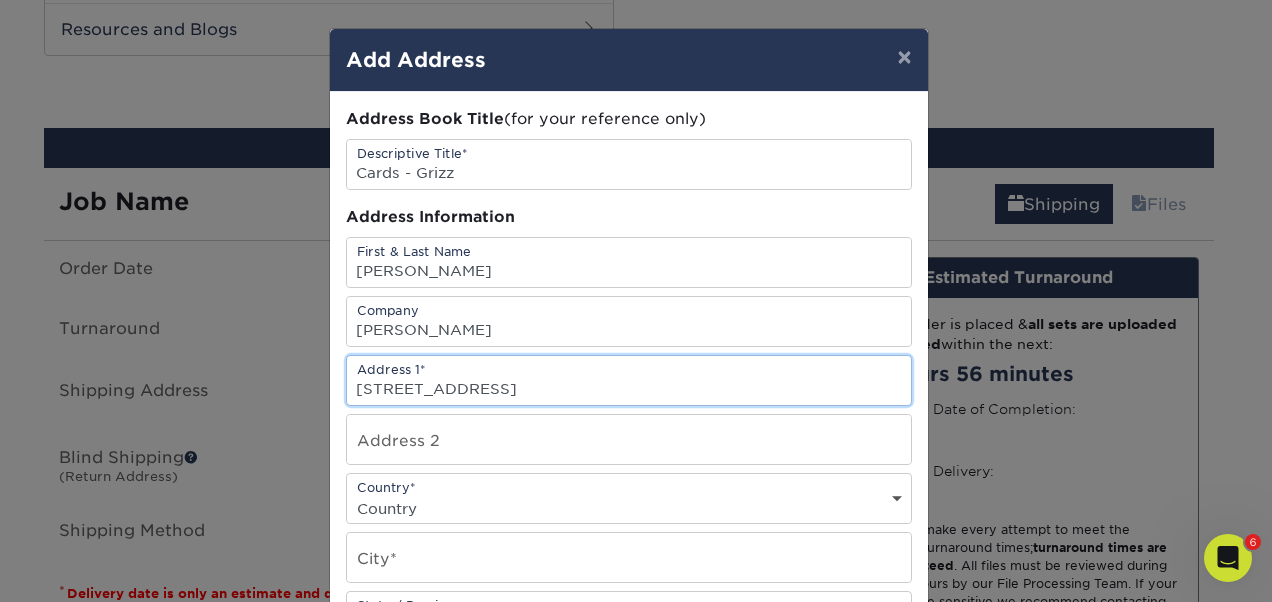 type on "[STREET_ADDRESS]" 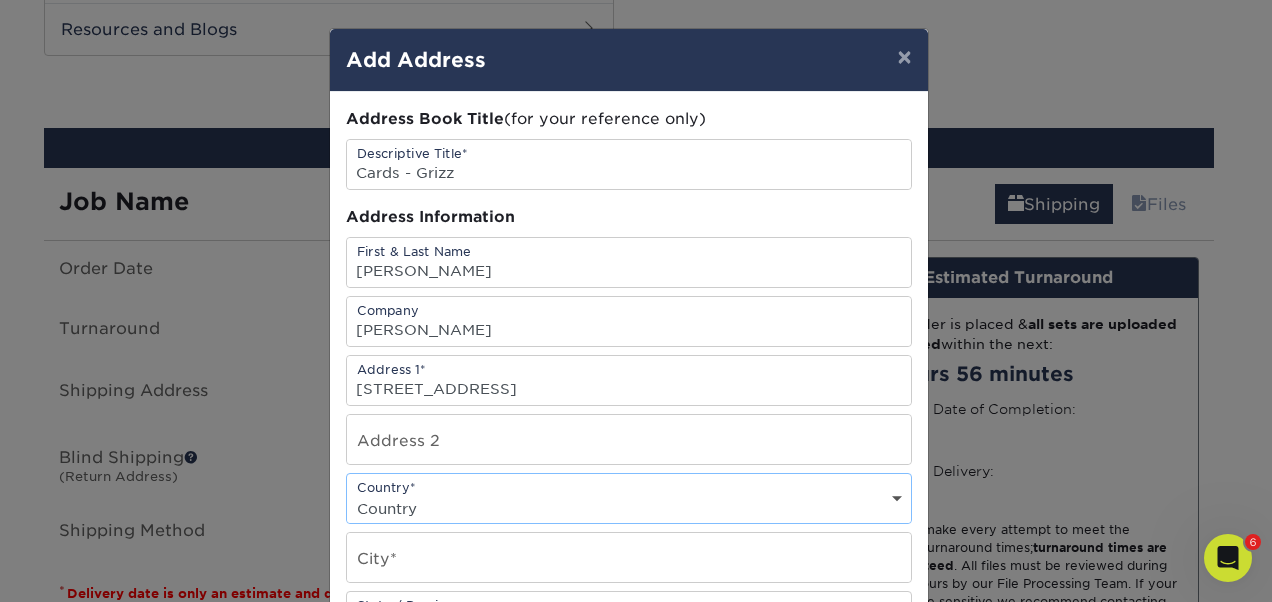 click on "Country [GEOGRAPHIC_DATA] [GEOGRAPHIC_DATA] ----------------------------- [GEOGRAPHIC_DATA] [GEOGRAPHIC_DATA] [GEOGRAPHIC_DATA] [US_STATE] [GEOGRAPHIC_DATA] [GEOGRAPHIC_DATA] [GEOGRAPHIC_DATA] [GEOGRAPHIC_DATA] [GEOGRAPHIC_DATA] [GEOGRAPHIC_DATA] [GEOGRAPHIC_DATA] [GEOGRAPHIC_DATA] [GEOGRAPHIC_DATA] [GEOGRAPHIC_DATA] [GEOGRAPHIC_DATA] [GEOGRAPHIC_DATA] [GEOGRAPHIC_DATA] [GEOGRAPHIC_DATA] [GEOGRAPHIC_DATA] [GEOGRAPHIC_DATA] [GEOGRAPHIC_DATA] [GEOGRAPHIC_DATA] [GEOGRAPHIC_DATA] [GEOGRAPHIC_DATA] [GEOGRAPHIC_DATA] [GEOGRAPHIC_DATA] [GEOGRAPHIC_DATA] [GEOGRAPHIC_DATA] [GEOGRAPHIC_DATA] [GEOGRAPHIC_DATA] [GEOGRAPHIC_DATA] [GEOGRAPHIC_DATA] [GEOGRAPHIC_DATA] [GEOGRAPHIC_DATA] [GEOGRAPHIC_DATA] [GEOGRAPHIC_DATA] [GEOGRAPHIC_DATA] [GEOGRAPHIC_DATA] [GEOGRAPHIC_DATA] [GEOGRAPHIC_DATA] [GEOGRAPHIC_DATA] [GEOGRAPHIC_DATA] [GEOGRAPHIC_DATA] [GEOGRAPHIC_DATA] [GEOGRAPHIC_DATA] [GEOGRAPHIC_DATA] [GEOGRAPHIC_DATA] [GEOGRAPHIC_DATA] [GEOGRAPHIC_DATA] [GEOGRAPHIC_DATA] [GEOGRAPHIC_DATA] [GEOGRAPHIC_DATA] [GEOGRAPHIC_DATA] [GEOGRAPHIC_DATA] [GEOGRAPHIC_DATA] [GEOGRAPHIC_DATA] [GEOGRAPHIC_DATA] [GEOGRAPHIC_DATA] [GEOGRAPHIC_DATA] [GEOGRAPHIC_DATA] [GEOGRAPHIC_DATA] [GEOGRAPHIC_DATA] [GEOGRAPHIC_DATA] [GEOGRAPHIC_DATA] [GEOGRAPHIC_DATA] [GEOGRAPHIC_DATA] [GEOGRAPHIC_DATA] [GEOGRAPHIC_DATA] [GEOGRAPHIC_DATA] [GEOGRAPHIC_DATA] [GEOGRAPHIC_DATA] [GEOGRAPHIC_DATA] [GEOGRAPHIC_DATA] [GEOGRAPHIC_DATA] [GEOGRAPHIC_DATA] [GEOGRAPHIC_DATA] [GEOGRAPHIC_DATA] [GEOGRAPHIC_DATA] [US_STATE] [GEOGRAPHIC_DATA] [GEOGRAPHIC_DATA] [GEOGRAPHIC_DATA] [GEOGRAPHIC_DATA] [GEOGRAPHIC_DATA] [GEOGRAPHIC_DATA] [GEOGRAPHIC_DATA] [US_STATE] [GEOGRAPHIC_DATA] [GEOGRAPHIC_DATA] [GEOGRAPHIC_DATA] [GEOGRAPHIC_DATA] [GEOGRAPHIC_DATA] [GEOGRAPHIC_DATA] [GEOGRAPHIC_DATA]" at bounding box center [629, 508] 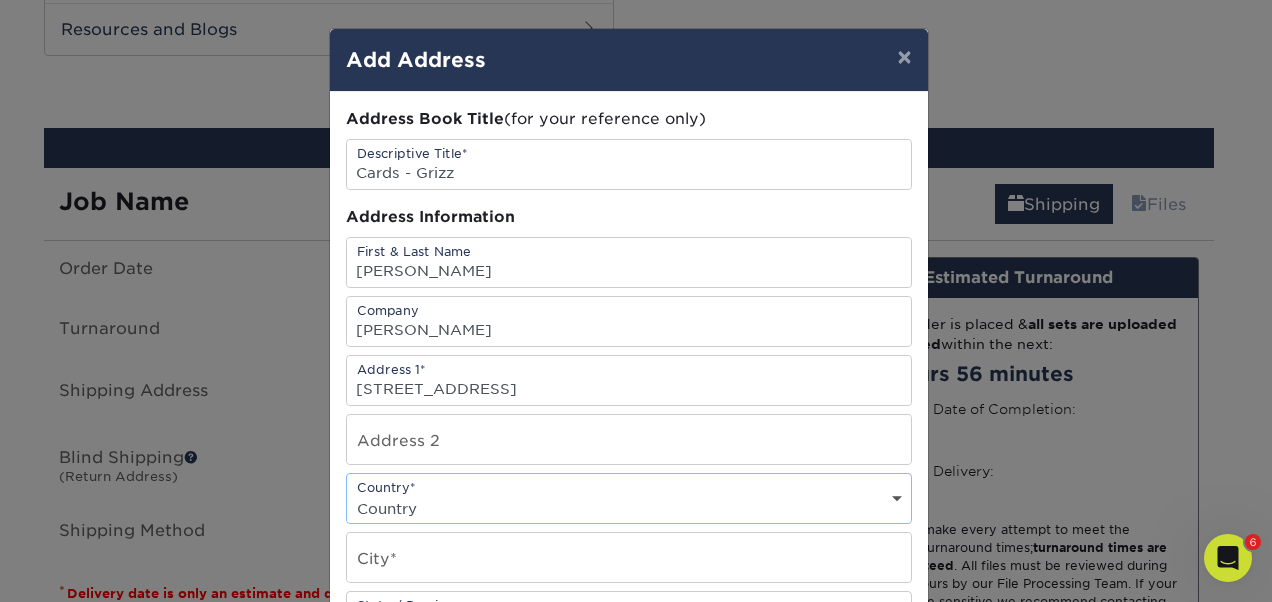 select on "US" 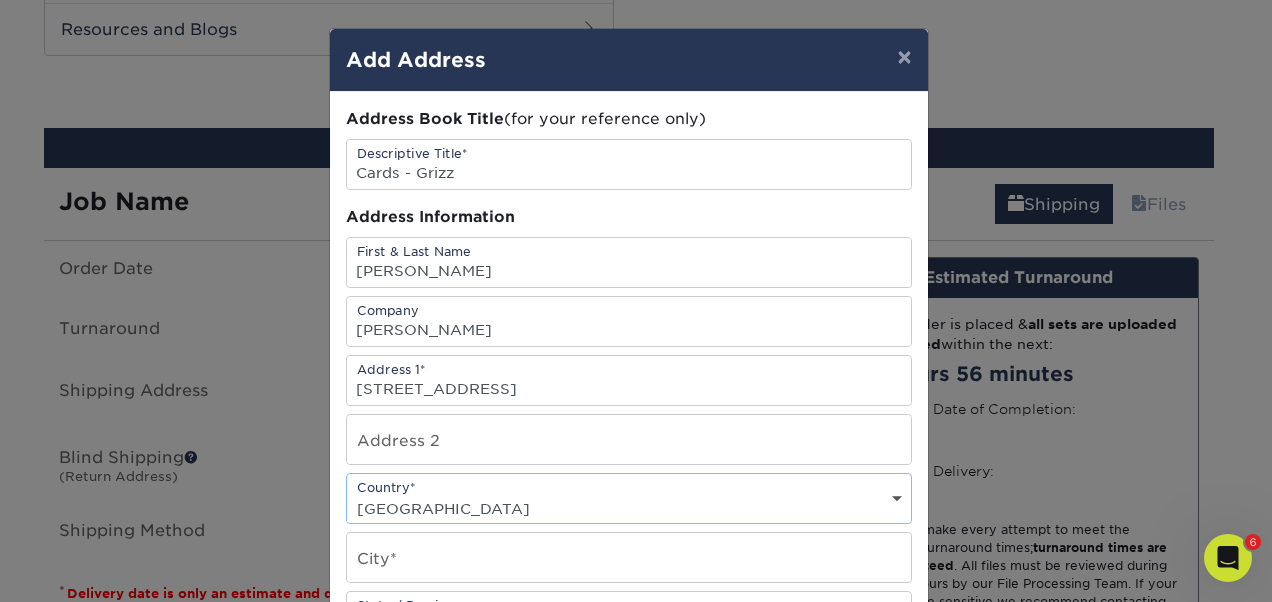 click on "Country [GEOGRAPHIC_DATA] [GEOGRAPHIC_DATA] ----------------------------- [GEOGRAPHIC_DATA] [GEOGRAPHIC_DATA] [GEOGRAPHIC_DATA] [US_STATE] [GEOGRAPHIC_DATA] [GEOGRAPHIC_DATA] [GEOGRAPHIC_DATA] [GEOGRAPHIC_DATA] [GEOGRAPHIC_DATA] [GEOGRAPHIC_DATA] [GEOGRAPHIC_DATA] [GEOGRAPHIC_DATA] [GEOGRAPHIC_DATA] [GEOGRAPHIC_DATA] [GEOGRAPHIC_DATA] [GEOGRAPHIC_DATA] [GEOGRAPHIC_DATA] [GEOGRAPHIC_DATA] [GEOGRAPHIC_DATA] [GEOGRAPHIC_DATA] [GEOGRAPHIC_DATA] [GEOGRAPHIC_DATA] [GEOGRAPHIC_DATA] [GEOGRAPHIC_DATA] [GEOGRAPHIC_DATA] [GEOGRAPHIC_DATA] [GEOGRAPHIC_DATA] [GEOGRAPHIC_DATA] [GEOGRAPHIC_DATA] [GEOGRAPHIC_DATA] [GEOGRAPHIC_DATA] [GEOGRAPHIC_DATA] [GEOGRAPHIC_DATA] [GEOGRAPHIC_DATA] [GEOGRAPHIC_DATA] [GEOGRAPHIC_DATA] [GEOGRAPHIC_DATA] [GEOGRAPHIC_DATA] [GEOGRAPHIC_DATA] [GEOGRAPHIC_DATA] [GEOGRAPHIC_DATA] [GEOGRAPHIC_DATA] [GEOGRAPHIC_DATA] [GEOGRAPHIC_DATA] [GEOGRAPHIC_DATA] [GEOGRAPHIC_DATA] [GEOGRAPHIC_DATA] [GEOGRAPHIC_DATA] [GEOGRAPHIC_DATA] [GEOGRAPHIC_DATA] [GEOGRAPHIC_DATA] [GEOGRAPHIC_DATA] [GEOGRAPHIC_DATA] [GEOGRAPHIC_DATA] [GEOGRAPHIC_DATA] [GEOGRAPHIC_DATA] [GEOGRAPHIC_DATA] [GEOGRAPHIC_DATA] [GEOGRAPHIC_DATA] [GEOGRAPHIC_DATA] [GEOGRAPHIC_DATA] [GEOGRAPHIC_DATA] [GEOGRAPHIC_DATA] [GEOGRAPHIC_DATA] [GEOGRAPHIC_DATA] [GEOGRAPHIC_DATA] [GEOGRAPHIC_DATA] [GEOGRAPHIC_DATA] [GEOGRAPHIC_DATA] [GEOGRAPHIC_DATA] [GEOGRAPHIC_DATA] [GEOGRAPHIC_DATA] [GEOGRAPHIC_DATA] [GEOGRAPHIC_DATA] [GEOGRAPHIC_DATA] [GEOGRAPHIC_DATA] [GEOGRAPHIC_DATA] [GEOGRAPHIC_DATA] [US_STATE] [GEOGRAPHIC_DATA] [GEOGRAPHIC_DATA] [GEOGRAPHIC_DATA] [GEOGRAPHIC_DATA] [GEOGRAPHIC_DATA] [GEOGRAPHIC_DATA] [GEOGRAPHIC_DATA] [US_STATE] [GEOGRAPHIC_DATA] [GEOGRAPHIC_DATA] [GEOGRAPHIC_DATA] [GEOGRAPHIC_DATA] [GEOGRAPHIC_DATA] [GEOGRAPHIC_DATA] [GEOGRAPHIC_DATA]" at bounding box center [629, 508] 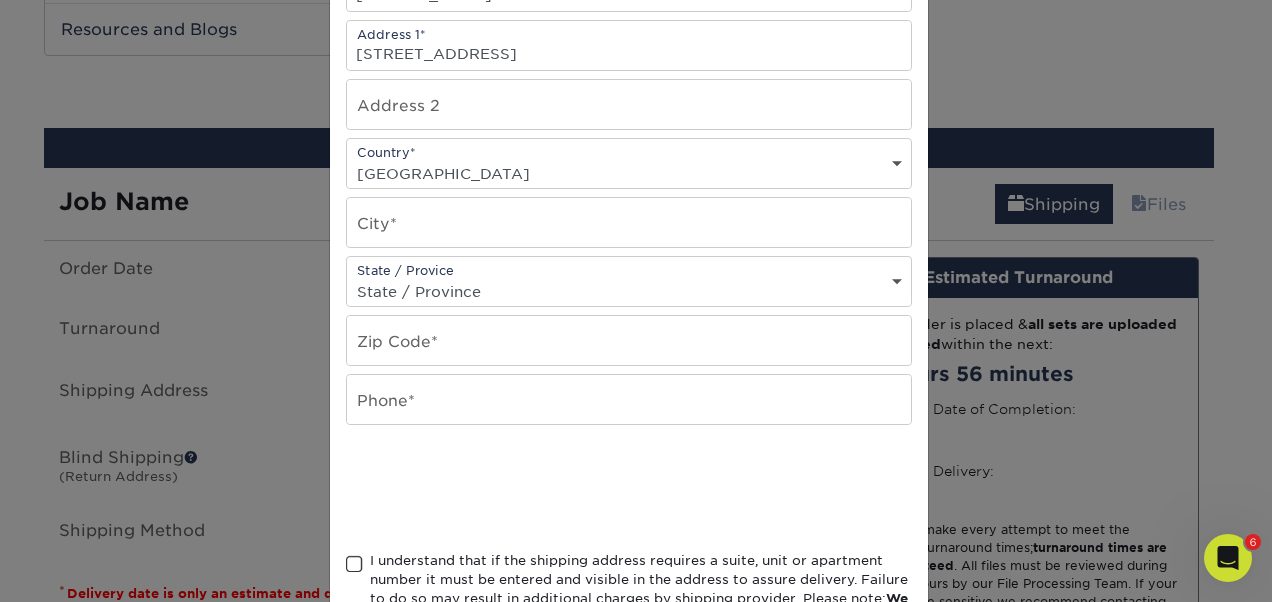 scroll, scrollTop: 347, scrollLeft: 0, axis: vertical 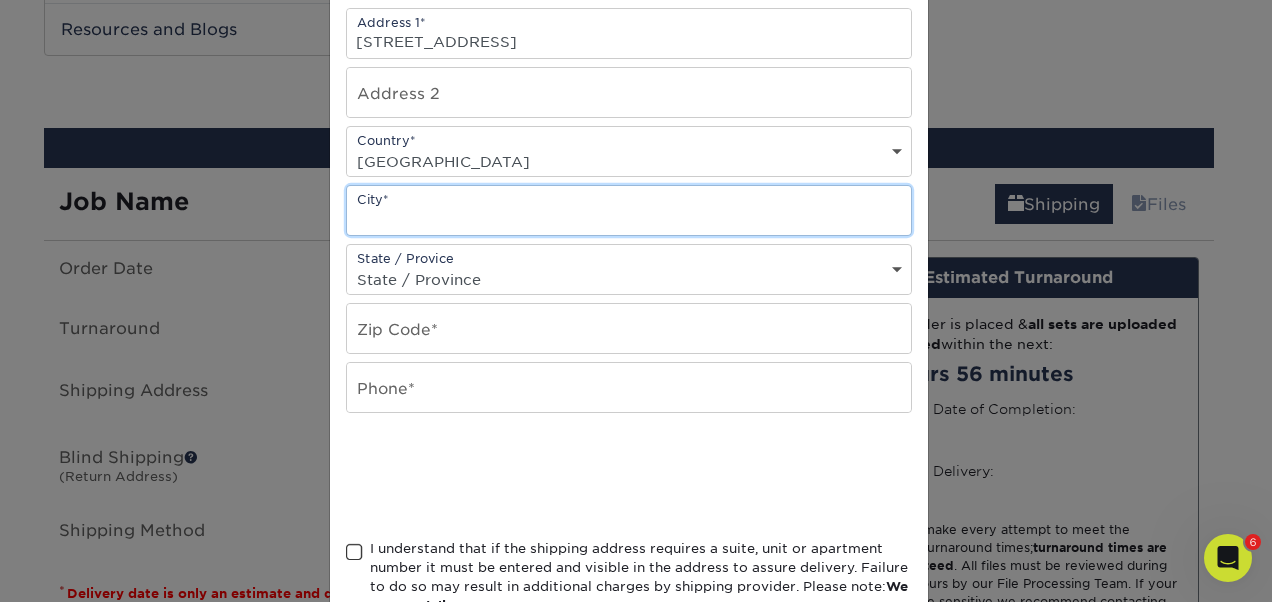 click at bounding box center (629, 210) 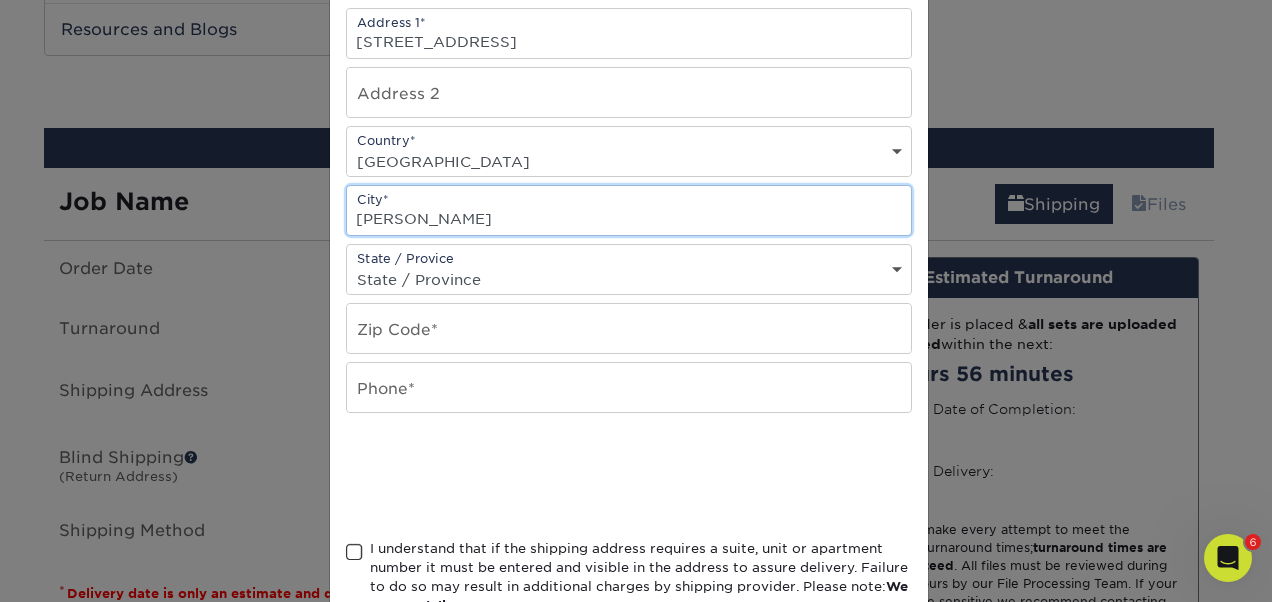 type on "[PERSON_NAME]" 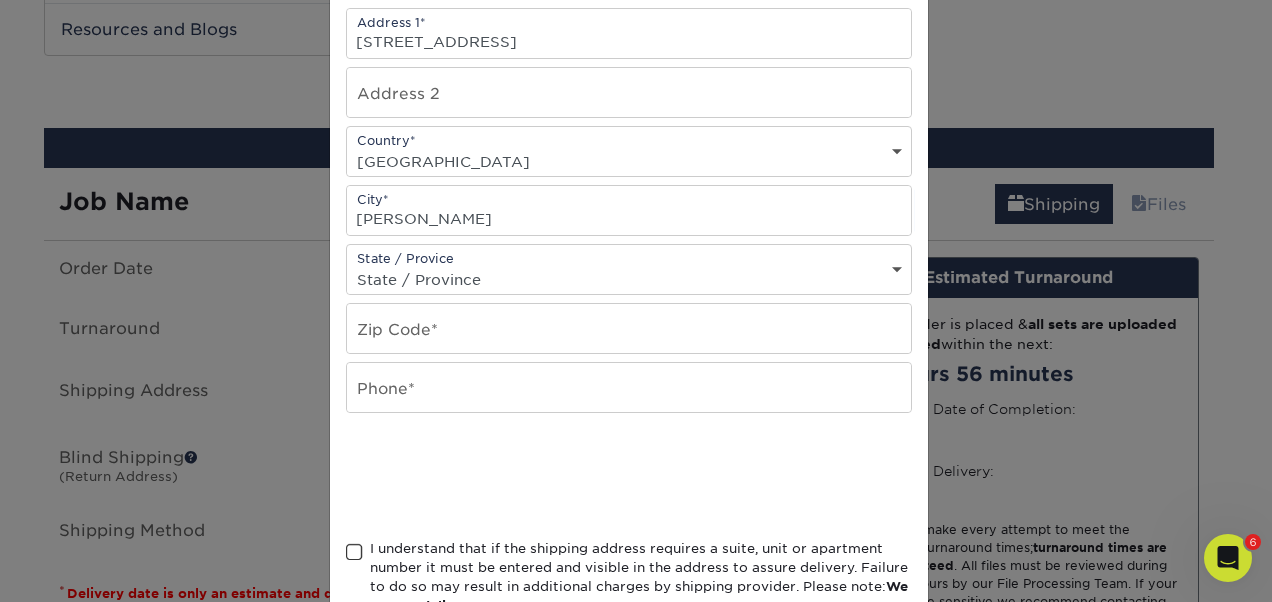 click on "State / Province [US_STATE] [US_STATE] [US_STATE] [US_STATE] [US_STATE] [US_STATE] [US_STATE] [US_STATE] [US_STATE] [US_STATE] [US_STATE] [US_STATE] [US_STATE] [US_STATE] [US_STATE] [US_STATE] [US_STATE] [US_STATE] [US_STATE] [US_STATE] [US_STATE] [US_STATE] [US_STATE] [US_STATE] [US_STATE] [US_STATE] [US_STATE] [US_STATE] [US_STATE] [US_STATE] [US_STATE] [US_STATE] [US_STATE] [US_STATE] [US_STATE] [US_STATE] [US_STATE] [US_STATE] [US_STATE] [US_STATE] [US_STATE] [US_STATE] [US_STATE] [US_STATE] [US_STATE] [US_STATE] [US_STATE][PERSON_NAME][US_STATE] [US_STATE][PERSON_NAME] [US_STATE] [US_STATE] [GEOGRAPHIC_DATA] [GEOGRAPHIC_DATA] [GEOGRAPHIC_DATA] [GEOGRAPHIC_DATA] [GEOGRAPHIC_DATA] [GEOGRAPHIC_DATA] [GEOGRAPHIC_DATA] [GEOGRAPHIC_DATA] [GEOGRAPHIC_DATA] [GEOGRAPHIC_DATA] [GEOGRAPHIC_DATA] [GEOGRAPHIC_DATA] [GEOGRAPHIC_DATA] [GEOGRAPHIC_DATA] [GEOGRAPHIC_DATA] [GEOGRAPHIC_DATA] [GEOGRAPHIC_DATA] [GEOGRAPHIC_DATA] [PERSON_NAME][GEOGRAPHIC_DATA] [GEOGRAPHIC_DATA] [GEOGRAPHIC_DATA] [GEOGRAPHIC_DATA] [US_STATE] [GEOGRAPHIC_DATA] [GEOGRAPHIC_DATA] [US_STATE] [GEOGRAPHIC_DATA] [US_STATE] [GEOGRAPHIC_DATA] [GEOGRAPHIC_DATA] [GEOGRAPHIC_DATA] [GEOGRAPHIC_DATA] [GEOGRAPHIC_DATA] [GEOGRAPHIC_DATA] [GEOGRAPHIC_DATA] [GEOGRAPHIC_DATA] [GEOGRAPHIC_DATA] [GEOGRAPHIC_DATA][PERSON_NAME][GEOGRAPHIC_DATA] [GEOGRAPHIC_DATA] [GEOGRAPHIC_DATA] [GEOGRAPHIC_DATA] [GEOGRAPHIC_DATA] [GEOGRAPHIC_DATA] [GEOGRAPHIC_DATA][PERSON_NAME][GEOGRAPHIC_DATA] [GEOGRAPHIC_DATA] [GEOGRAPHIC_DATA] [PERSON_NAME][GEOGRAPHIC_DATA] [GEOGRAPHIC_DATA][PERSON_NAME] [GEOGRAPHIC_DATA] [GEOGRAPHIC_DATA] [GEOGRAPHIC_DATA] [GEOGRAPHIC_DATA] [GEOGRAPHIC_DATA] [GEOGRAPHIC_DATA] [GEOGRAPHIC_DATA]" at bounding box center [629, 279] 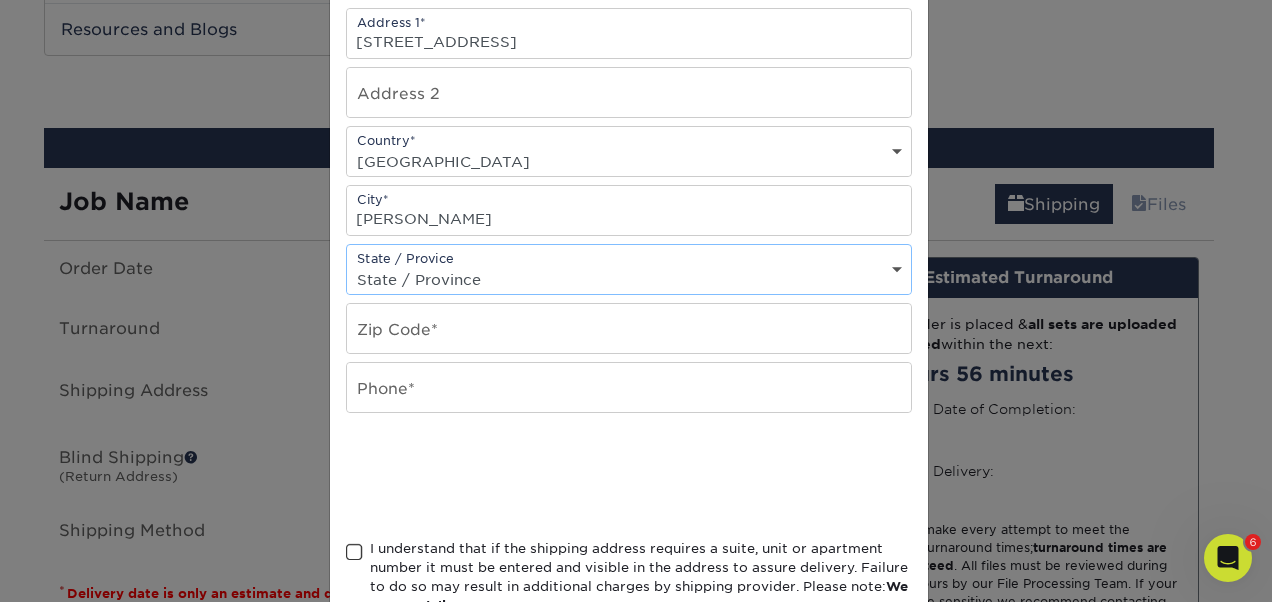 select on "NV" 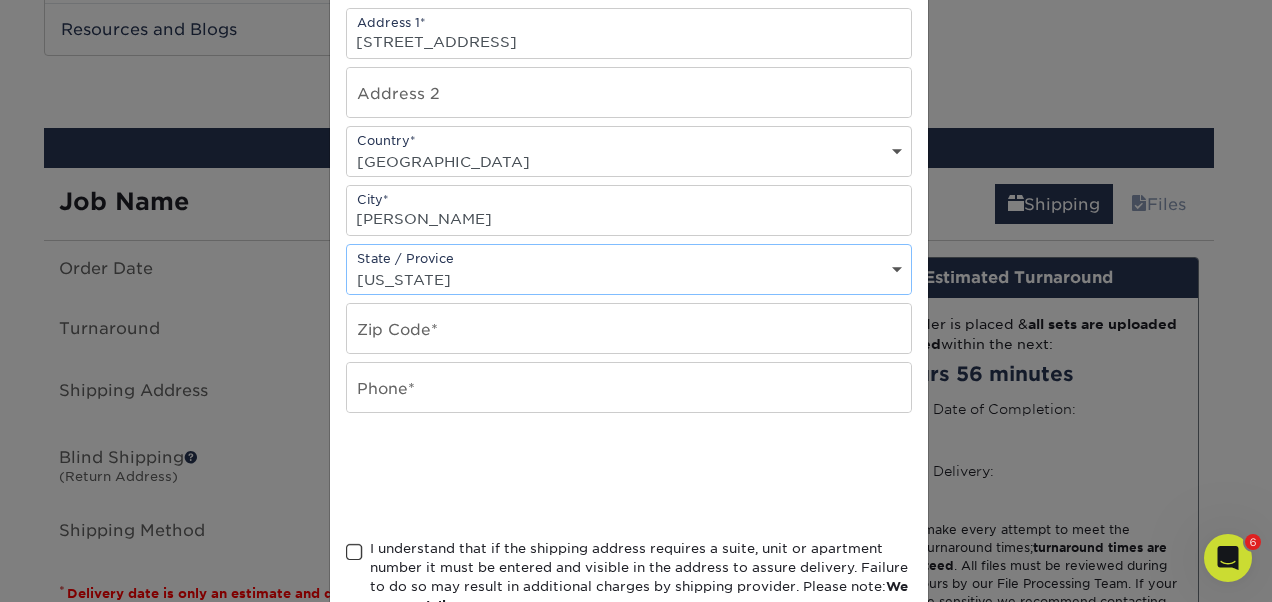 click on "State / Province [US_STATE] [US_STATE] [US_STATE] [US_STATE] [US_STATE] [US_STATE] [US_STATE] [US_STATE] [US_STATE] [US_STATE] [US_STATE] [US_STATE] [US_STATE] [US_STATE] [US_STATE] [US_STATE] [US_STATE] [US_STATE] [US_STATE] [US_STATE] [US_STATE] [US_STATE] [US_STATE] [US_STATE] [US_STATE] [US_STATE] [US_STATE] [US_STATE] [US_STATE] [US_STATE] [US_STATE] [US_STATE] [US_STATE] [US_STATE] [US_STATE] [US_STATE] [US_STATE] [US_STATE] [US_STATE] [US_STATE] [US_STATE] [US_STATE] [US_STATE] [US_STATE] [US_STATE] [US_STATE] [US_STATE][PERSON_NAME][US_STATE] [US_STATE][PERSON_NAME] [US_STATE] [US_STATE] [GEOGRAPHIC_DATA] [GEOGRAPHIC_DATA] [GEOGRAPHIC_DATA] [GEOGRAPHIC_DATA] [GEOGRAPHIC_DATA] [GEOGRAPHIC_DATA] [GEOGRAPHIC_DATA] [GEOGRAPHIC_DATA] [GEOGRAPHIC_DATA] [GEOGRAPHIC_DATA] [GEOGRAPHIC_DATA] [GEOGRAPHIC_DATA] [GEOGRAPHIC_DATA] [GEOGRAPHIC_DATA] [GEOGRAPHIC_DATA] [GEOGRAPHIC_DATA] [GEOGRAPHIC_DATA] [GEOGRAPHIC_DATA] [PERSON_NAME][GEOGRAPHIC_DATA] [GEOGRAPHIC_DATA] [GEOGRAPHIC_DATA] [GEOGRAPHIC_DATA] [US_STATE] [GEOGRAPHIC_DATA] [GEOGRAPHIC_DATA] [US_STATE] [GEOGRAPHIC_DATA] [US_STATE] [GEOGRAPHIC_DATA] [GEOGRAPHIC_DATA] [GEOGRAPHIC_DATA] [GEOGRAPHIC_DATA] [GEOGRAPHIC_DATA] [GEOGRAPHIC_DATA] [GEOGRAPHIC_DATA] [GEOGRAPHIC_DATA] [GEOGRAPHIC_DATA] [GEOGRAPHIC_DATA][PERSON_NAME][GEOGRAPHIC_DATA] [GEOGRAPHIC_DATA] [GEOGRAPHIC_DATA] [GEOGRAPHIC_DATA] [GEOGRAPHIC_DATA] [GEOGRAPHIC_DATA] [GEOGRAPHIC_DATA][PERSON_NAME][GEOGRAPHIC_DATA] [GEOGRAPHIC_DATA] [GEOGRAPHIC_DATA] [PERSON_NAME][GEOGRAPHIC_DATA] [GEOGRAPHIC_DATA][PERSON_NAME] [GEOGRAPHIC_DATA] [GEOGRAPHIC_DATA] [GEOGRAPHIC_DATA] [GEOGRAPHIC_DATA] [GEOGRAPHIC_DATA] [GEOGRAPHIC_DATA] [GEOGRAPHIC_DATA]" at bounding box center [629, 279] 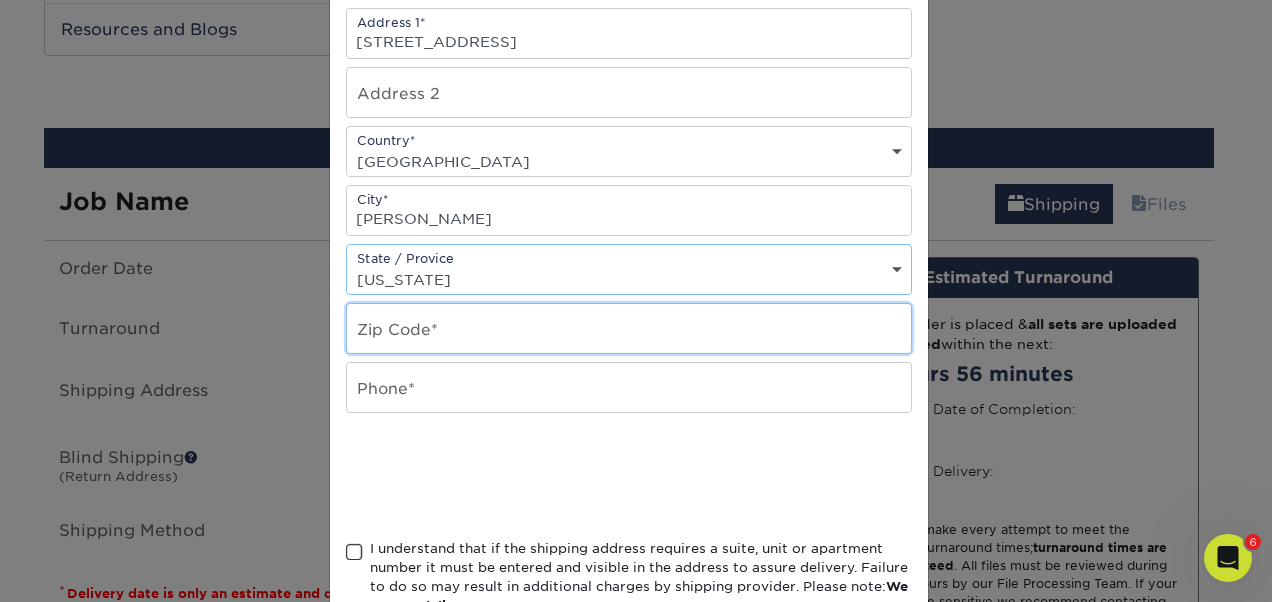 click at bounding box center [629, 328] 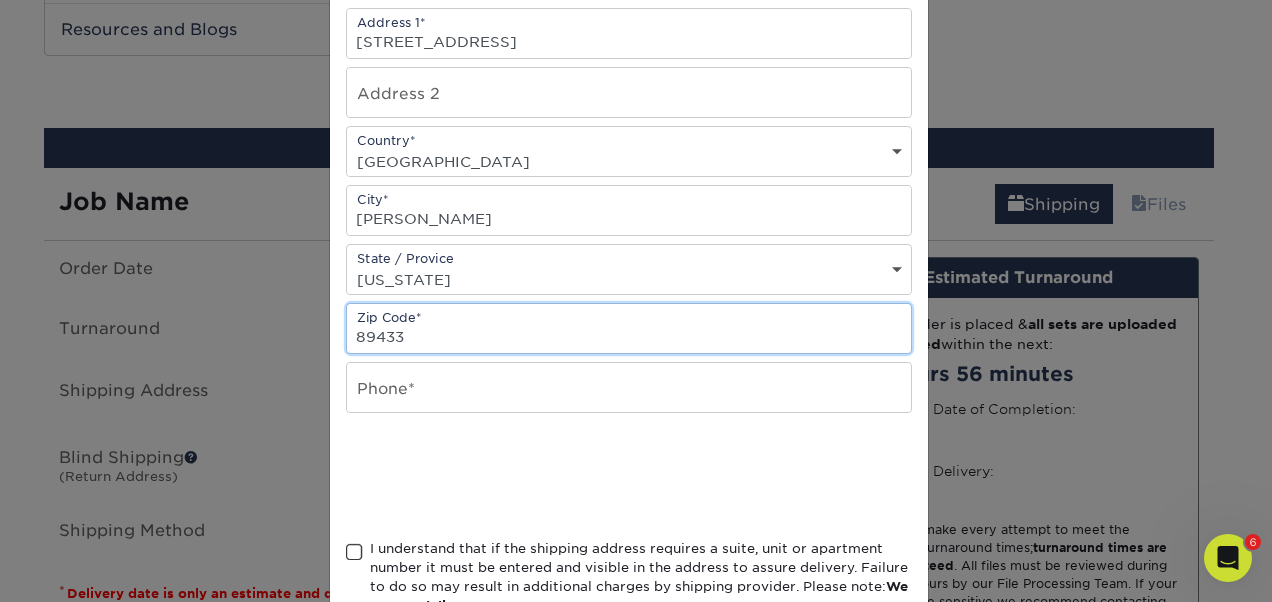 type on "89433" 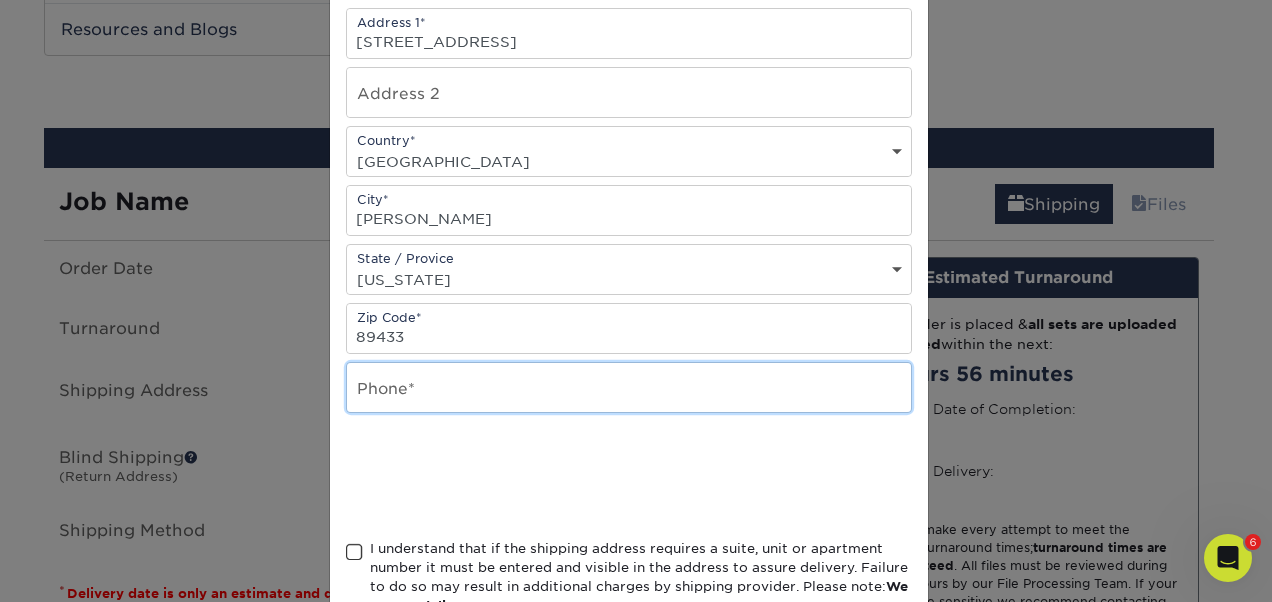 click at bounding box center [629, 387] 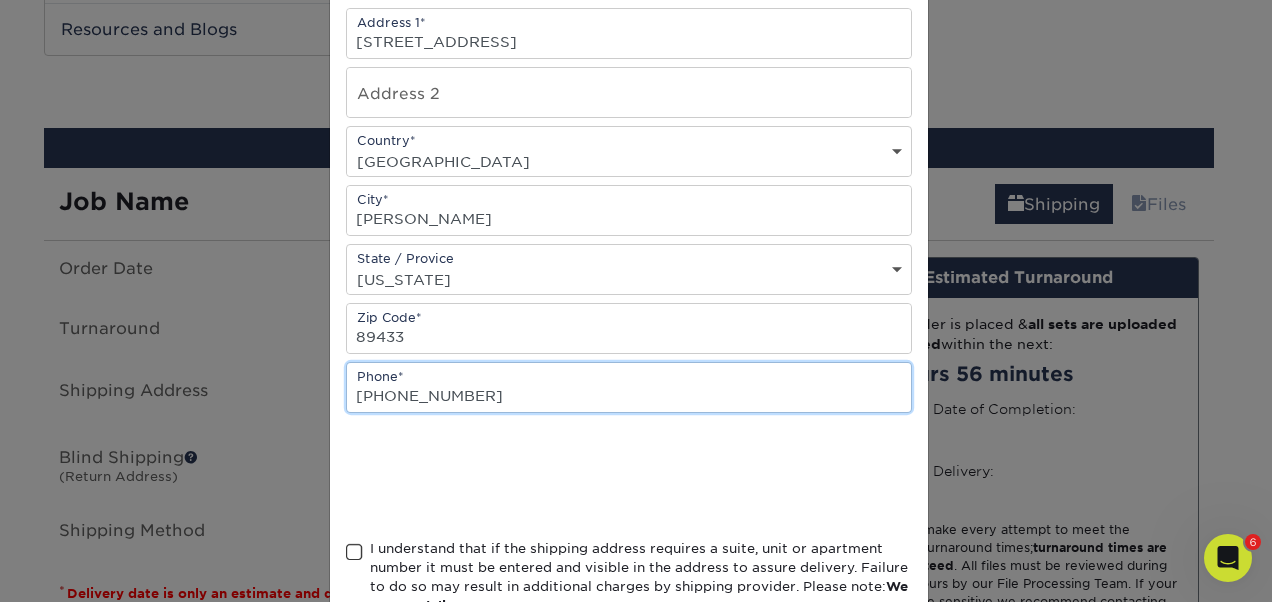 type on "[PHONE_NUMBER]" 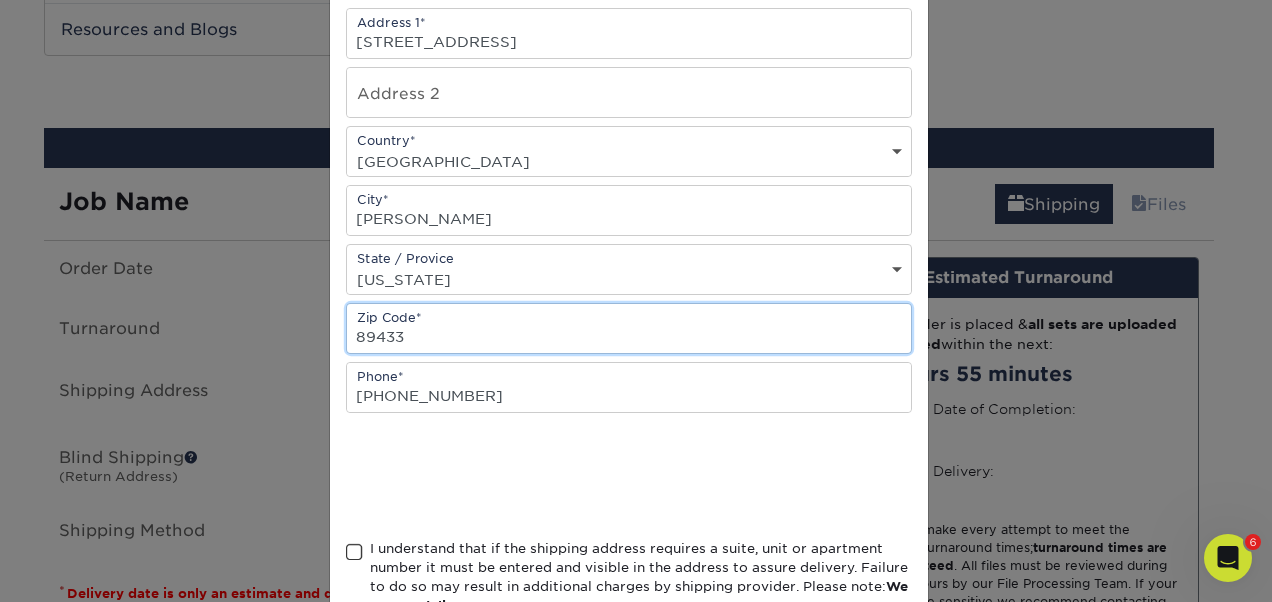 click on "89433" at bounding box center (629, 328) 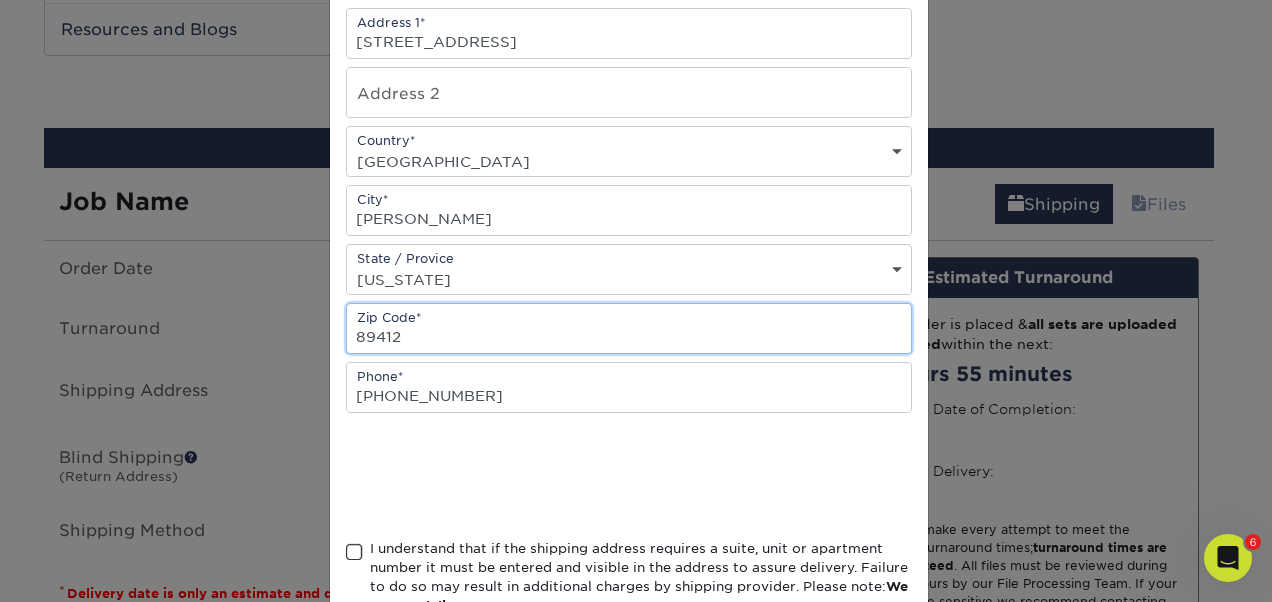 type on "89412" 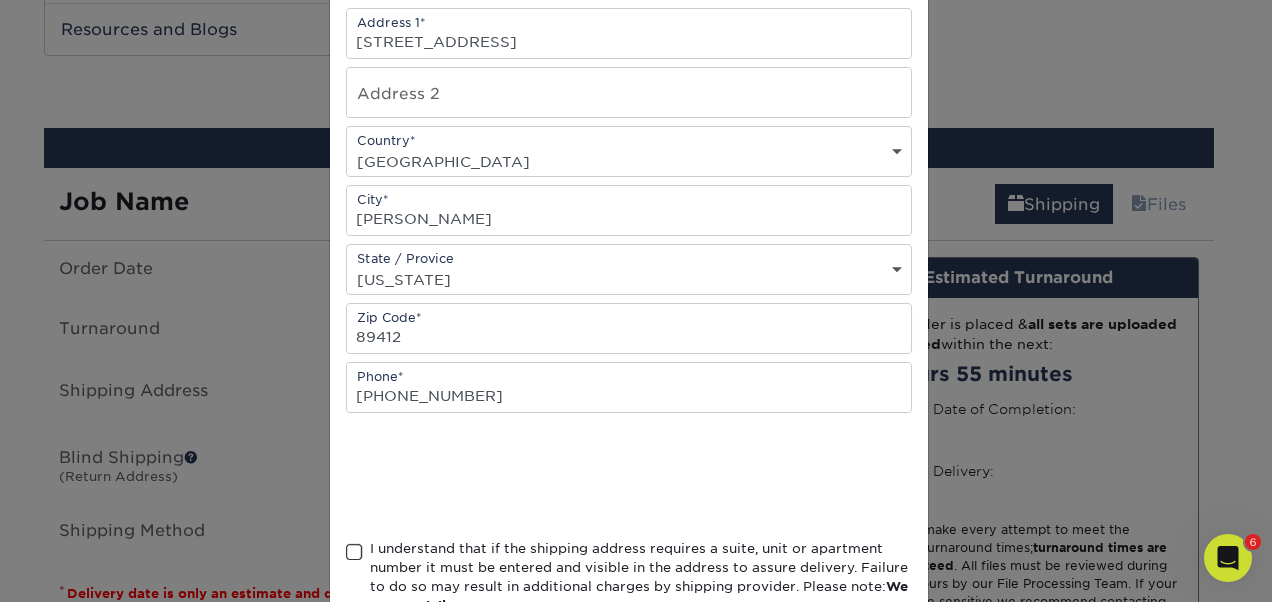 click at bounding box center (354, 552) 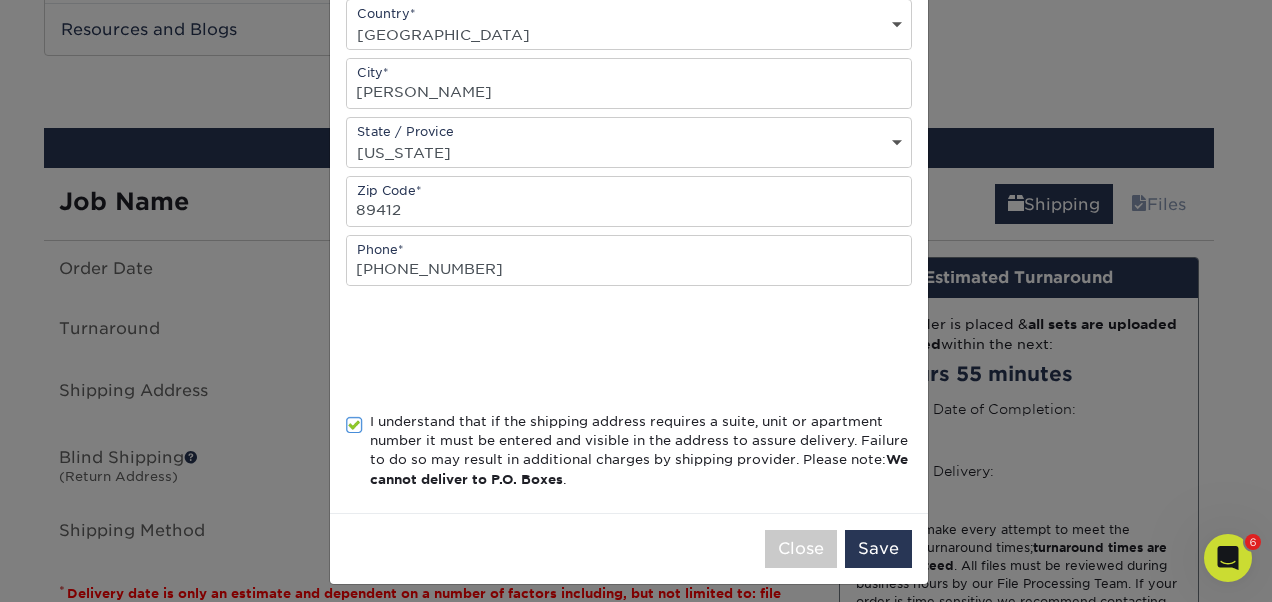 scroll, scrollTop: 476, scrollLeft: 0, axis: vertical 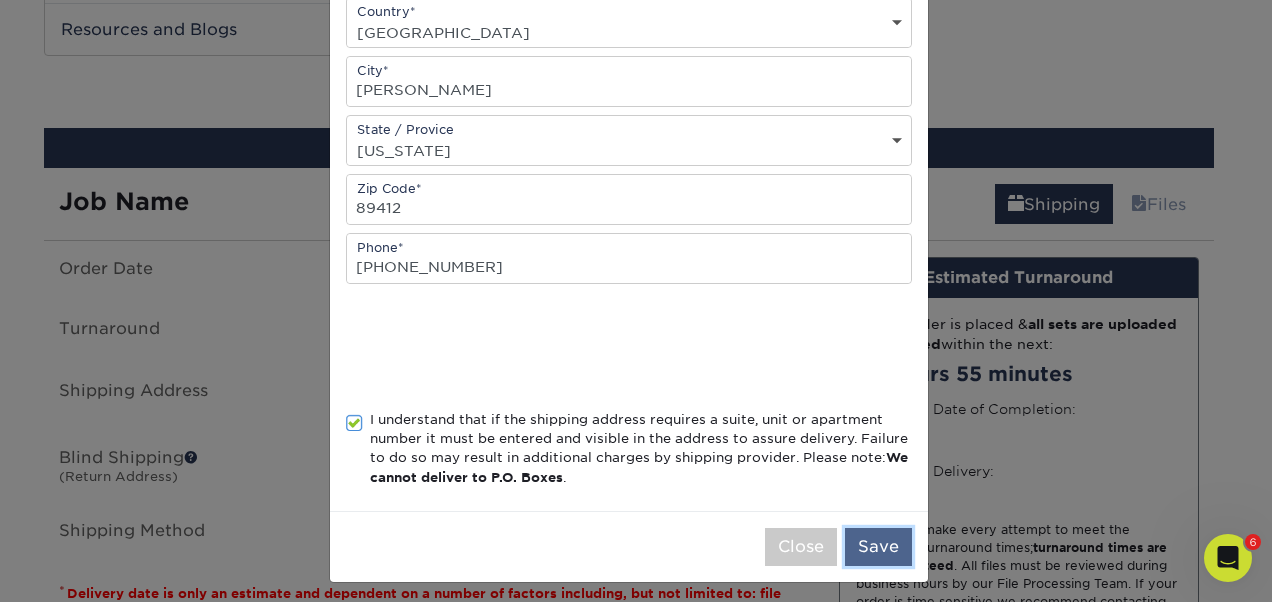 click on "Save" at bounding box center [878, 547] 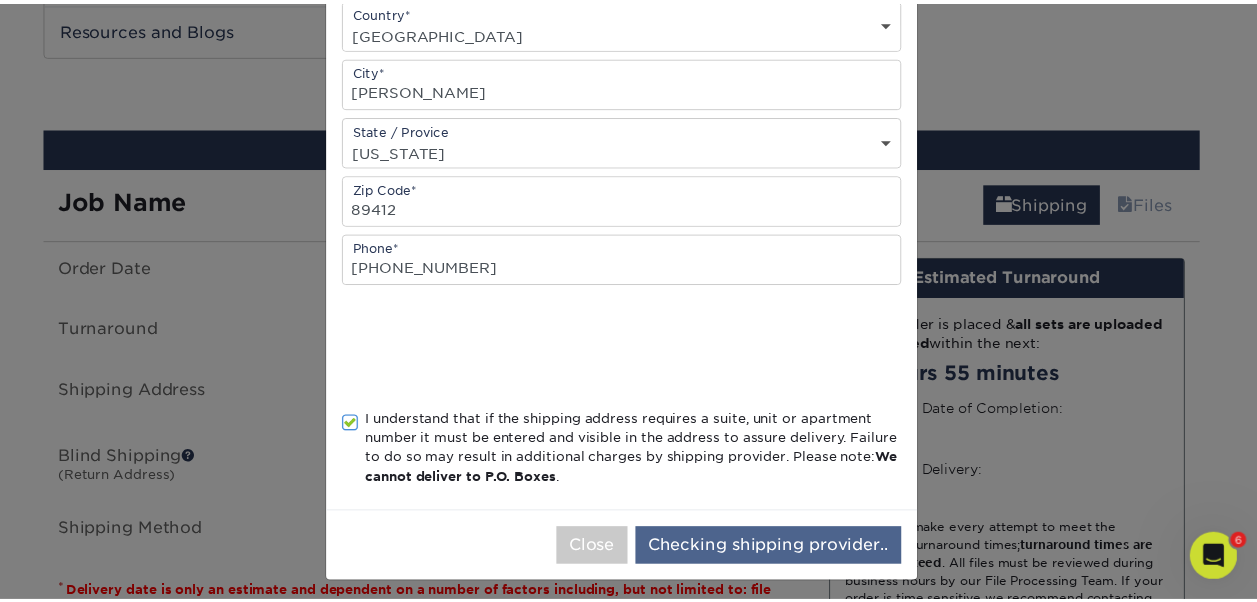 scroll, scrollTop: 0, scrollLeft: 0, axis: both 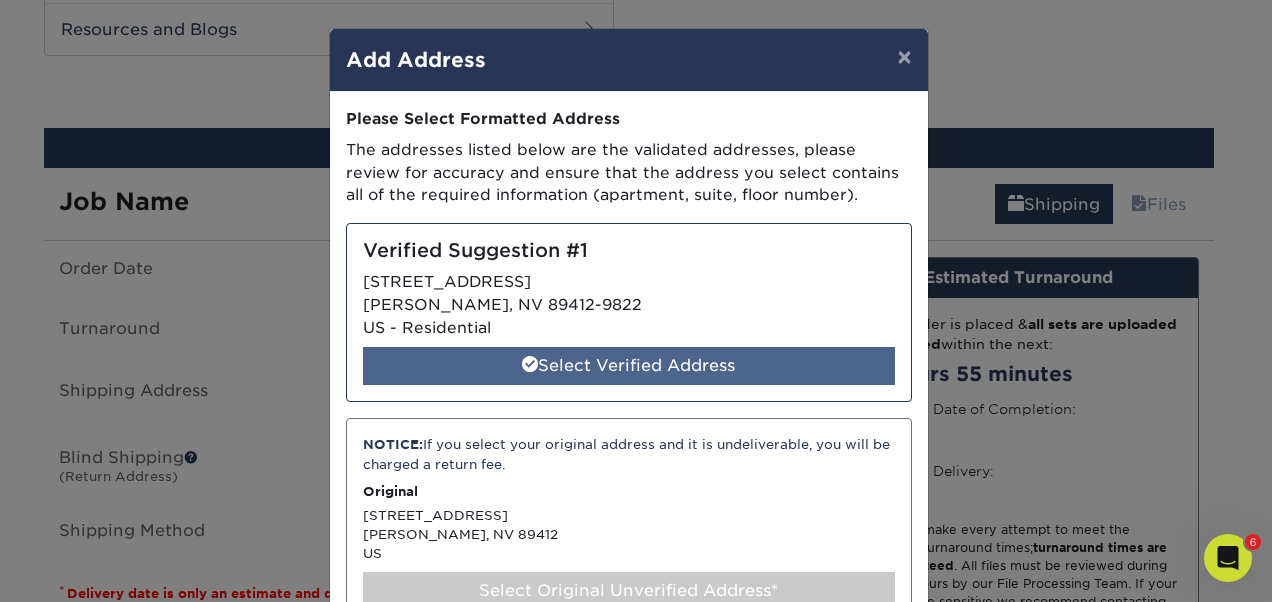 click on "Select Verified Address" at bounding box center [629, 366] 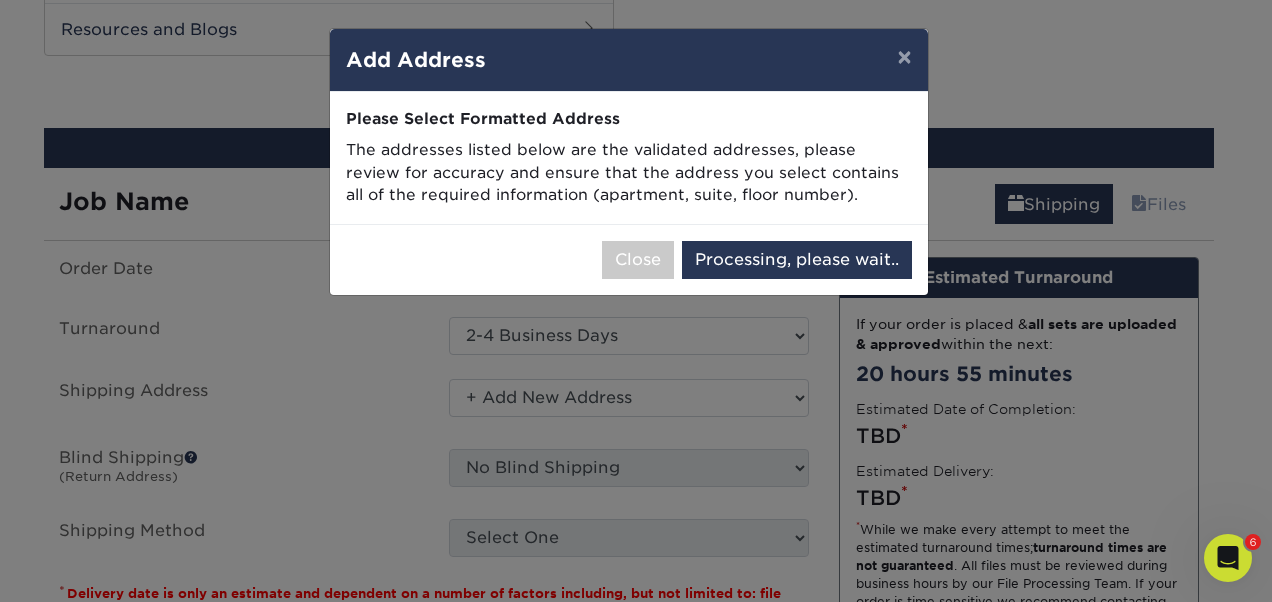 select on "284186" 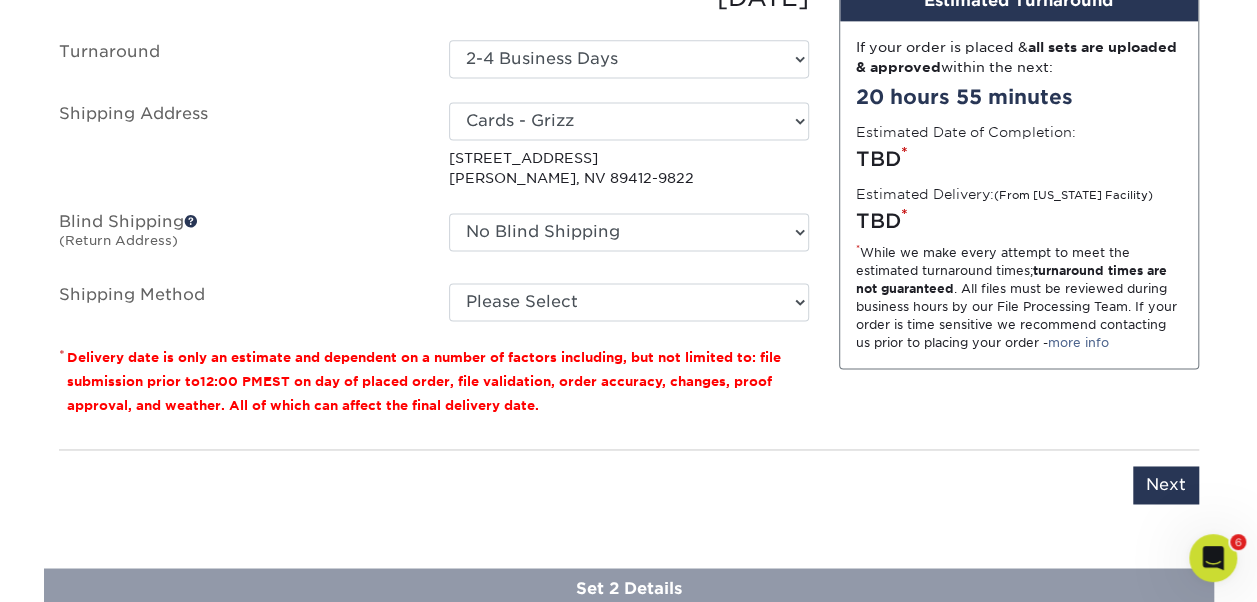 scroll, scrollTop: 1300, scrollLeft: 0, axis: vertical 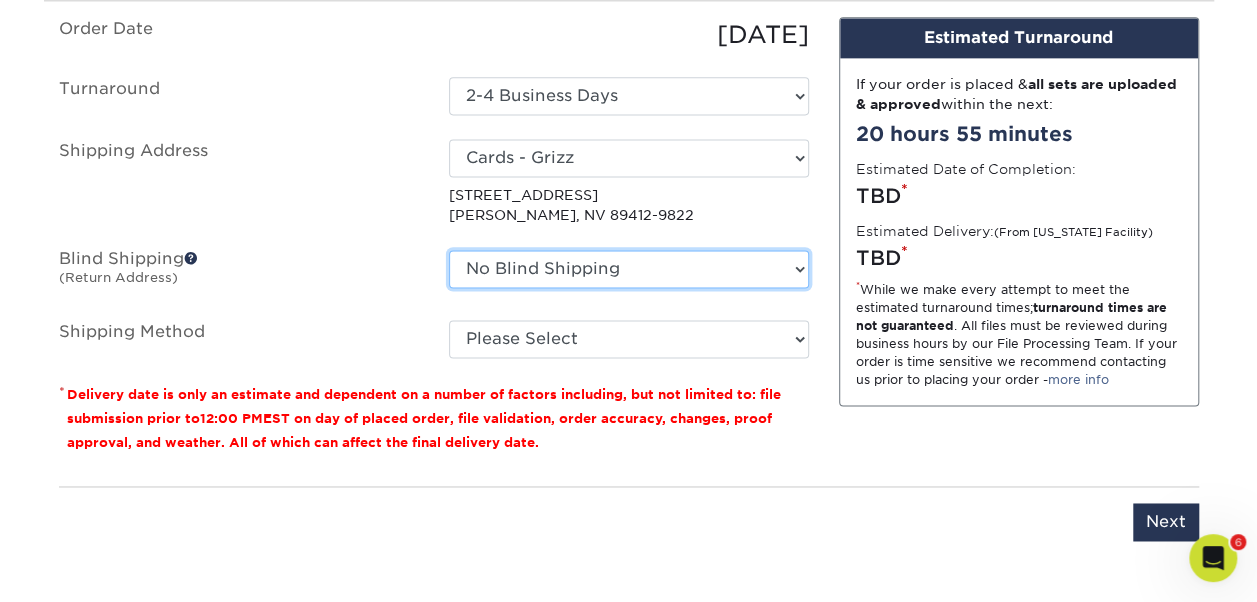 click on "No Blind Shipping
+ Add New Address" at bounding box center (629, 269) 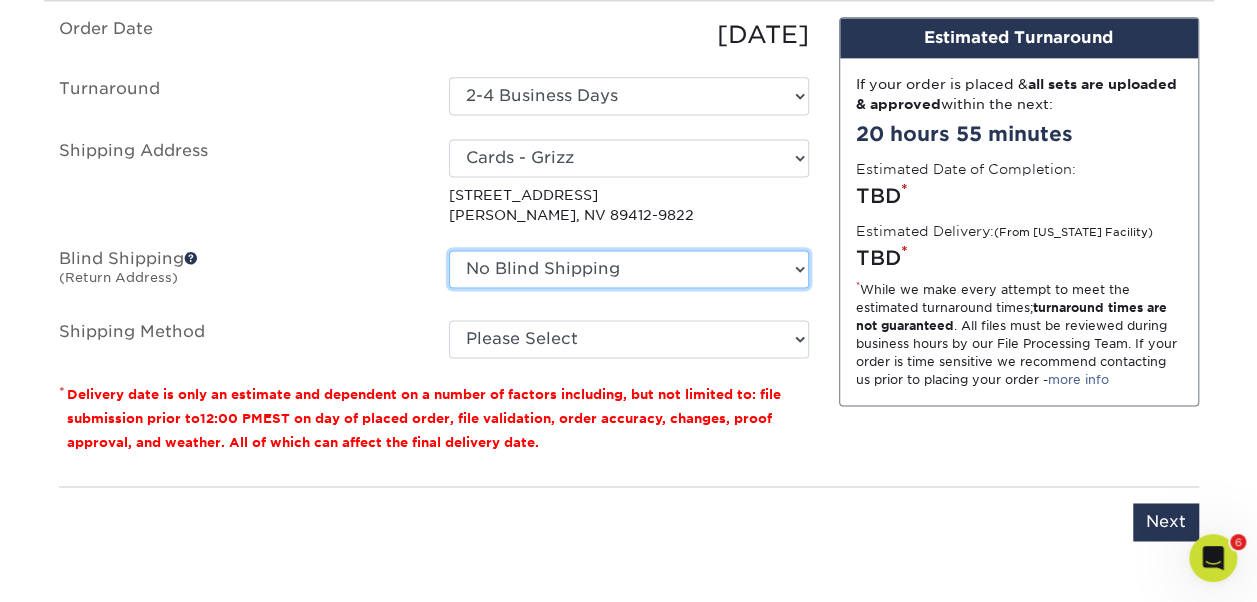 click on "No Blind Shipping
+ Add New Address" at bounding box center [629, 269] 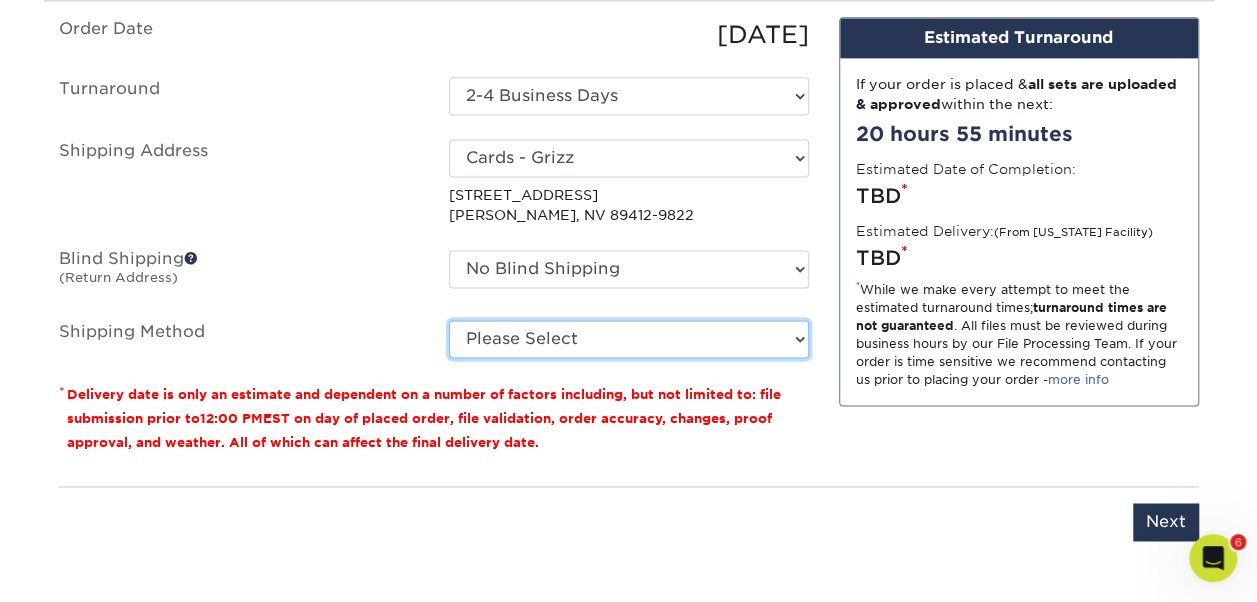 click on "Please Select Ground Shipping (+$51.87) 3 Day Shipping Service (+$55.75) 2 Day Air Shipping (+$56.50) Next Day Shipping by 12 noon (+$81.59) Next Day Air Early A.M. (+$308.95)" at bounding box center [629, 339] 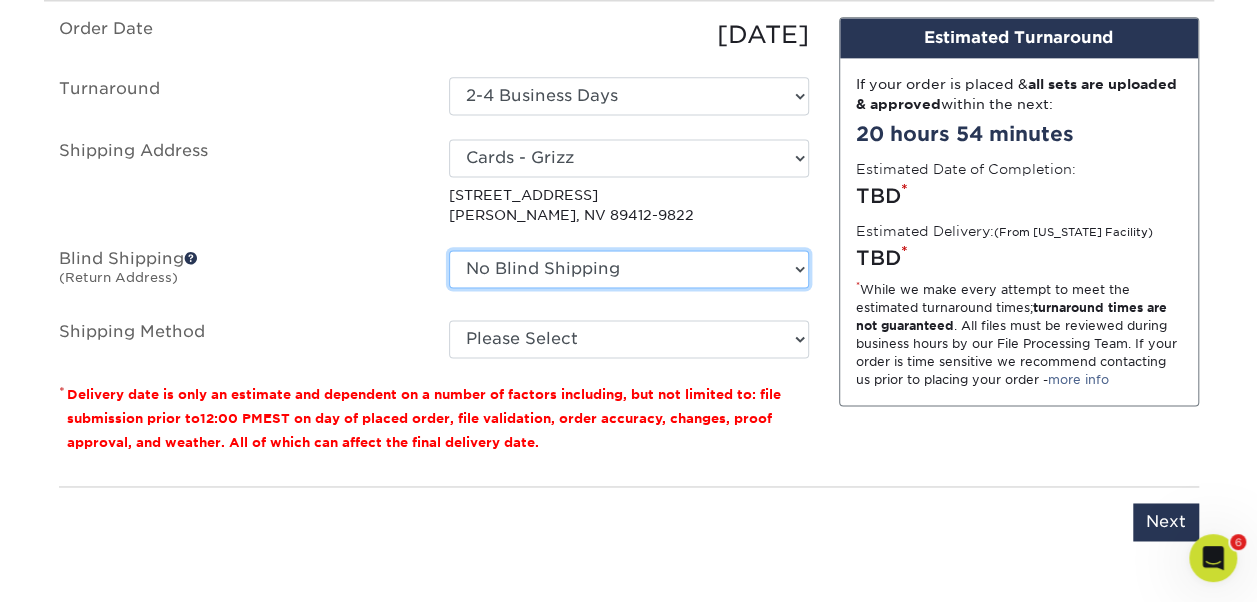 click on "No Blind Shipping
+ Add New Address" at bounding box center (629, 269) 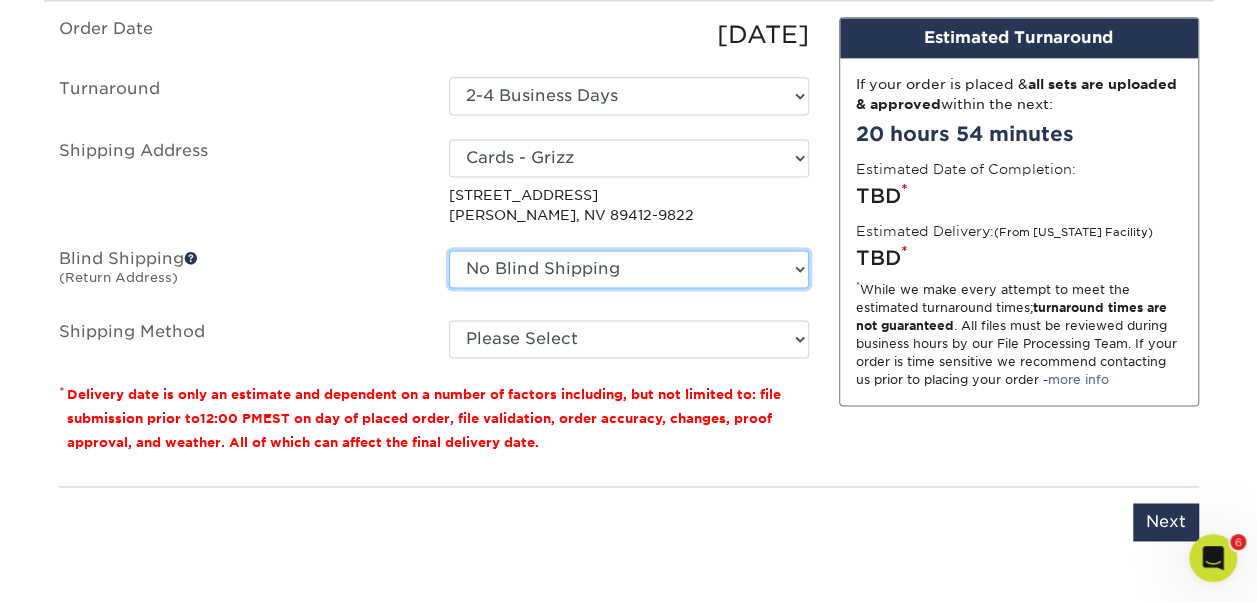 click on "No Blind Shipping
+ Add New Address" at bounding box center [629, 269] 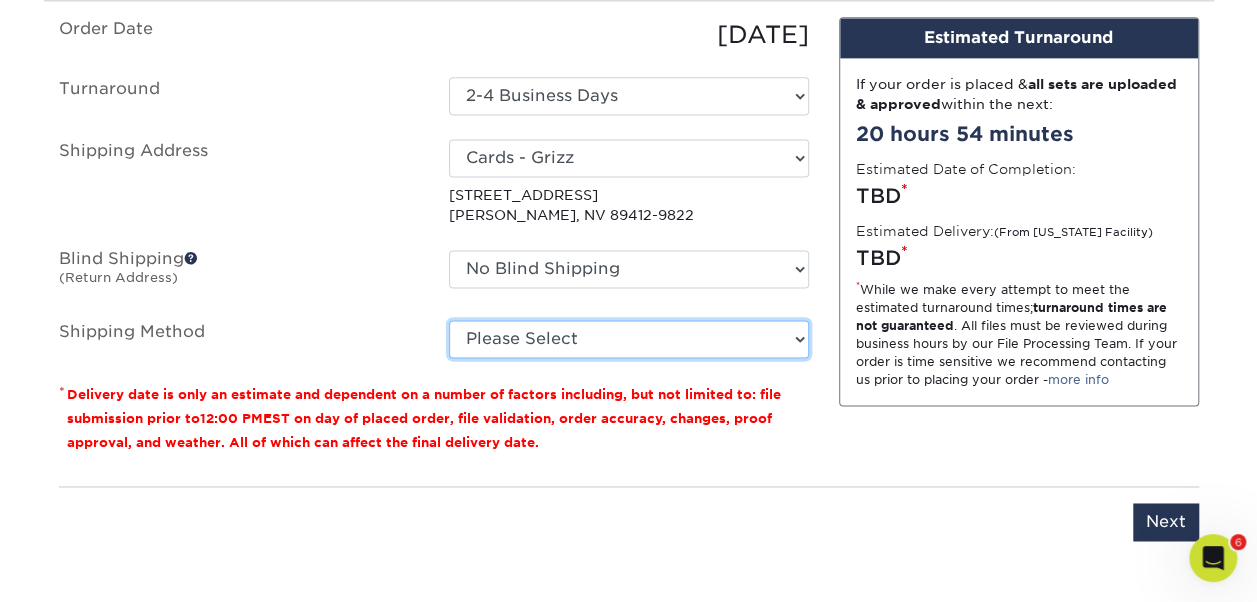 click on "Please Select Ground Shipping (+$51.87) 3 Day Shipping Service (+$55.75) 2 Day Air Shipping (+$56.50) Next Day Shipping by 12 noon (+$81.59) Next Day Air Early A.M. (+$308.95)" at bounding box center [629, 339] 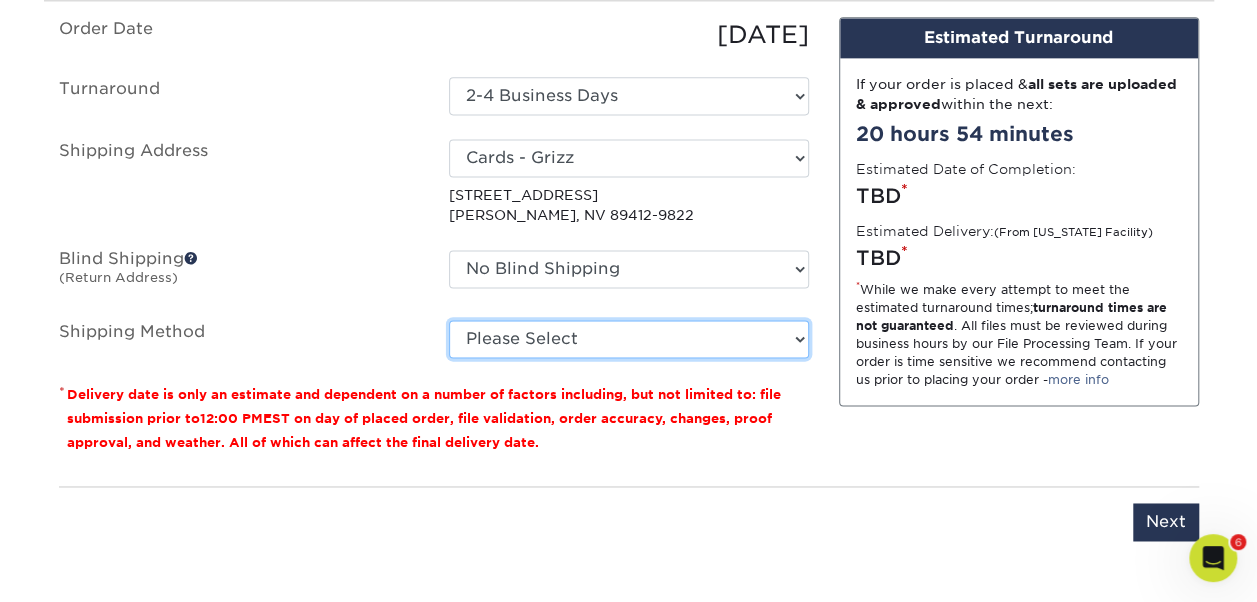 select on "03" 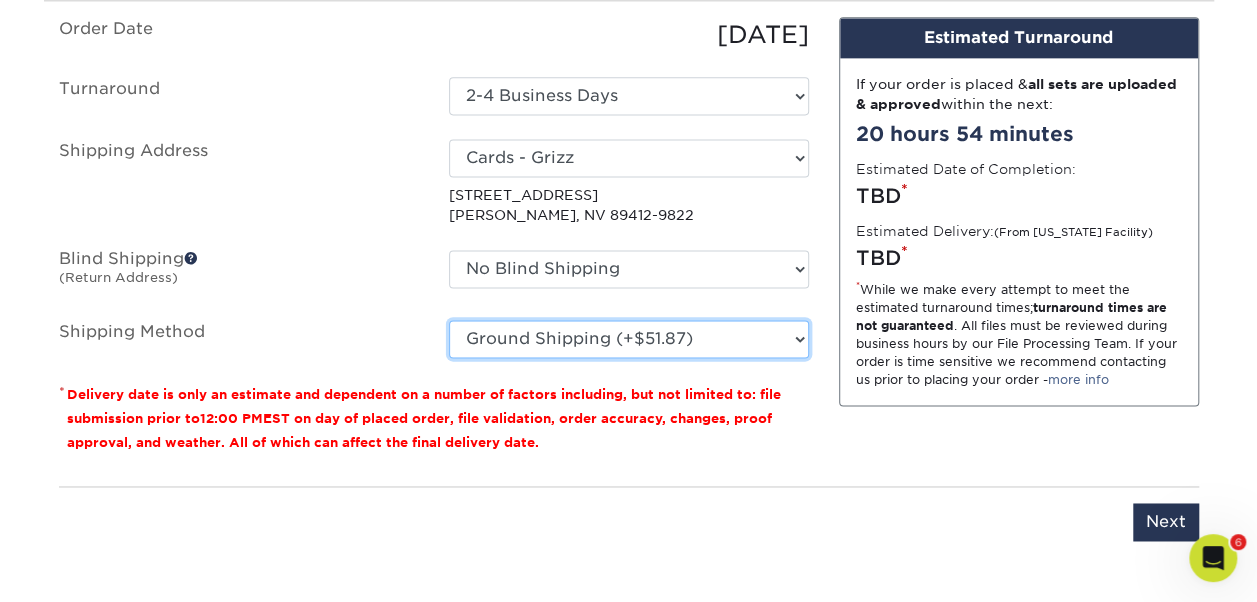 click on "Please Select Ground Shipping (+$51.87) 3 Day Shipping Service (+$55.75) 2 Day Air Shipping (+$56.50) Next Day Shipping by 12 noon (+$81.59) Next Day Air Early A.M. (+$308.95)" at bounding box center [629, 339] 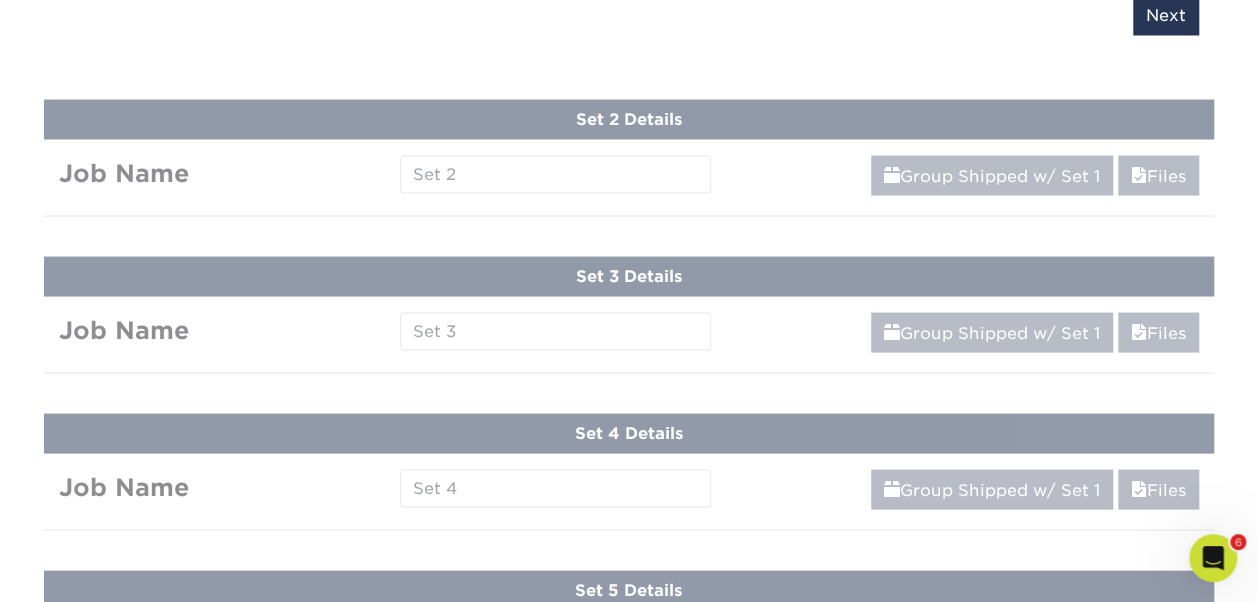 scroll, scrollTop: 1766, scrollLeft: 0, axis: vertical 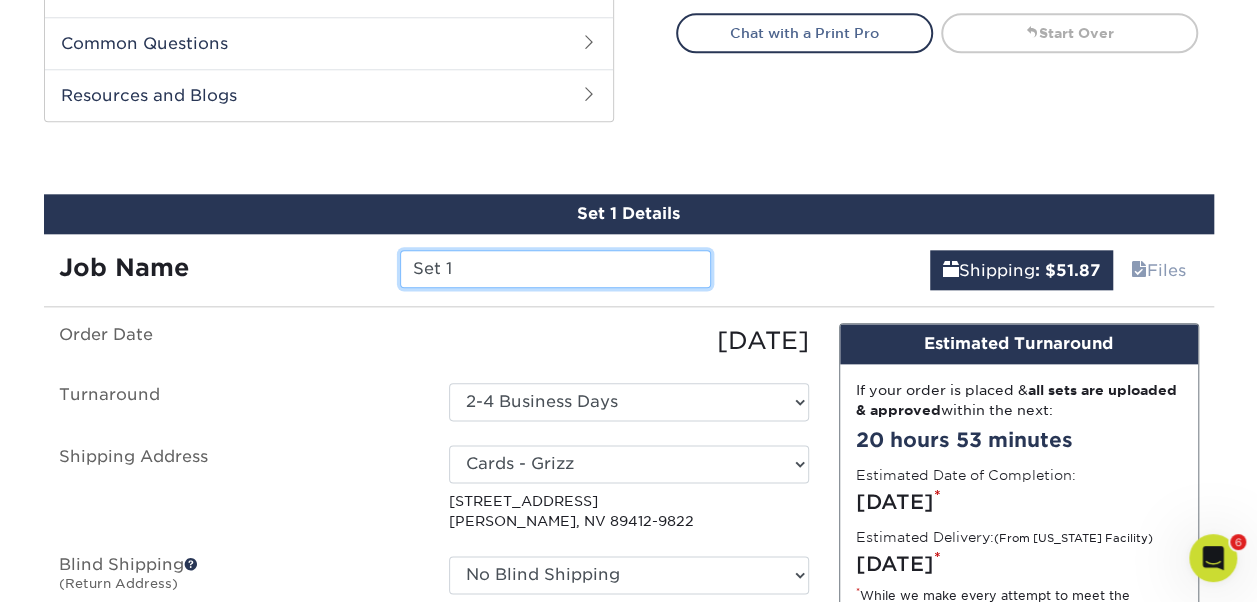 click on "Set 1" at bounding box center (555, 269) 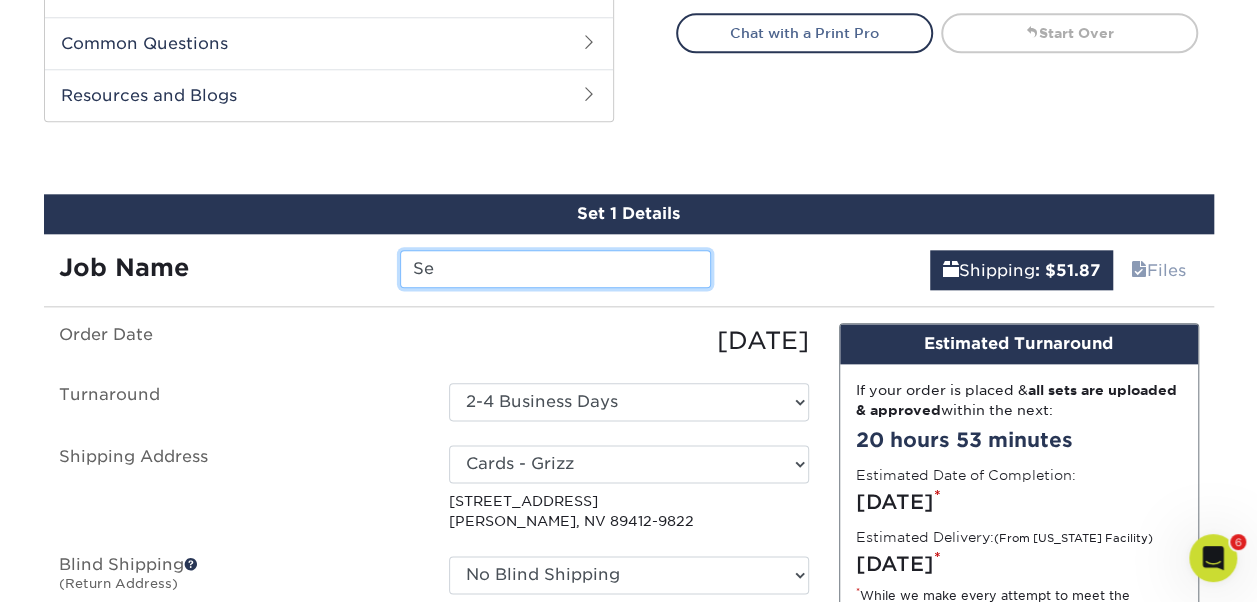 type on "S" 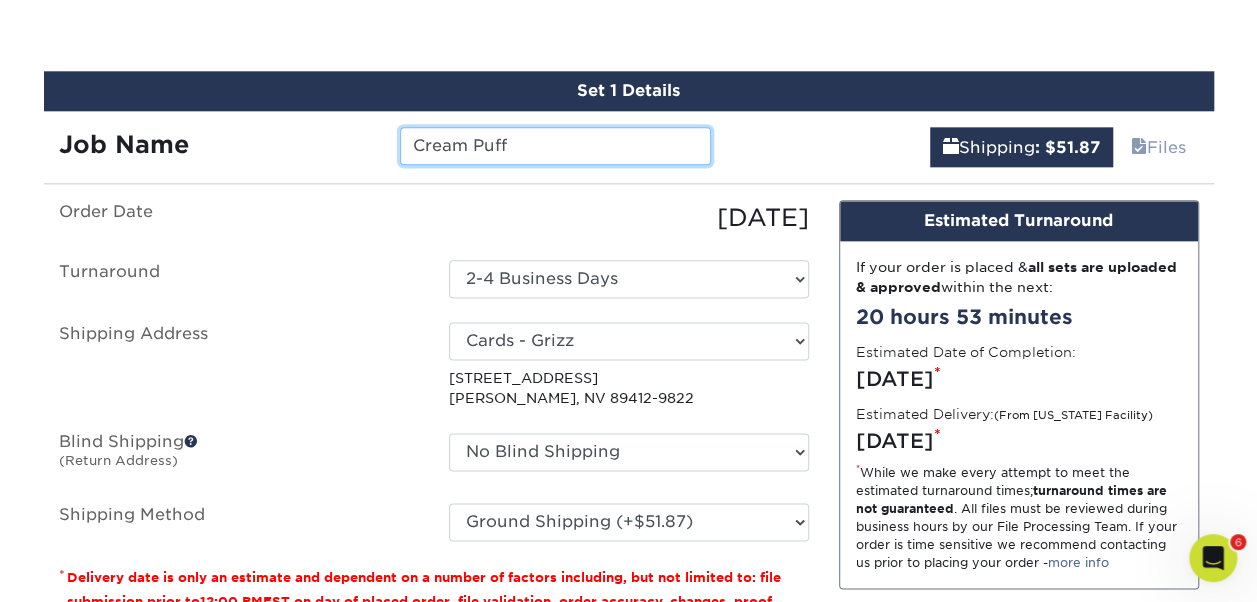 scroll, scrollTop: 1219, scrollLeft: 0, axis: vertical 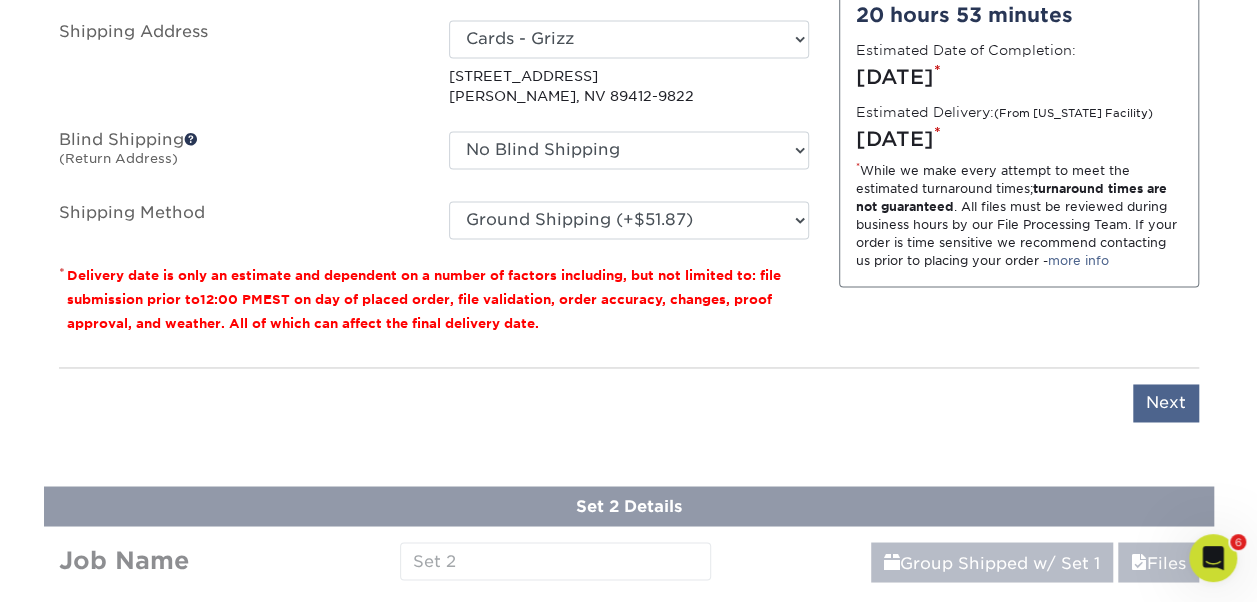 type on "Cream Puff" 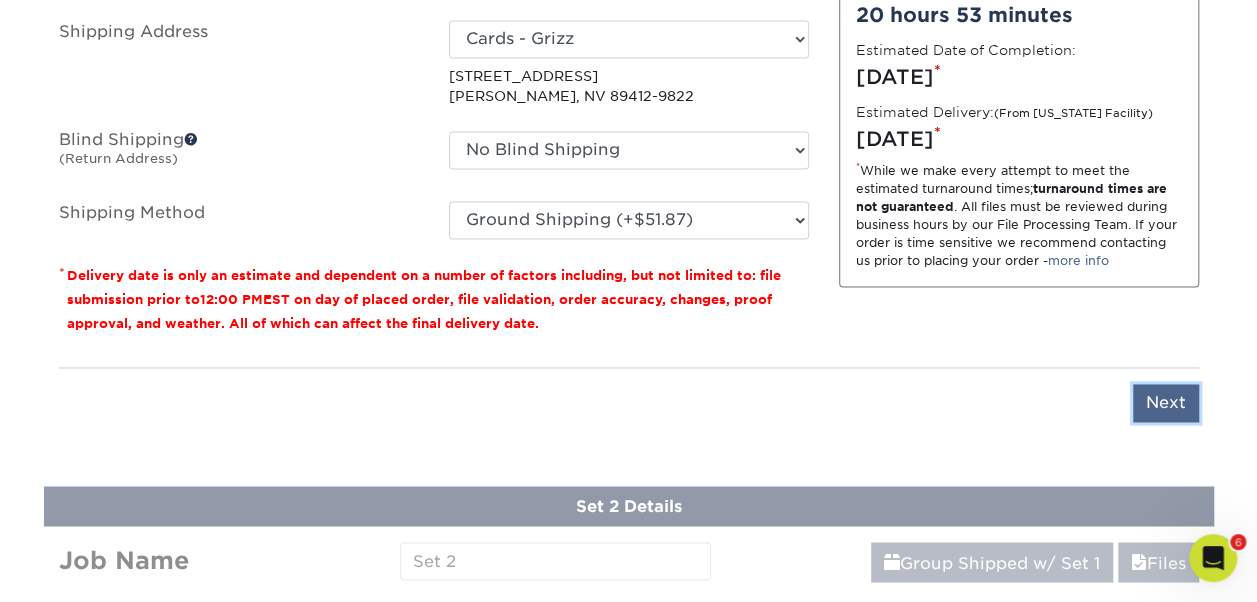 click on "Next" at bounding box center (1166, 403) 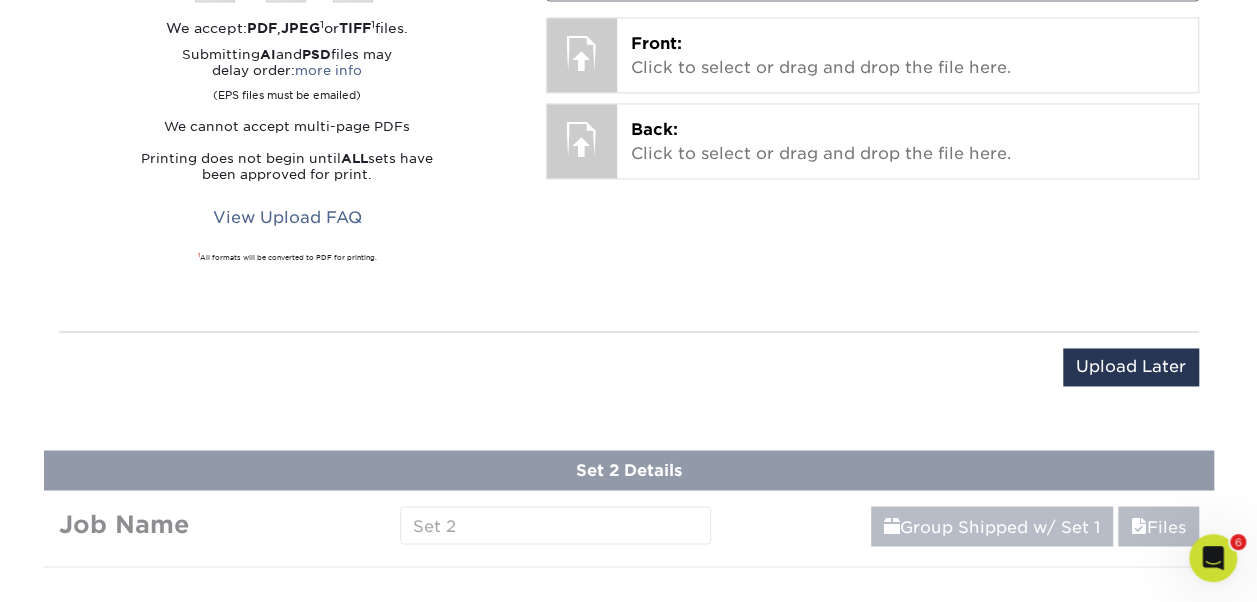 drag, startPoint x: 1256, startPoint y: 306, endPoint x: 1249, endPoint y: 222, distance: 84.29116 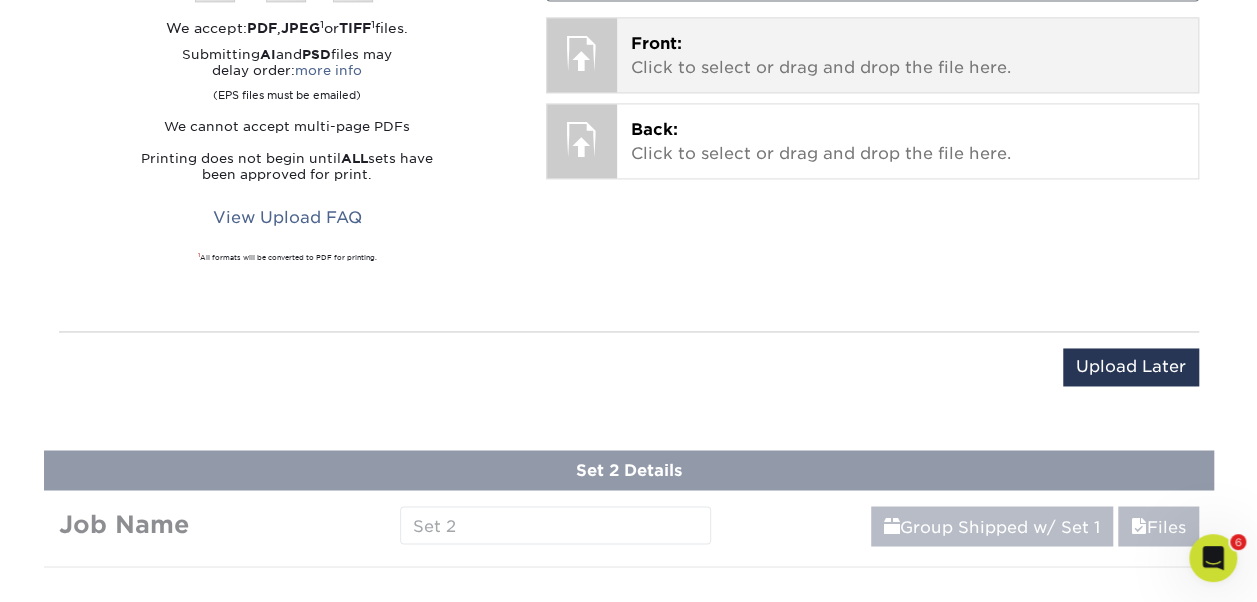 click at bounding box center [582, 53] 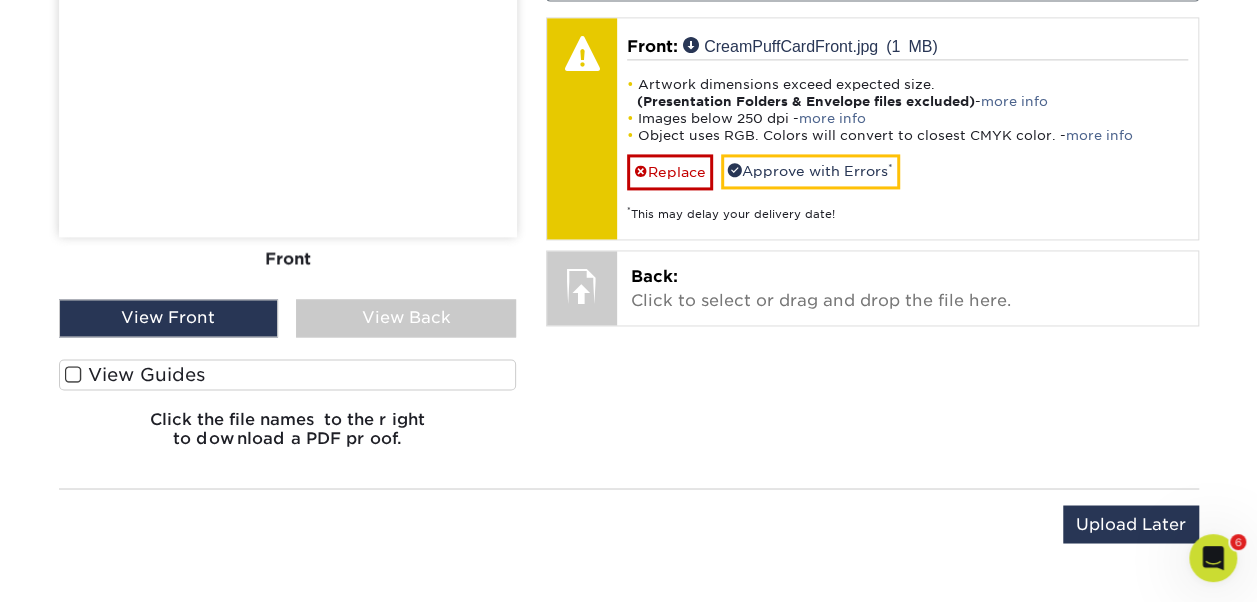 scroll, scrollTop: 1414, scrollLeft: 0, axis: vertical 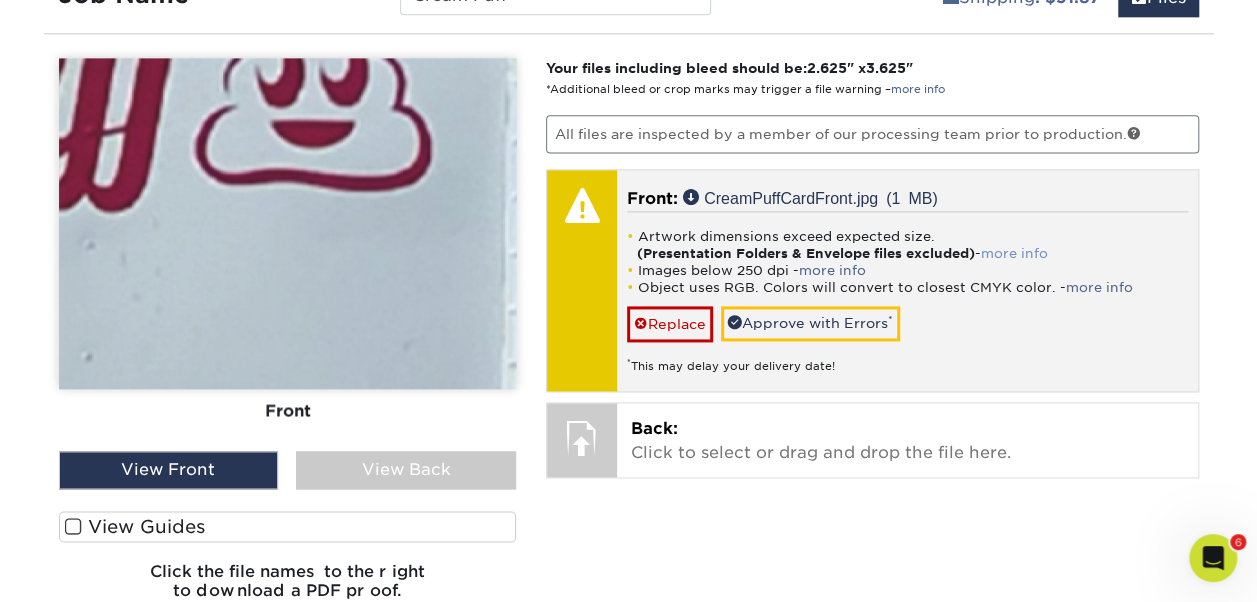 click on "more info" at bounding box center [1014, 253] 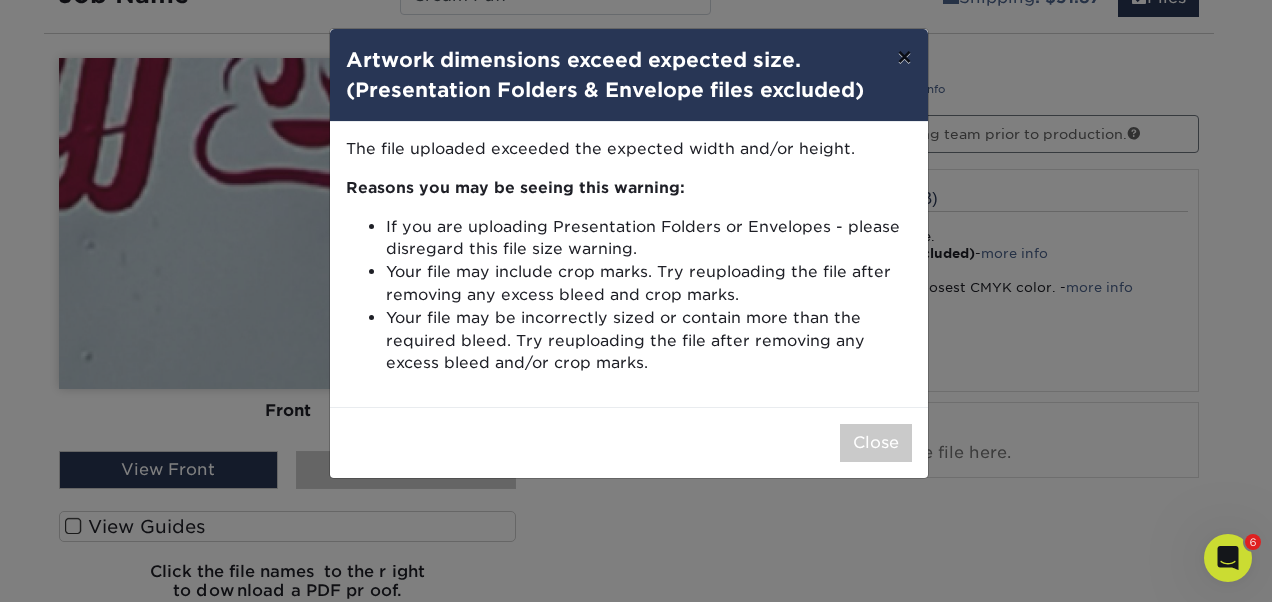 click on "×" at bounding box center (904, 57) 